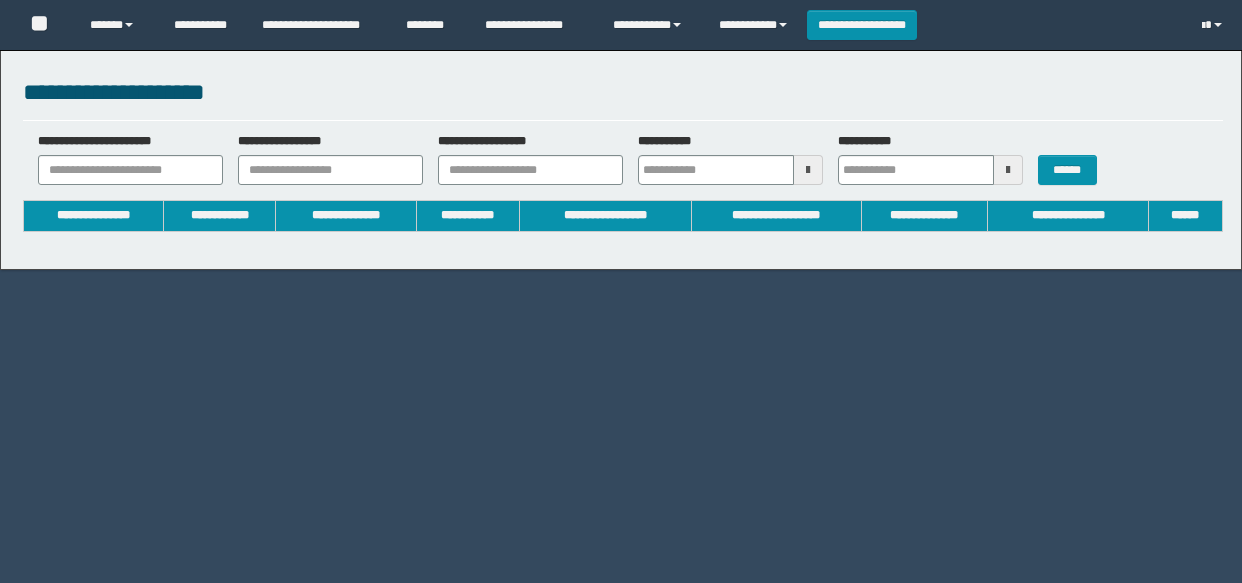 scroll, scrollTop: 0, scrollLeft: 0, axis: both 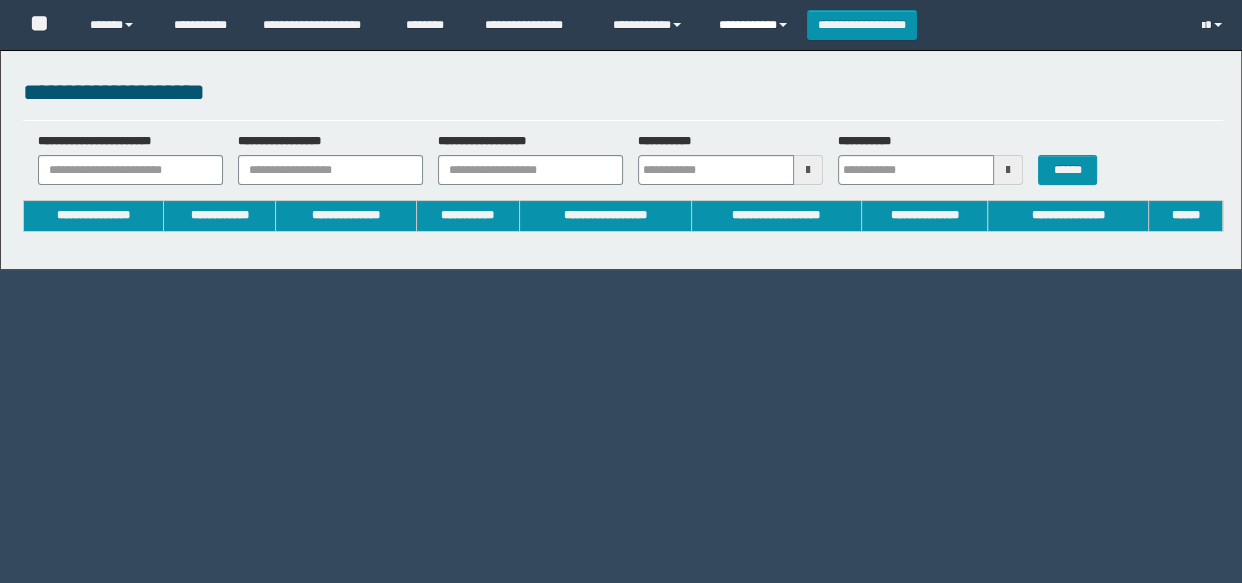 click on "**********" at bounding box center (755, 25) 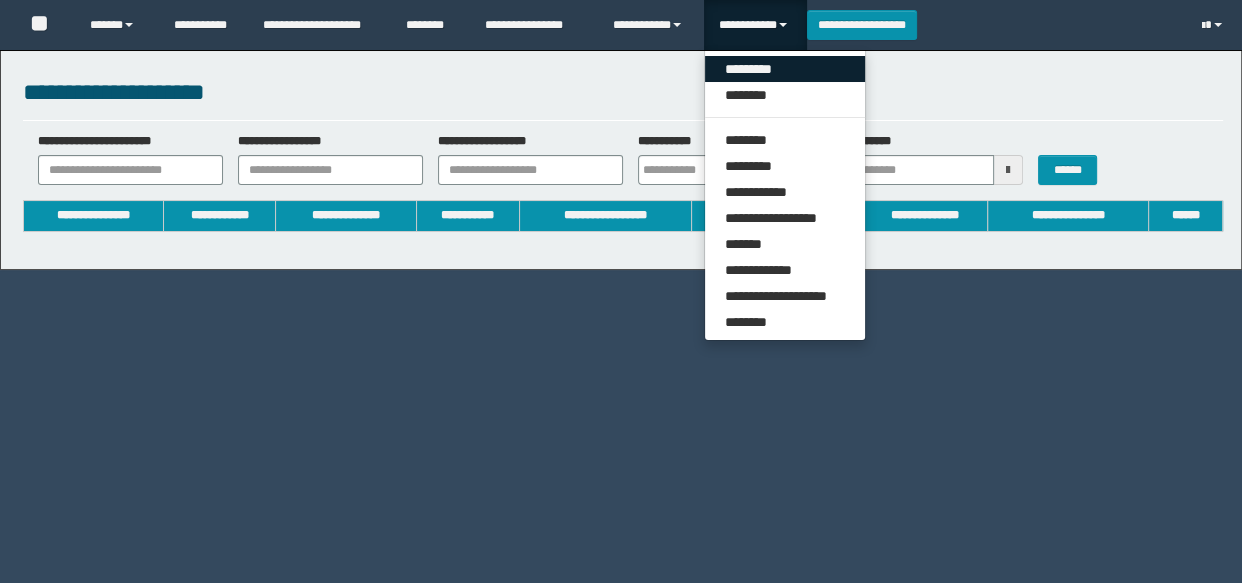 type on "**********" 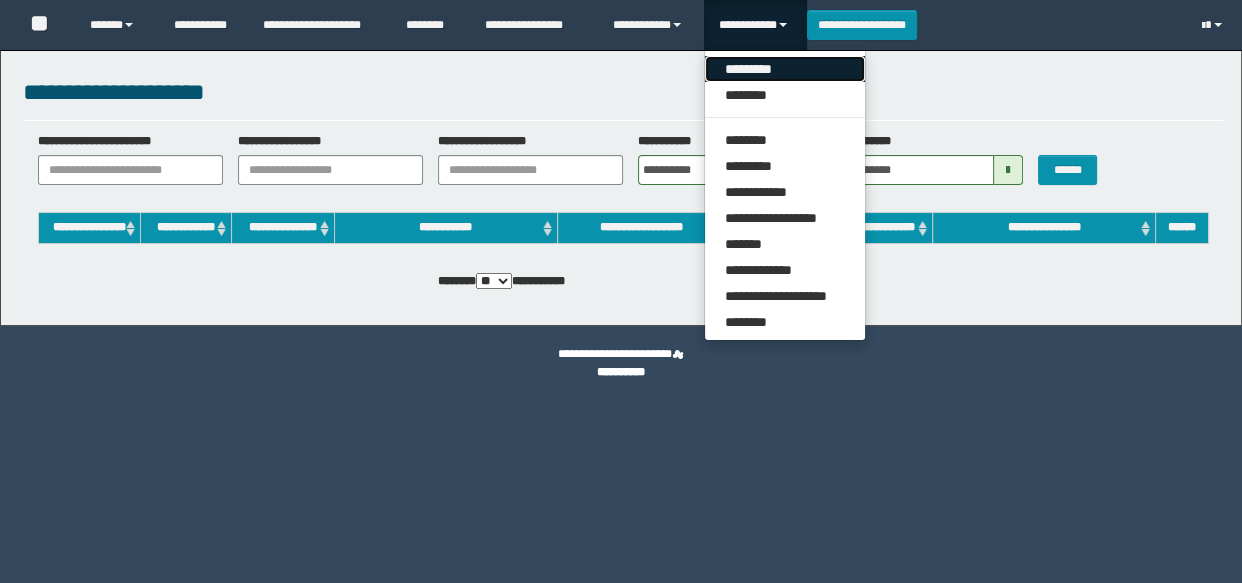 click on "*********" at bounding box center (785, 69) 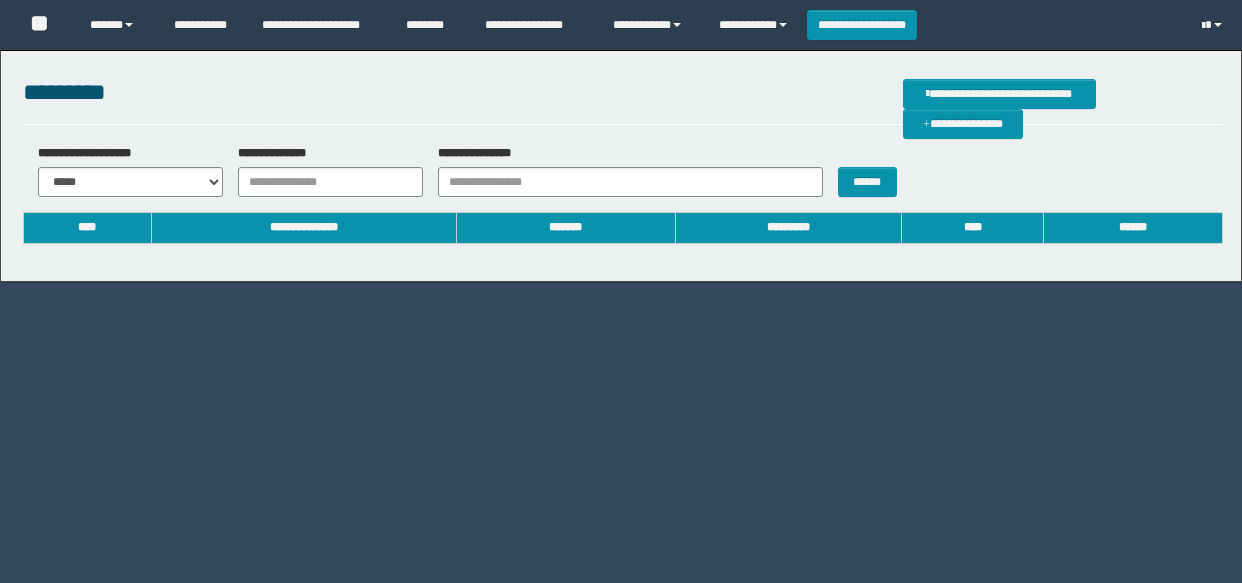 scroll, scrollTop: 0, scrollLeft: 0, axis: both 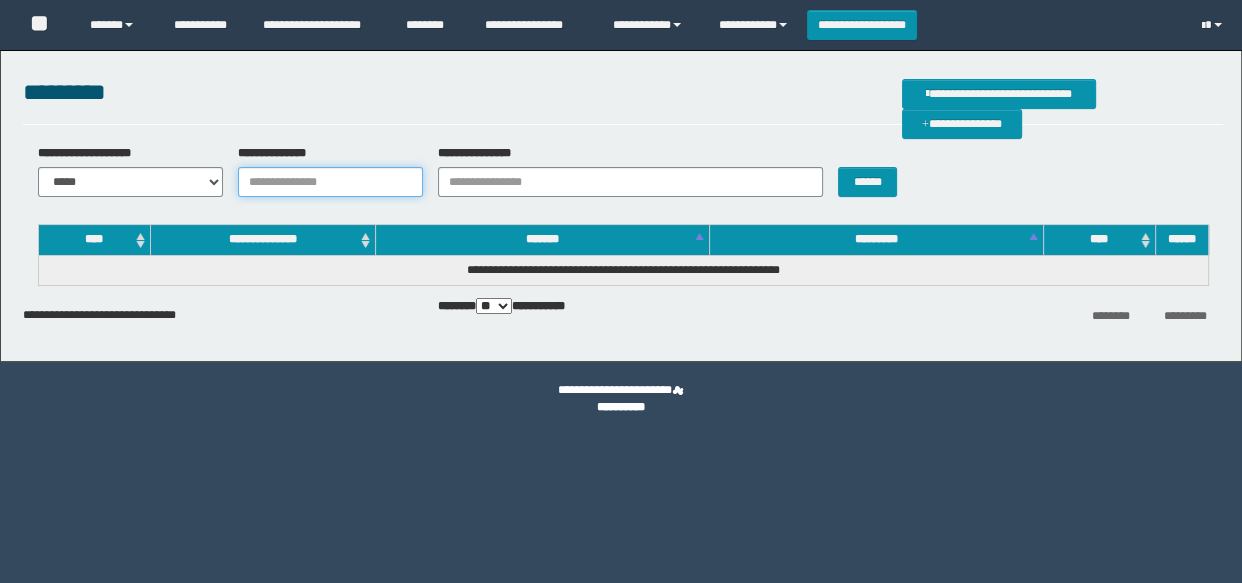click on "**********" at bounding box center [330, 182] 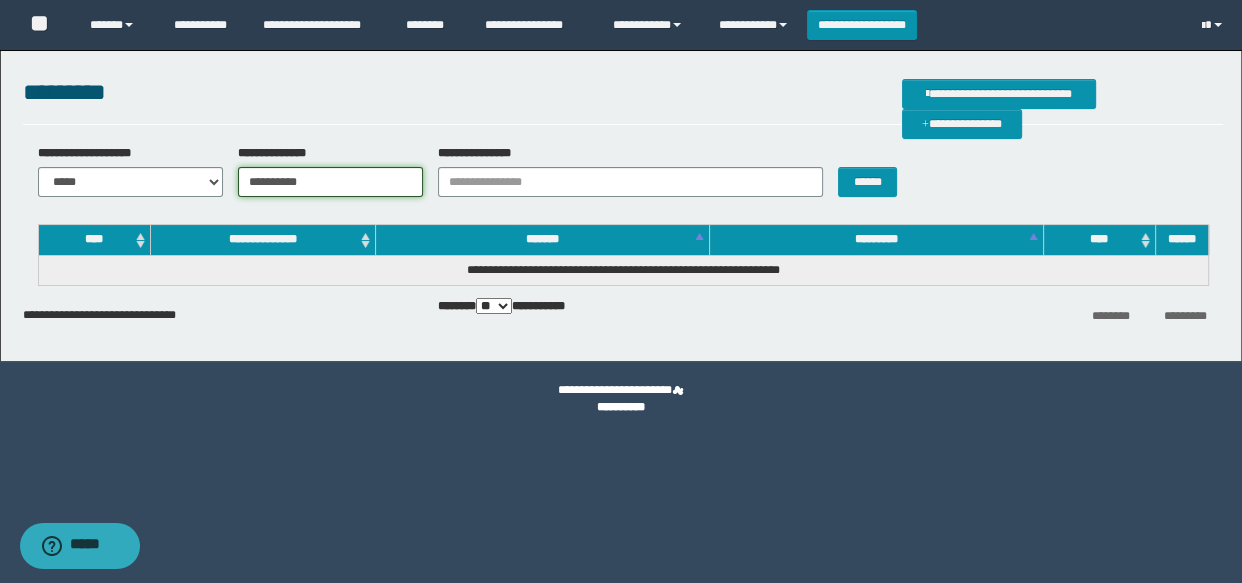 type on "**********" 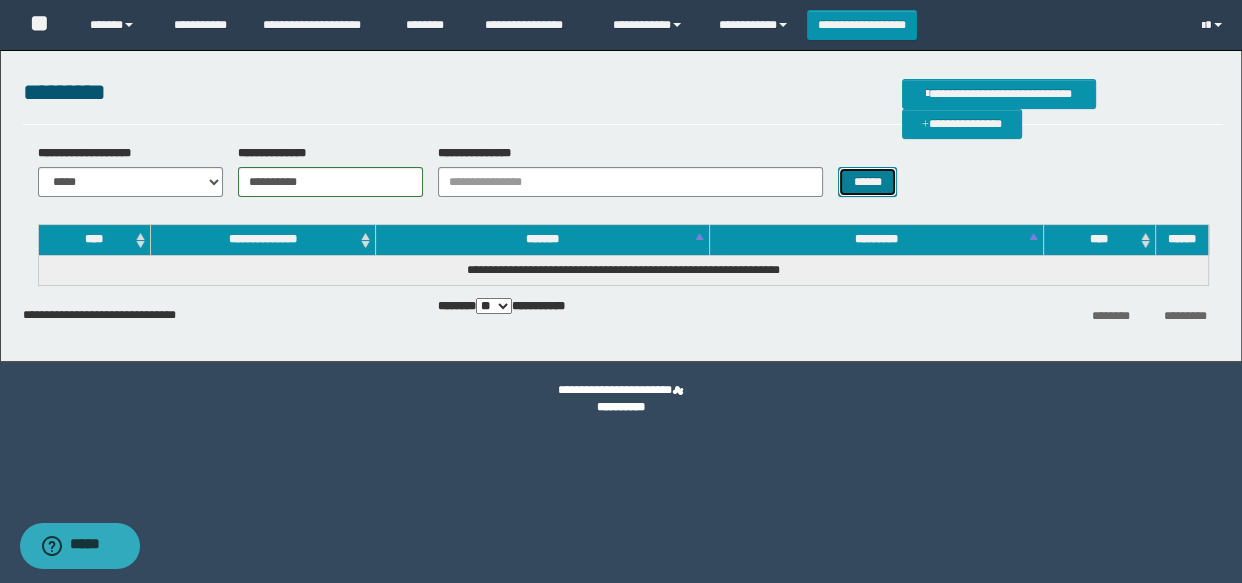 click on "******" at bounding box center [867, 182] 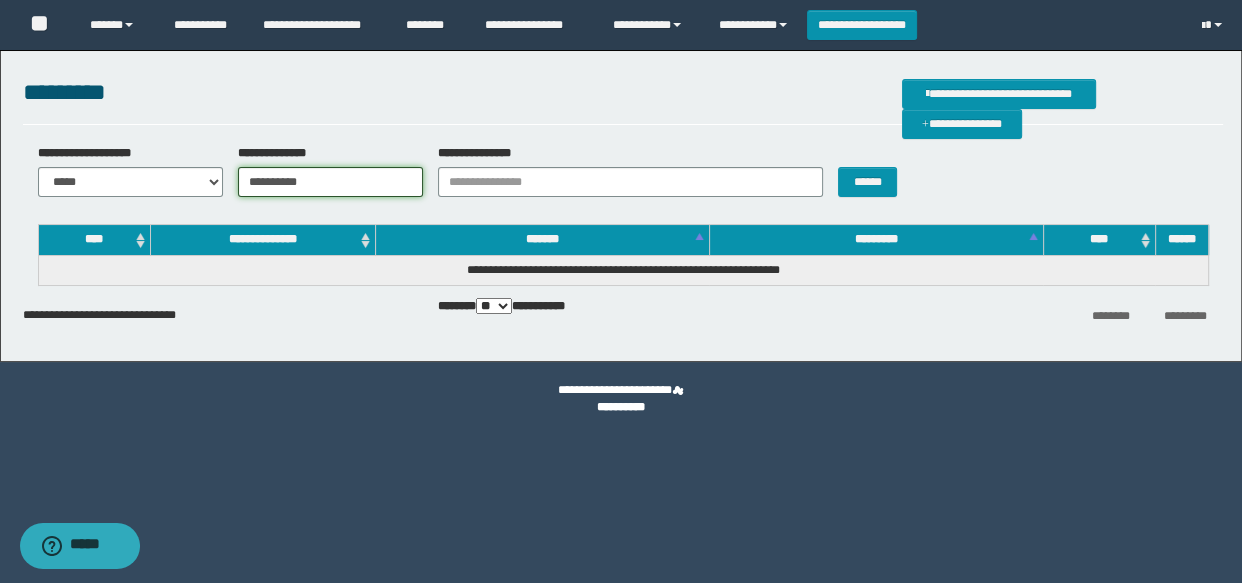 drag, startPoint x: 341, startPoint y: 184, endPoint x: 216, endPoint y: 201, distance: 126.1507 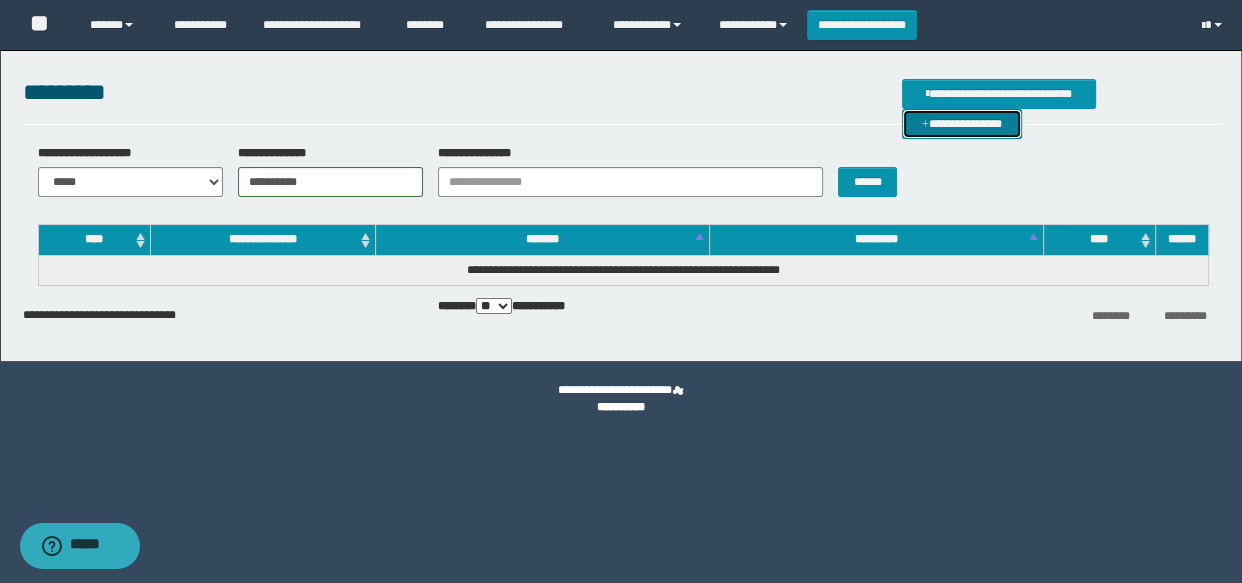 click on "**********" at bounding box center (962, 124) 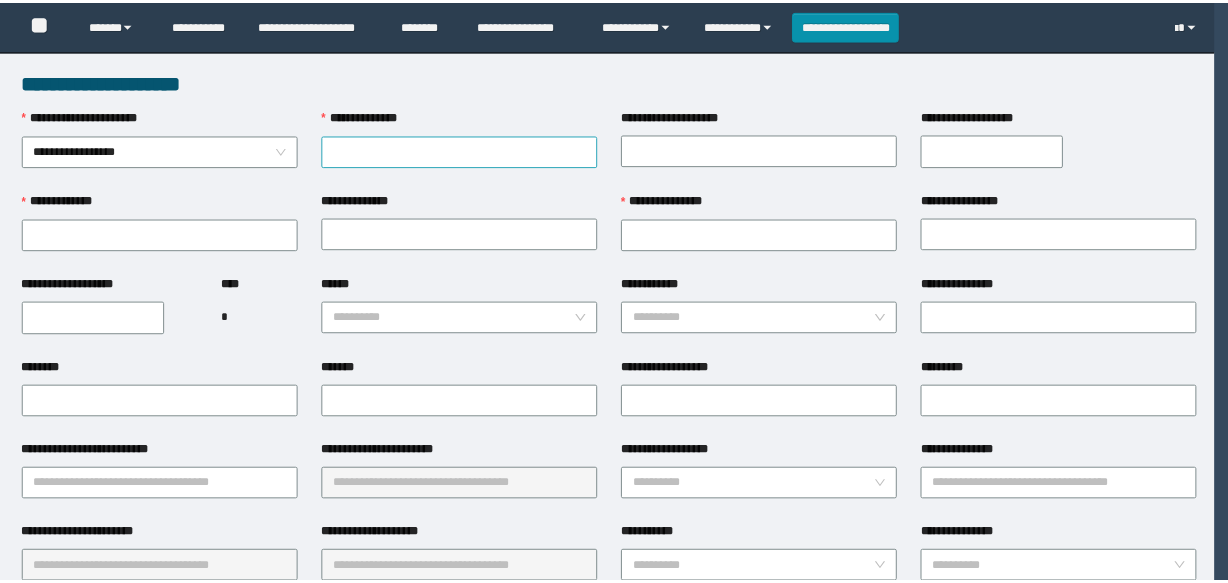 scroll, scrollTop: 0, scrollLeft: 0, axis: both 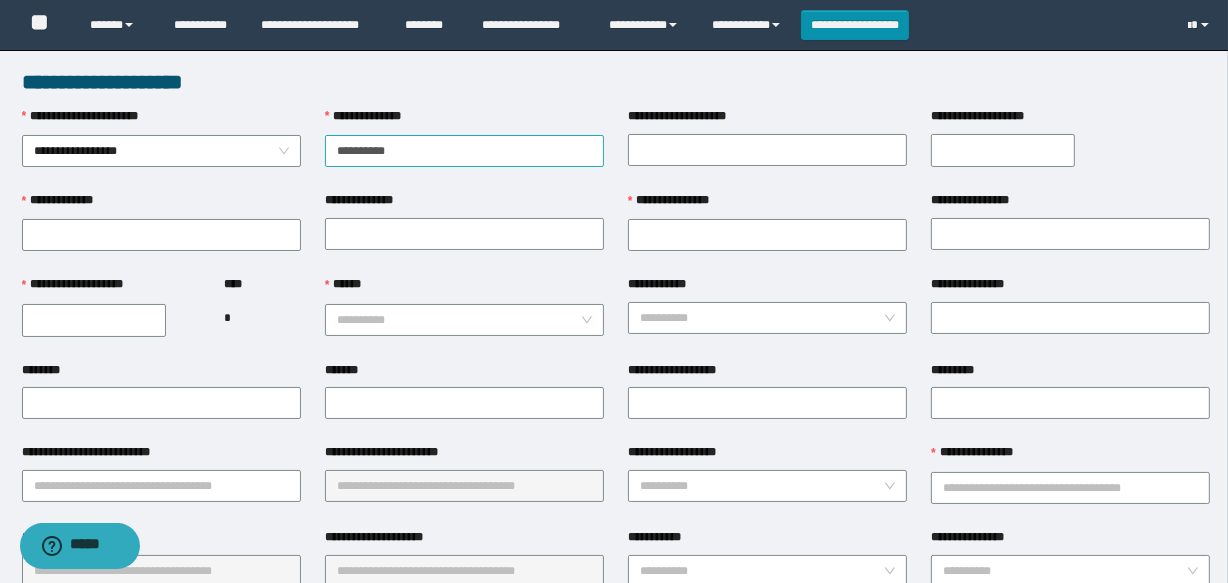type on "**********" 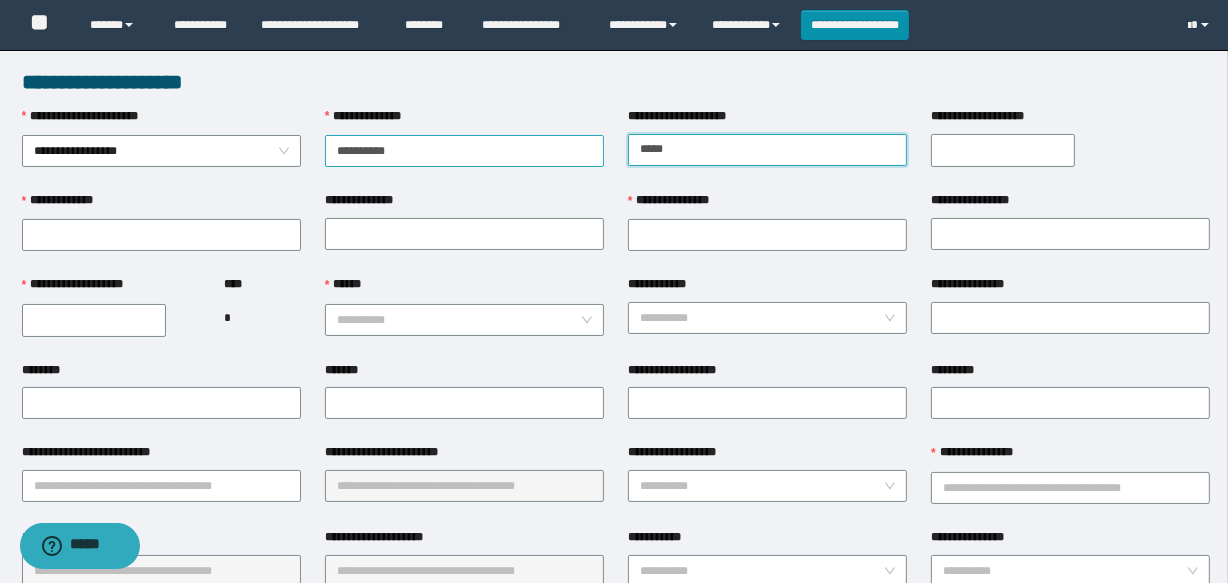 type on "*****" 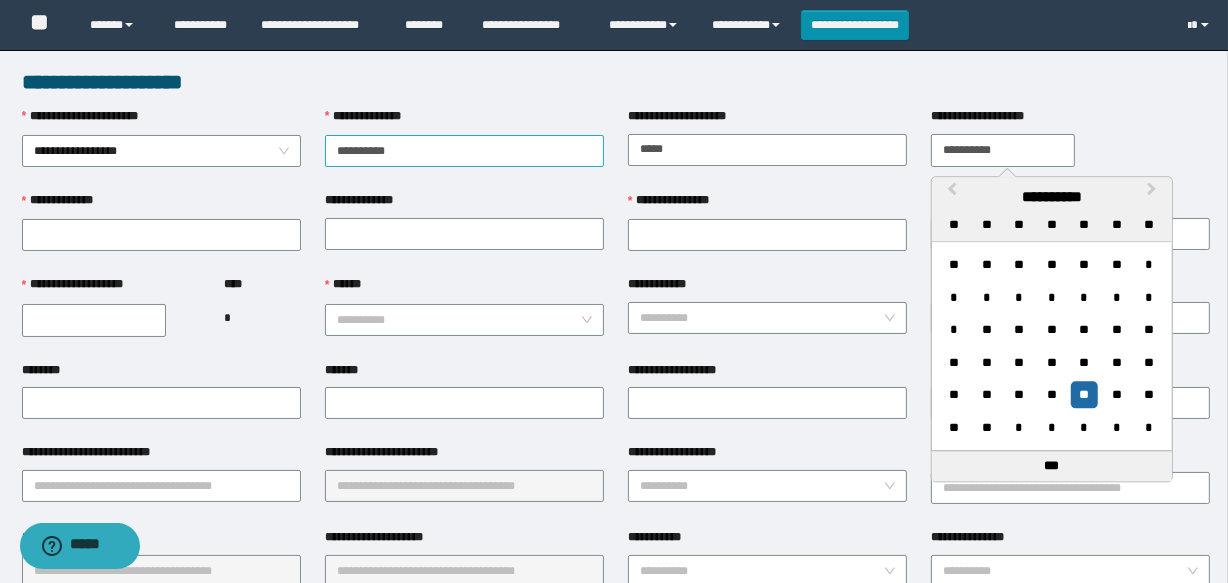 type on "**********" 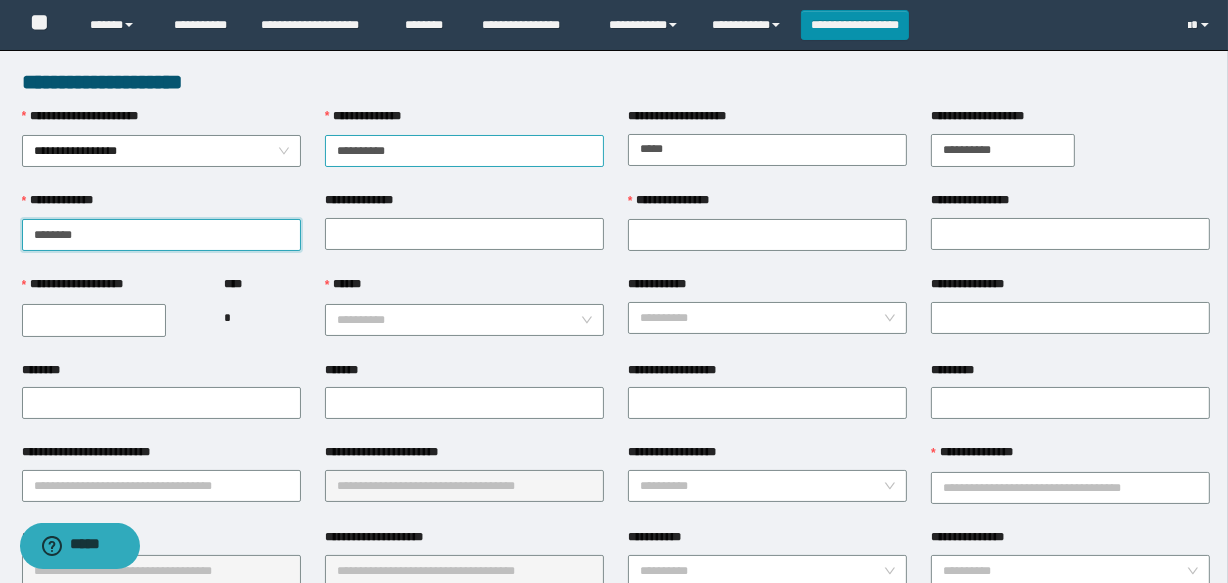 type on "********" 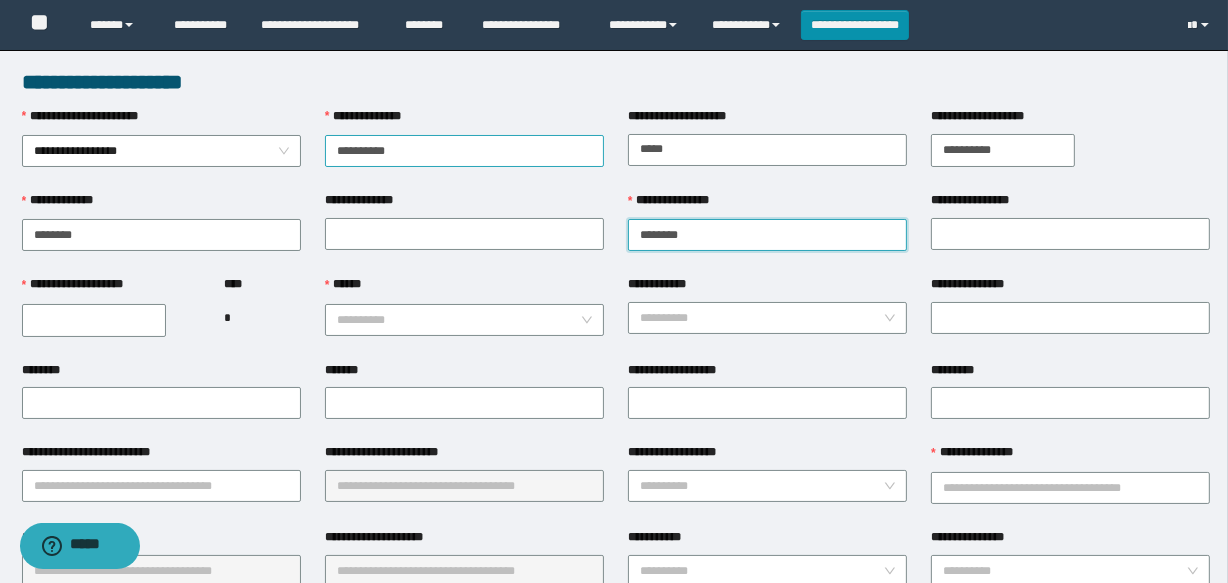 type on "********" 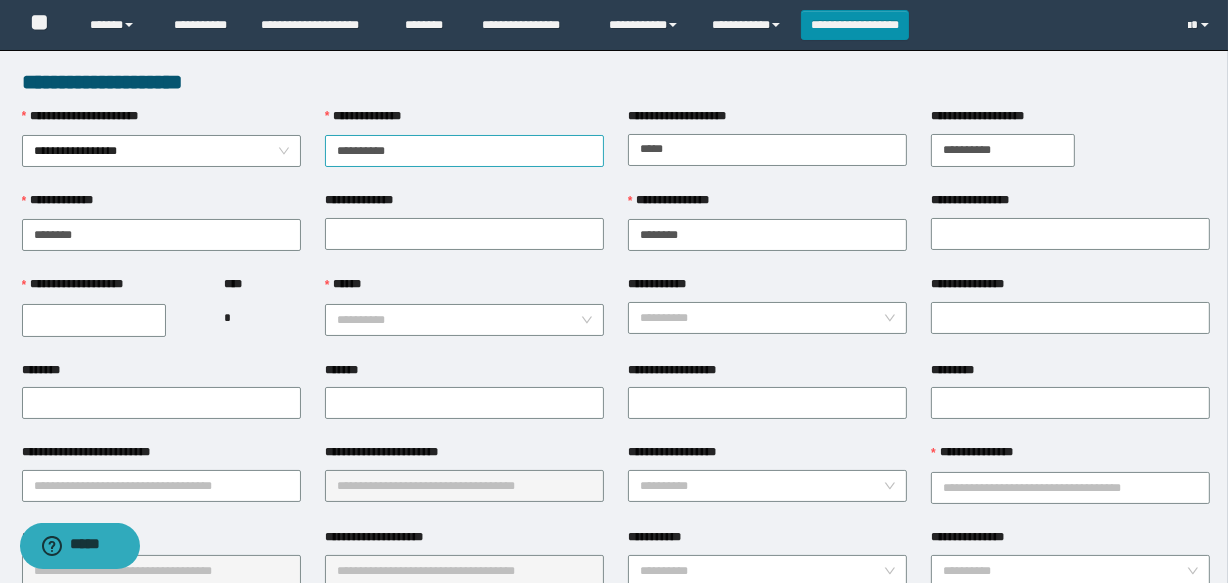 type on "**********" 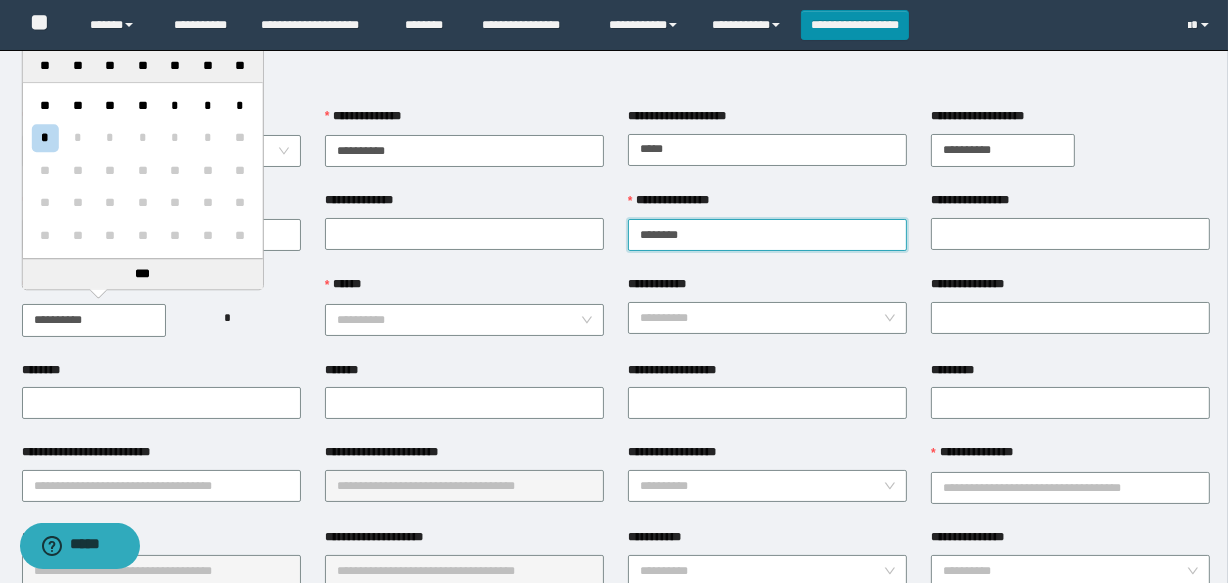 type 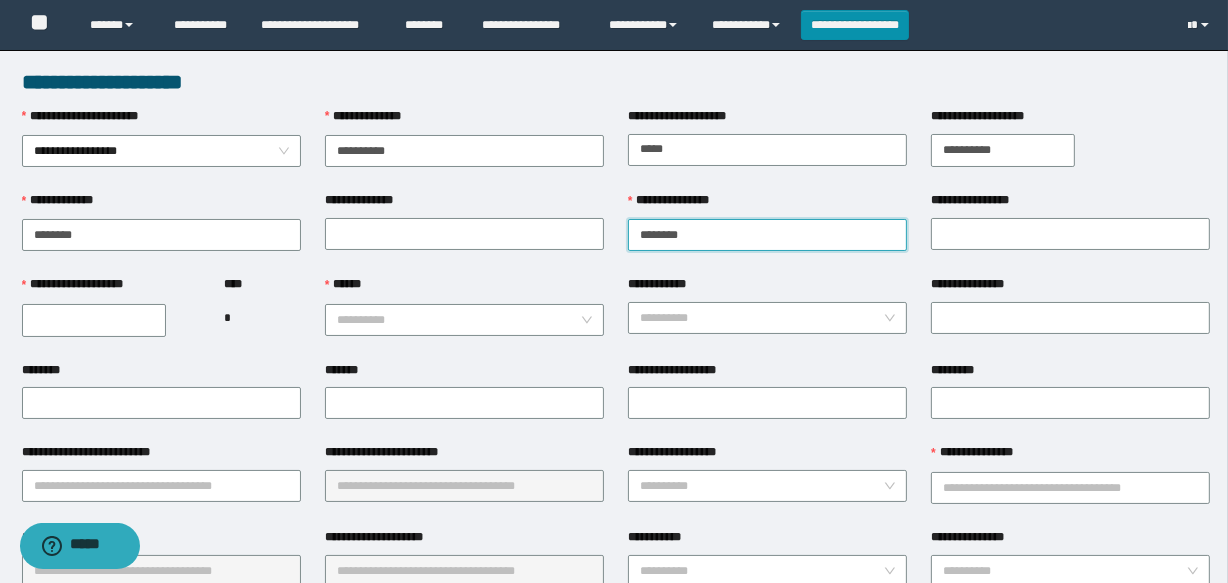 click on "**********" at bounding box center (767, 233) 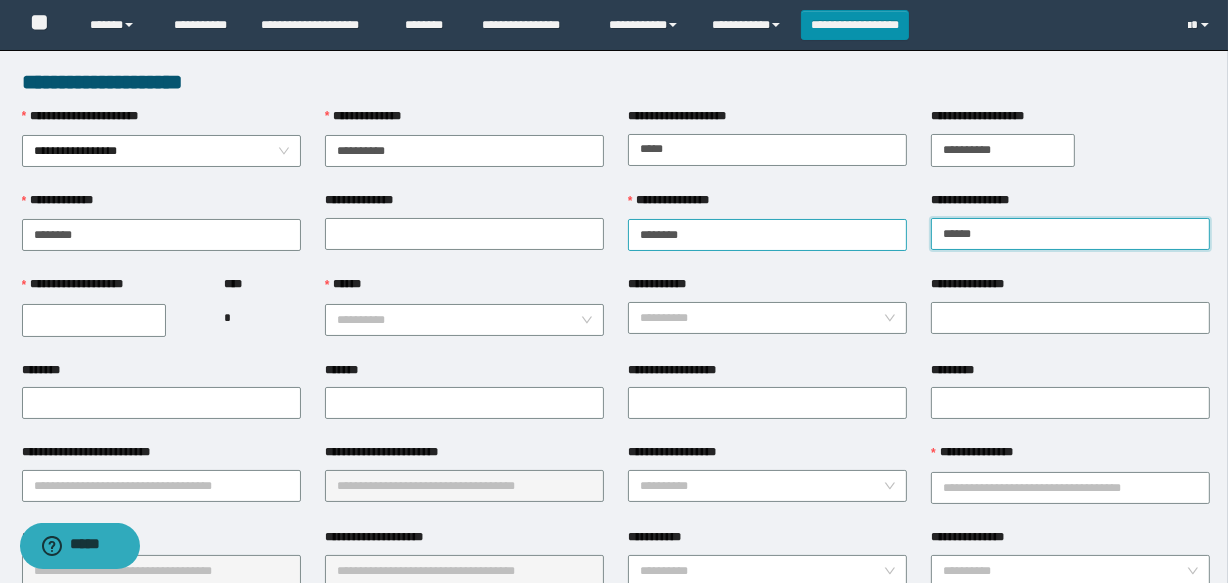 type on "******" 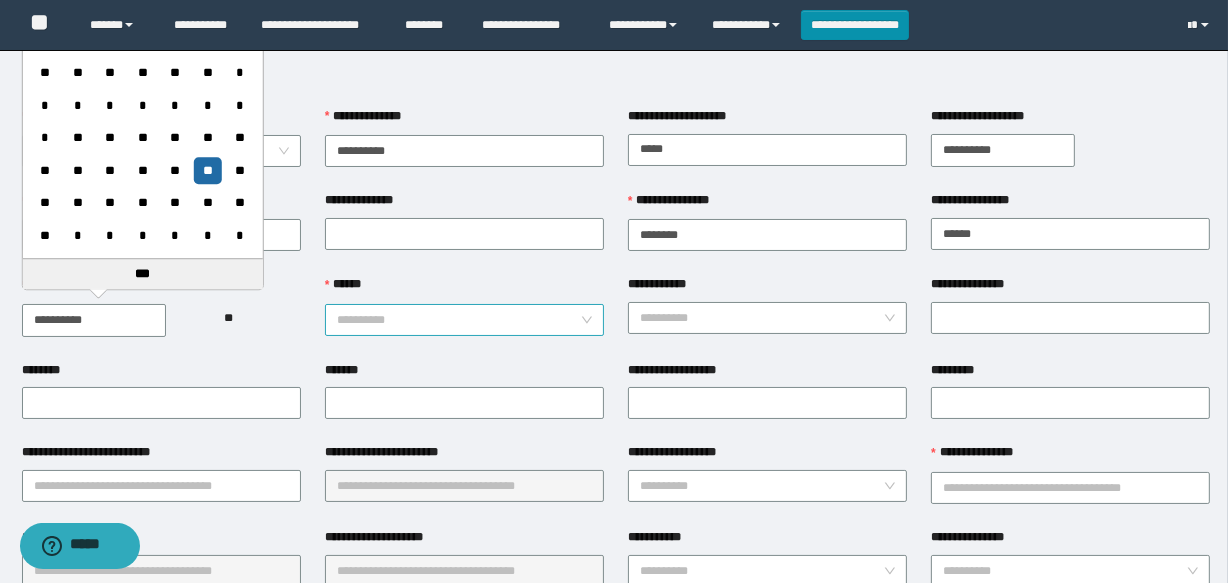 type on "**********" 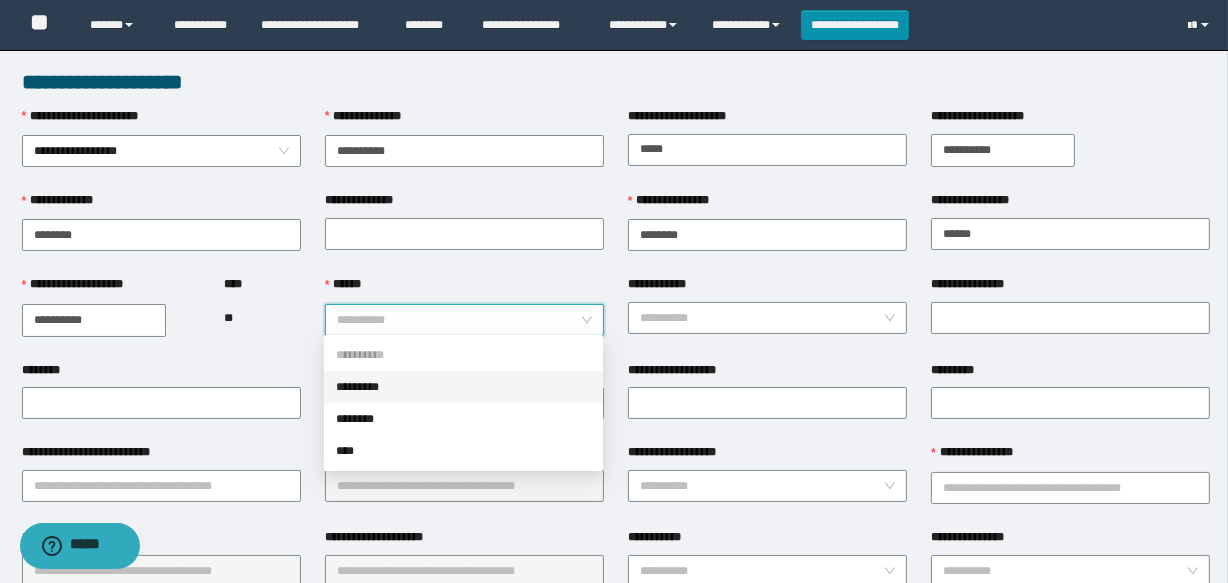 click on "*********" at bounding box center [463, 387] 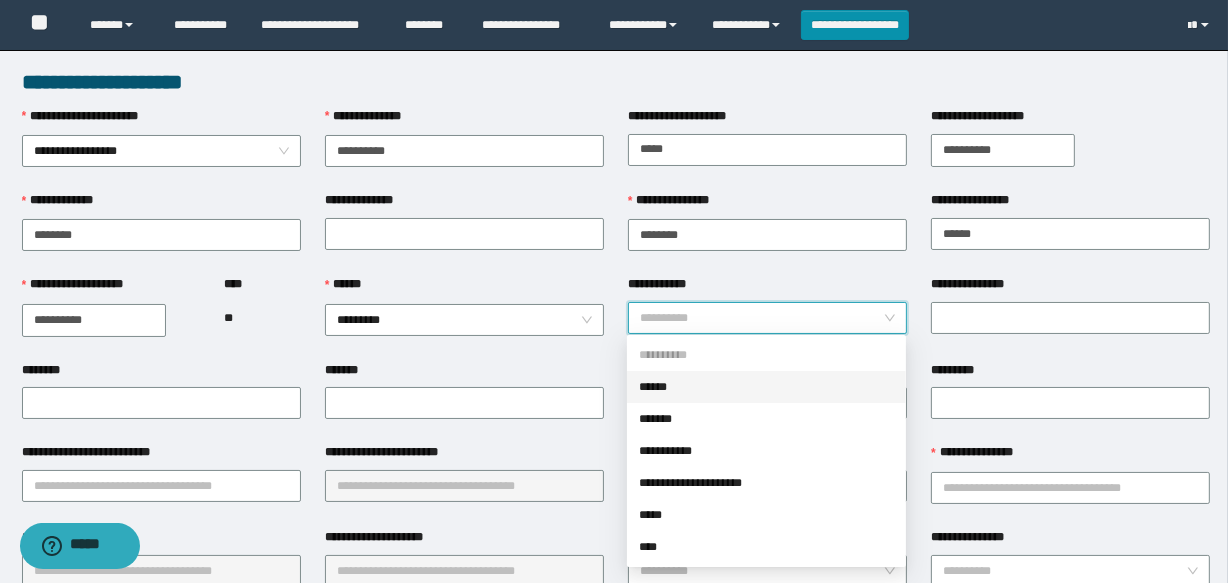 click on "**********" at bounding box center [761, 318] 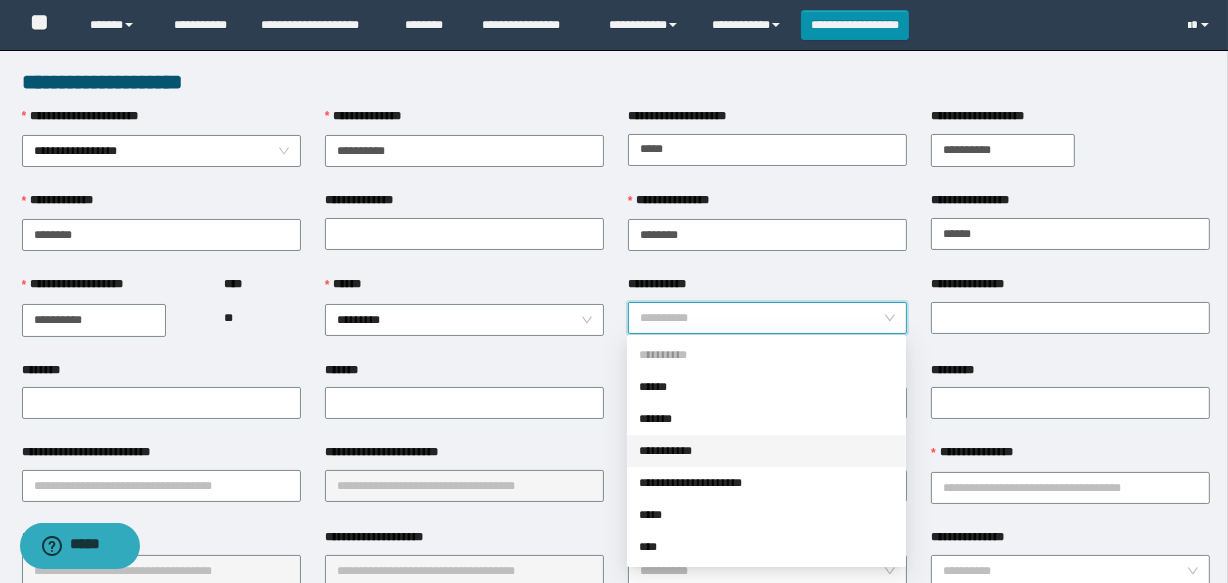 click on "**********" at bounding box center (766, 451) 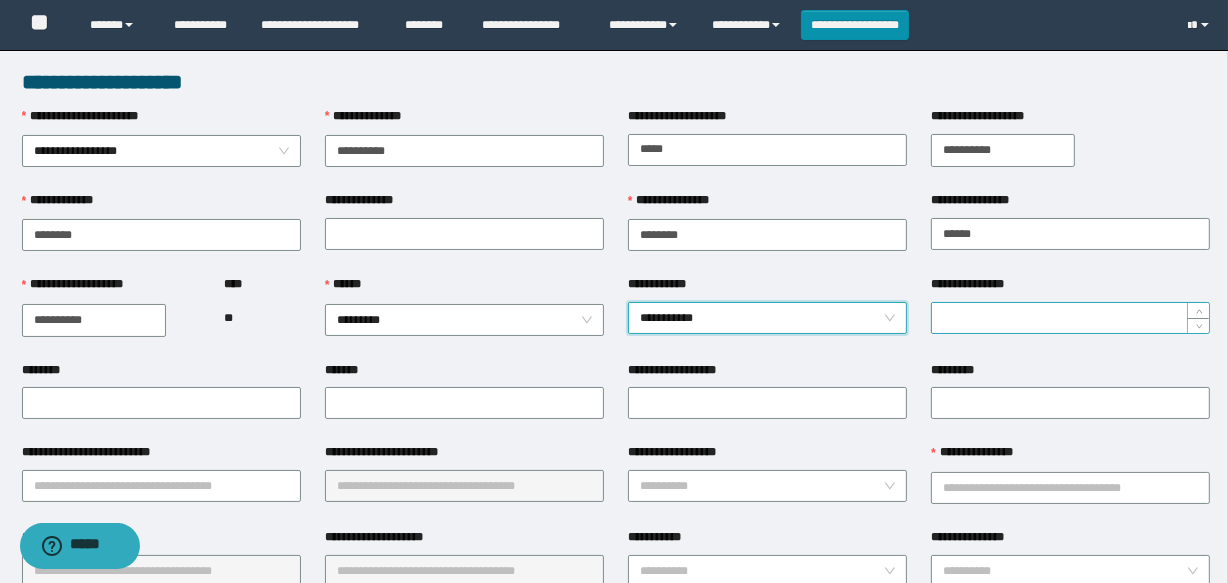 click on "**********" at bounding box center [1070, 318] 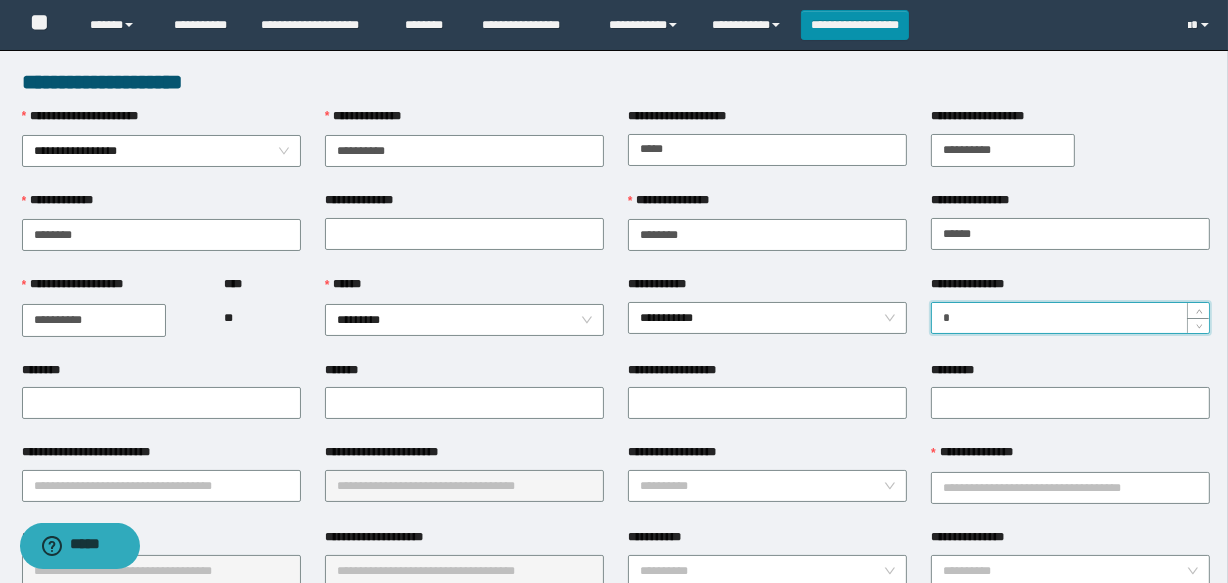 type on "*" 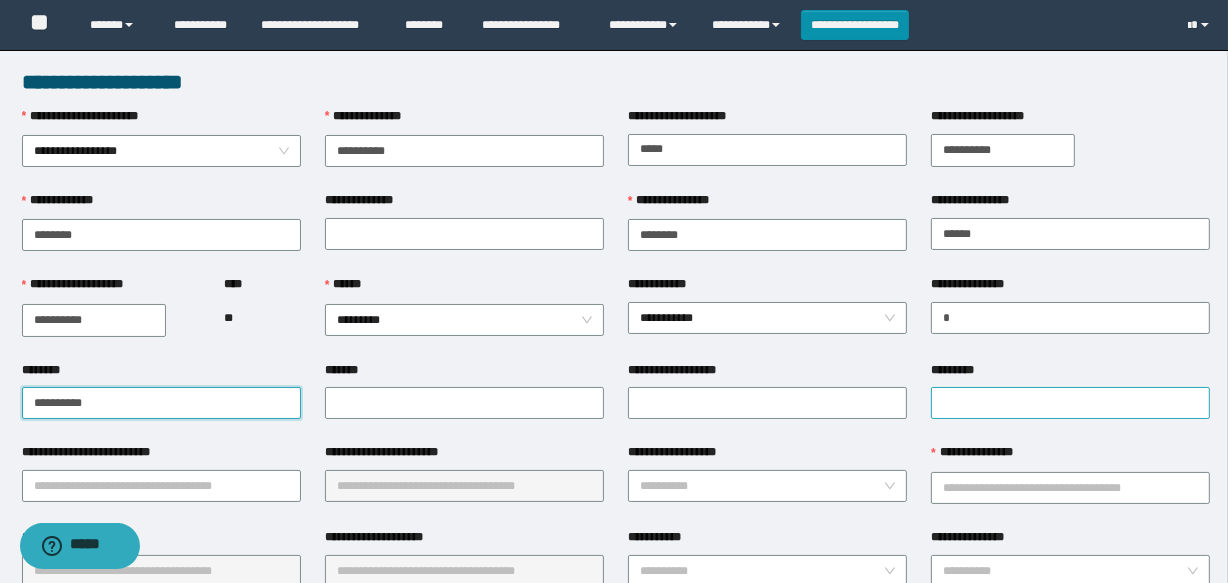 type on "**********" 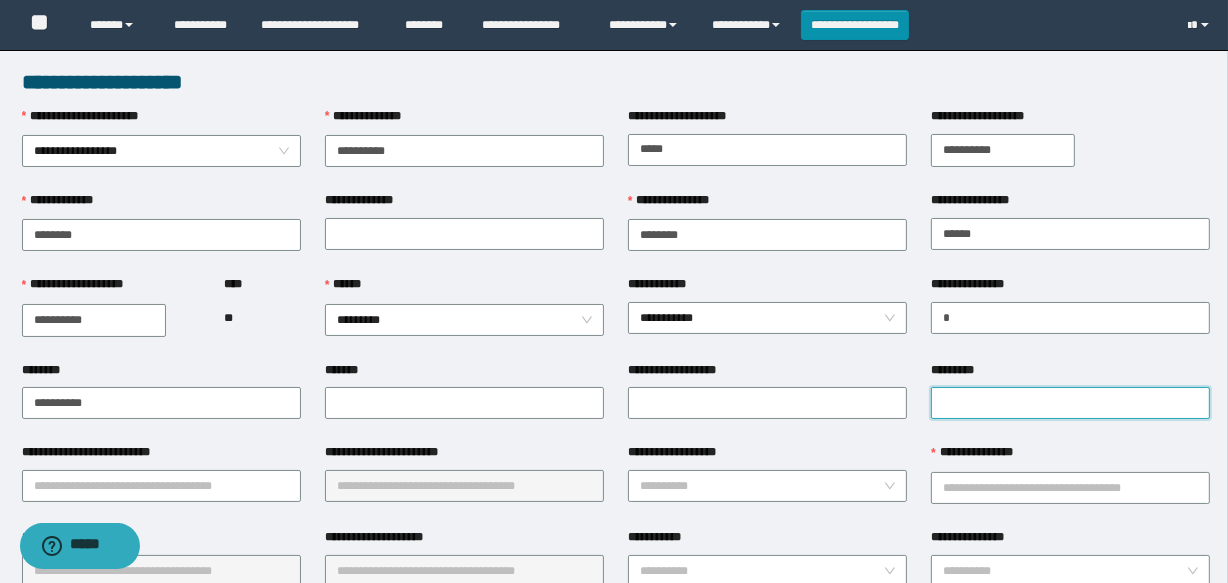 click on "*********" at bounding box center (1070, 403) 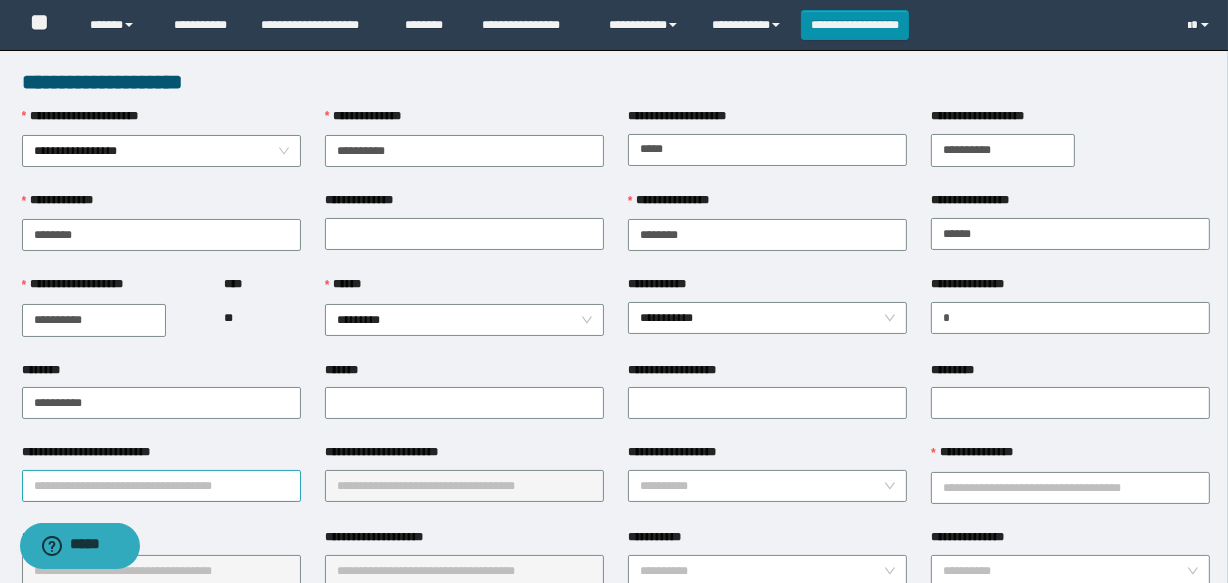 click on "**********" at bounding box center (161, 486) 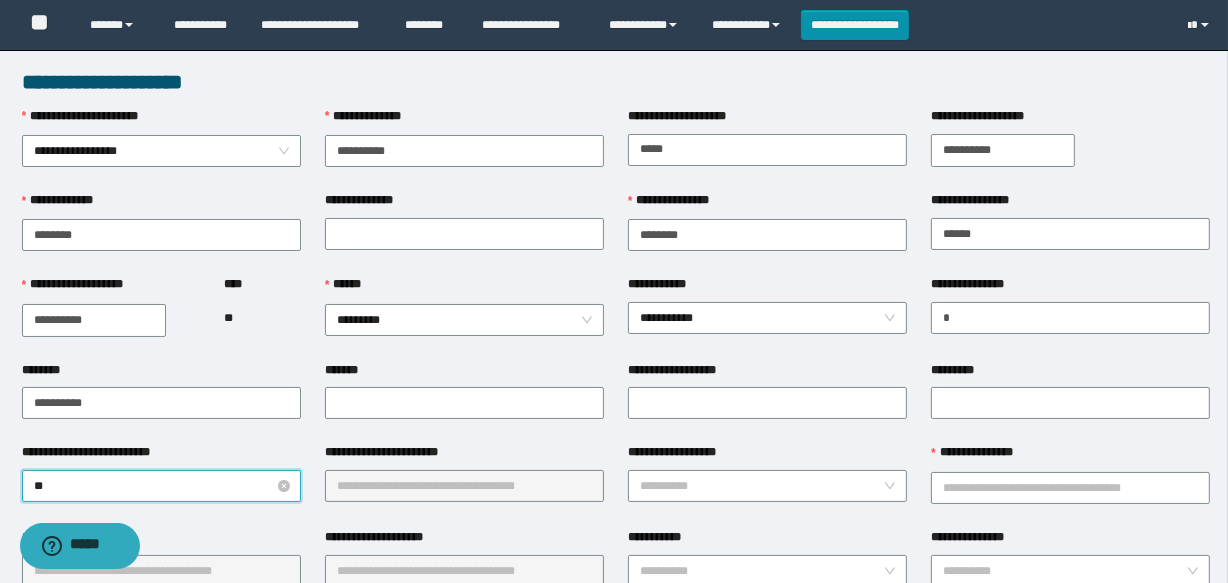 type on "***" 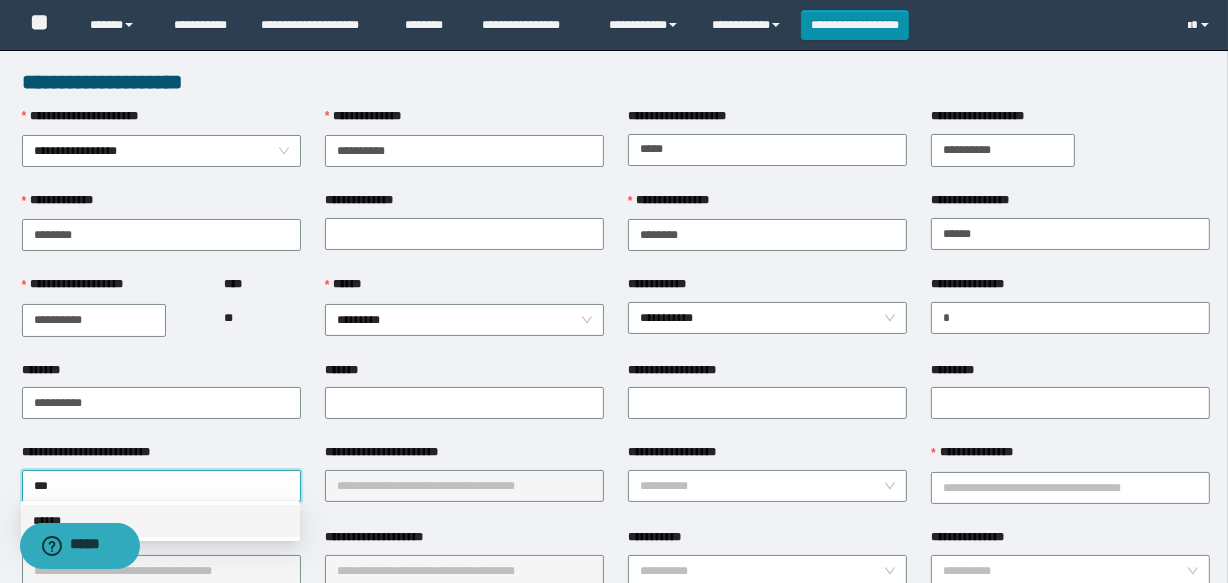 drag, startPoint x: 241, startPoint y: 514, endPoint x: 459, endPoint y: 490, distance: 219.31712 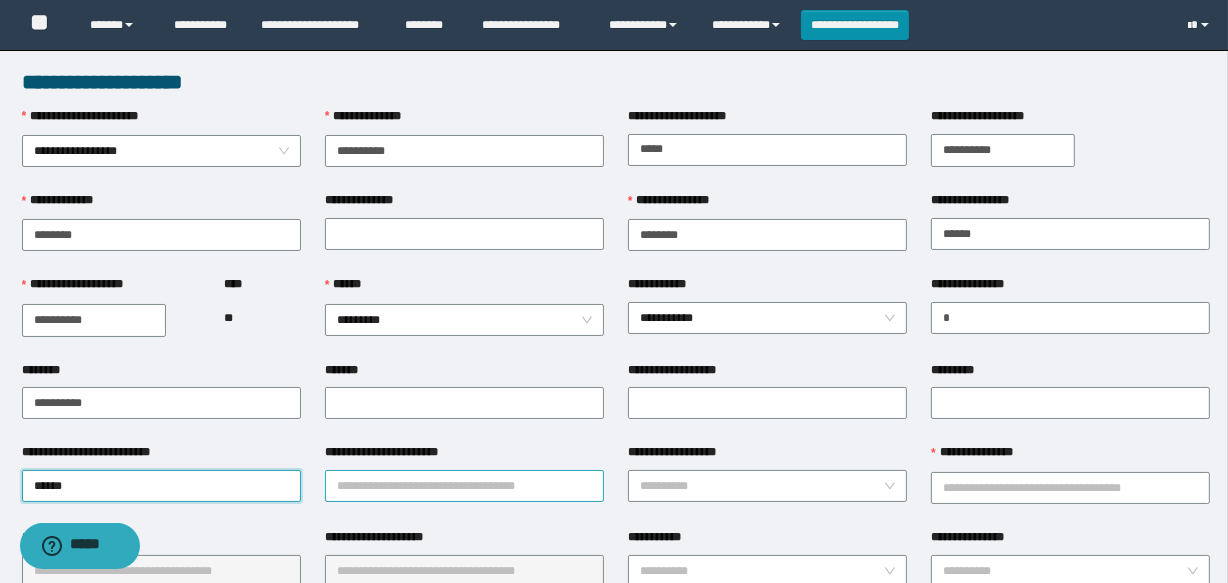 click on "**********" at bounding box center [464, 486] 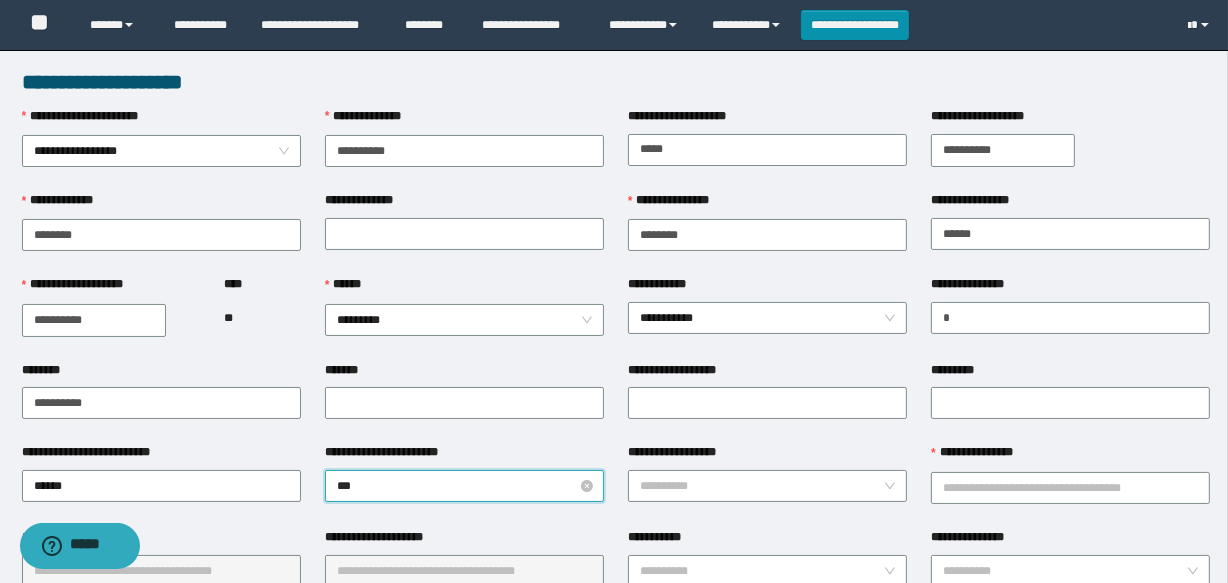 type on "****" 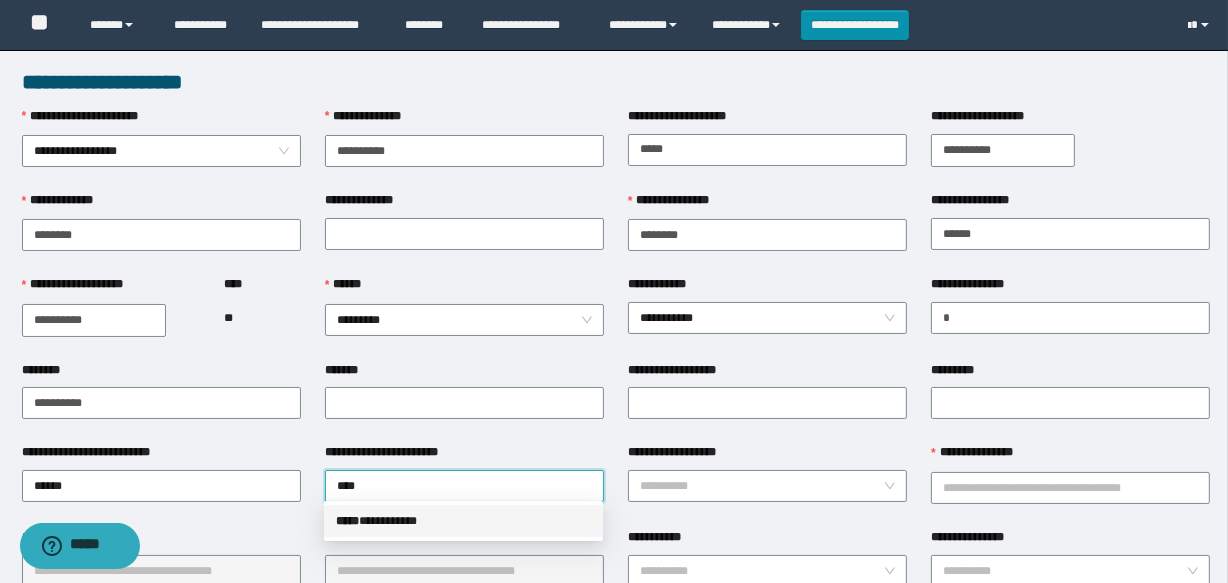 click on "***** * *********" at bounding box center (463, 521) 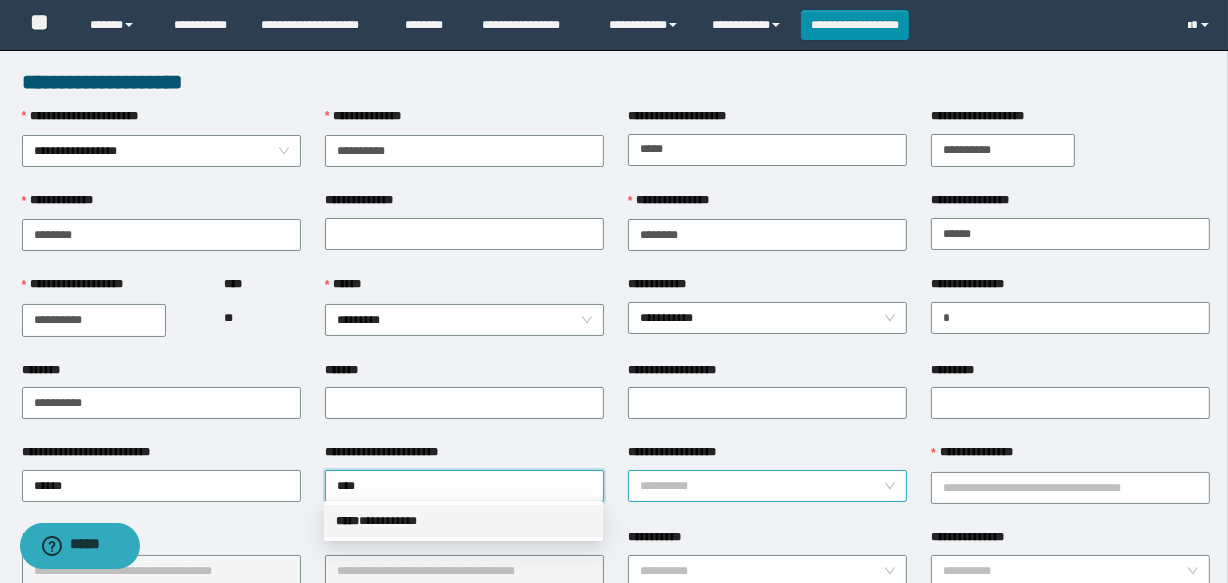 type 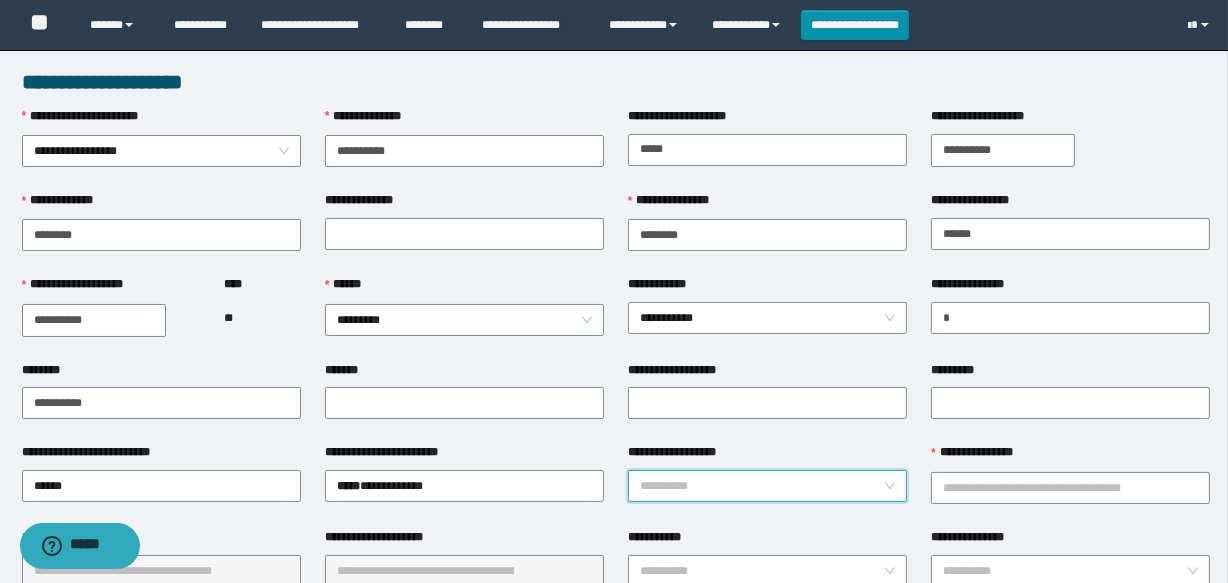 click on "**********" at bounding box center [761, 486] 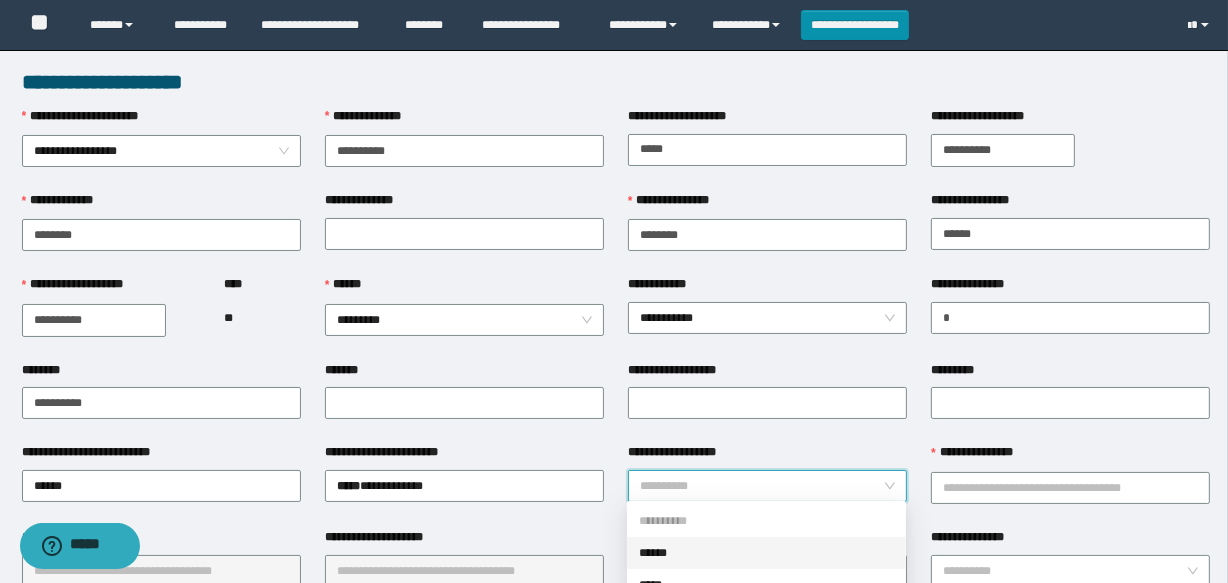 drag, startPoint x: 660, startPoint y: 553, endPoint x: 929, endPoint y: 518, distance: 271.2674 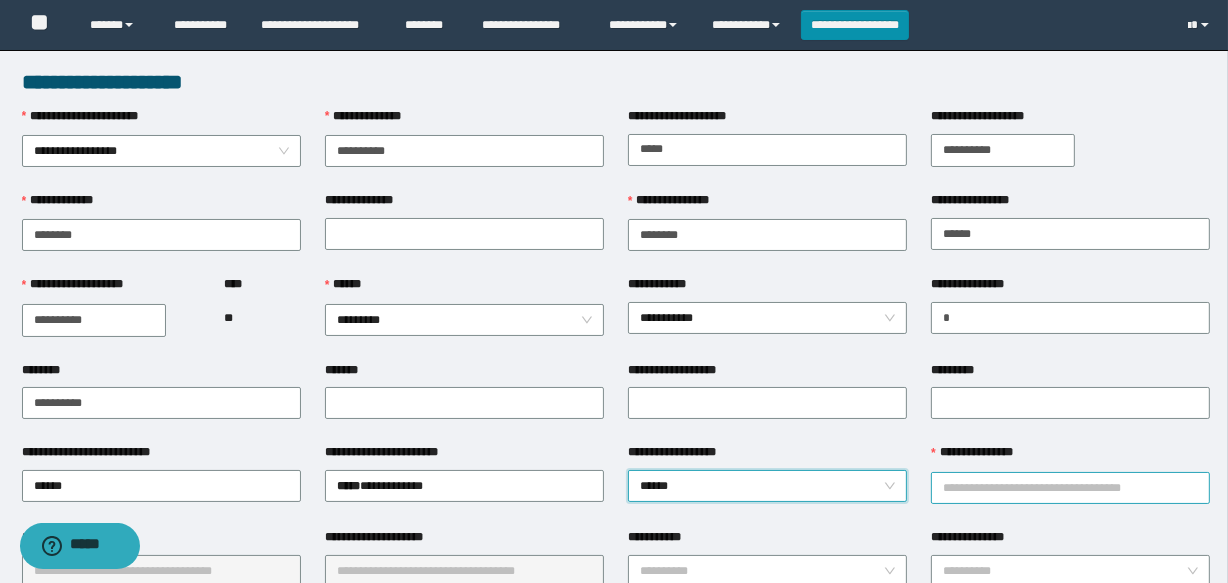 click on "**********" at bounding box center [1070, 488] 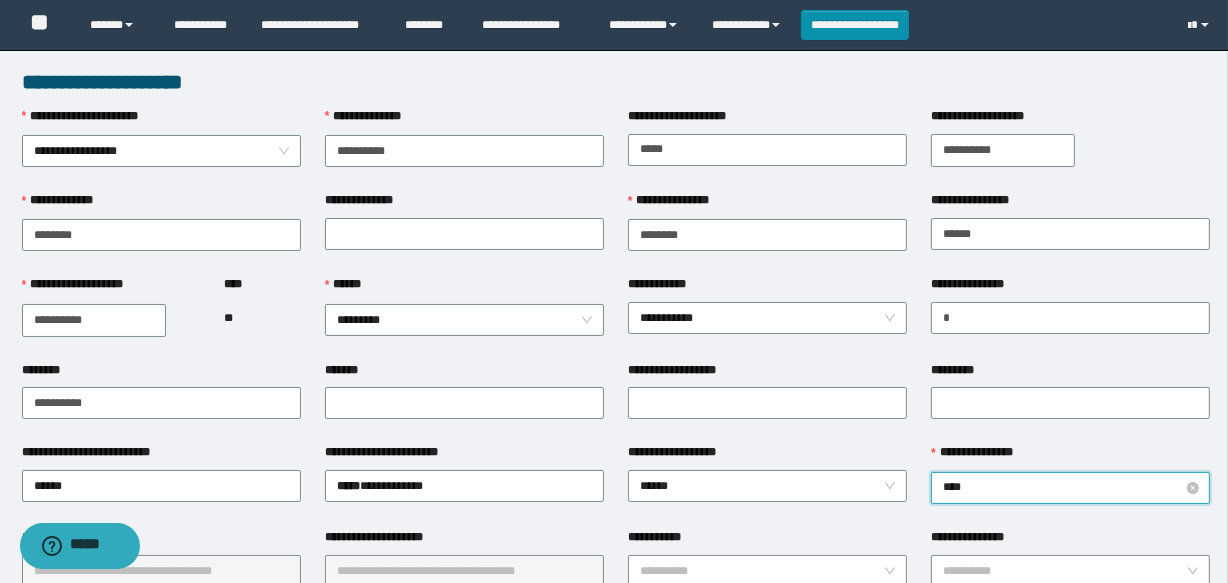 type on "*****" 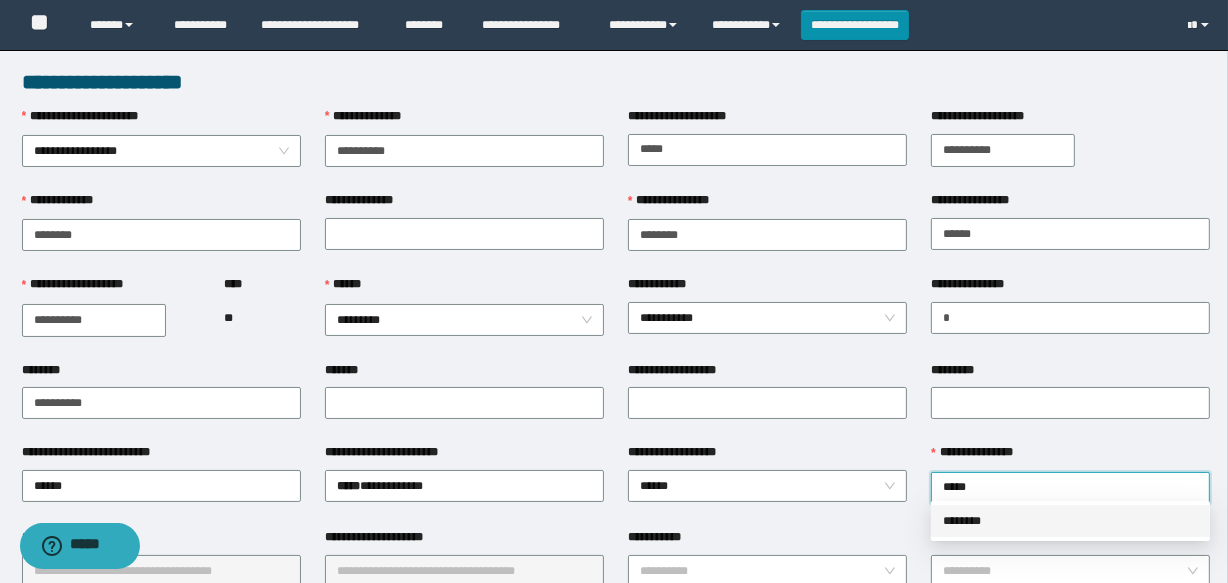 click on "********" at bounding box center [1070, 521] 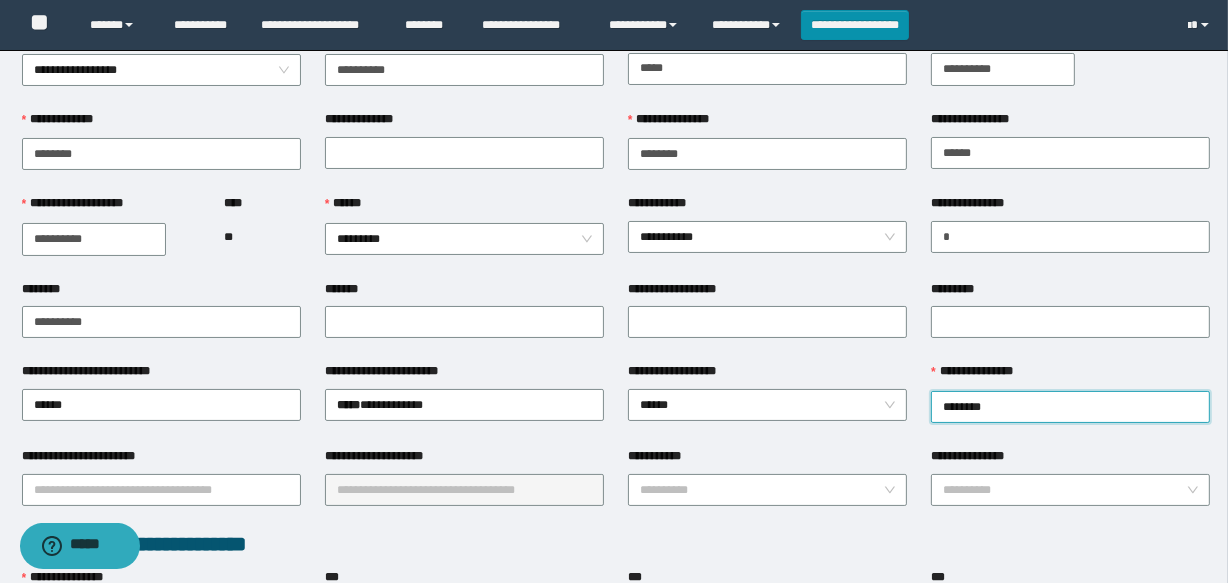 scroll, scrollTop: 181, scrollLeft: 0, axis: vertical 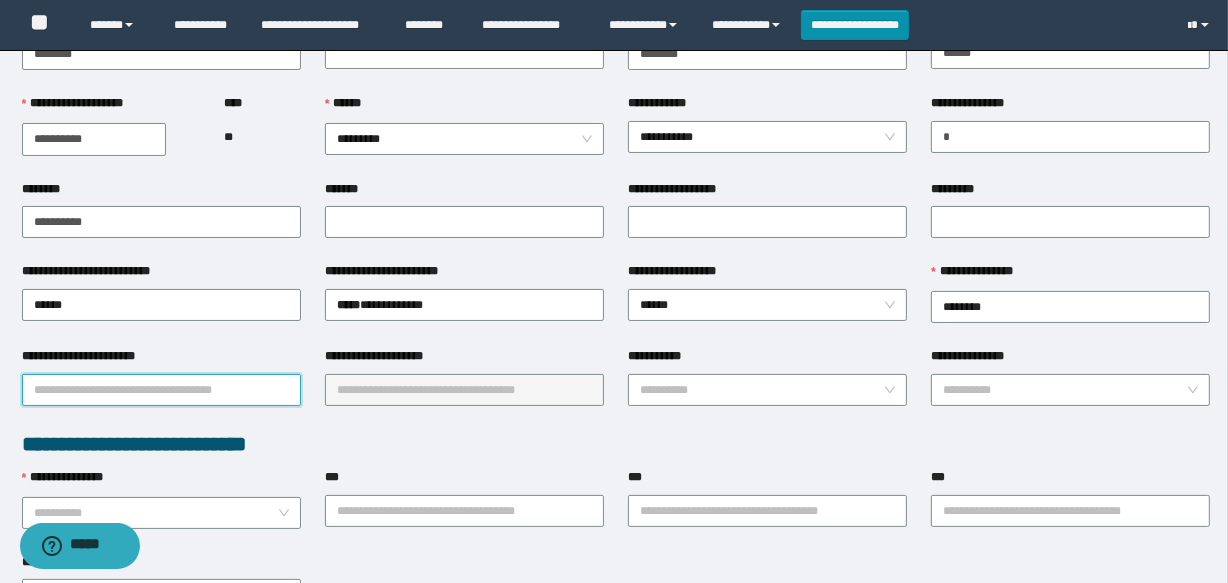 click on "**********" at bounding box center [161, 390] 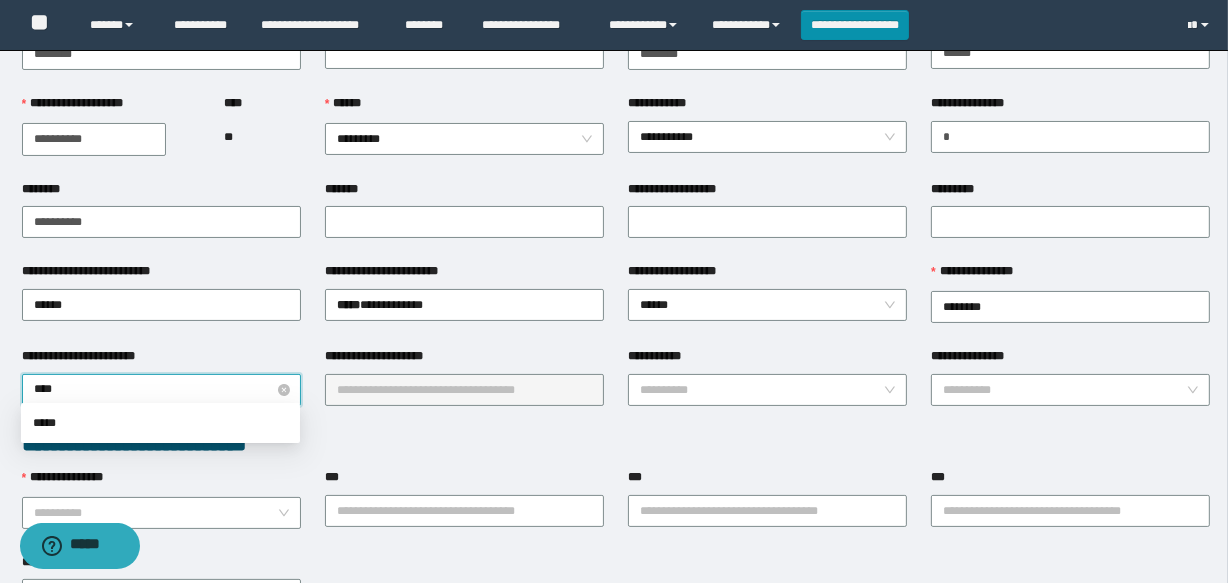 type on "*****" 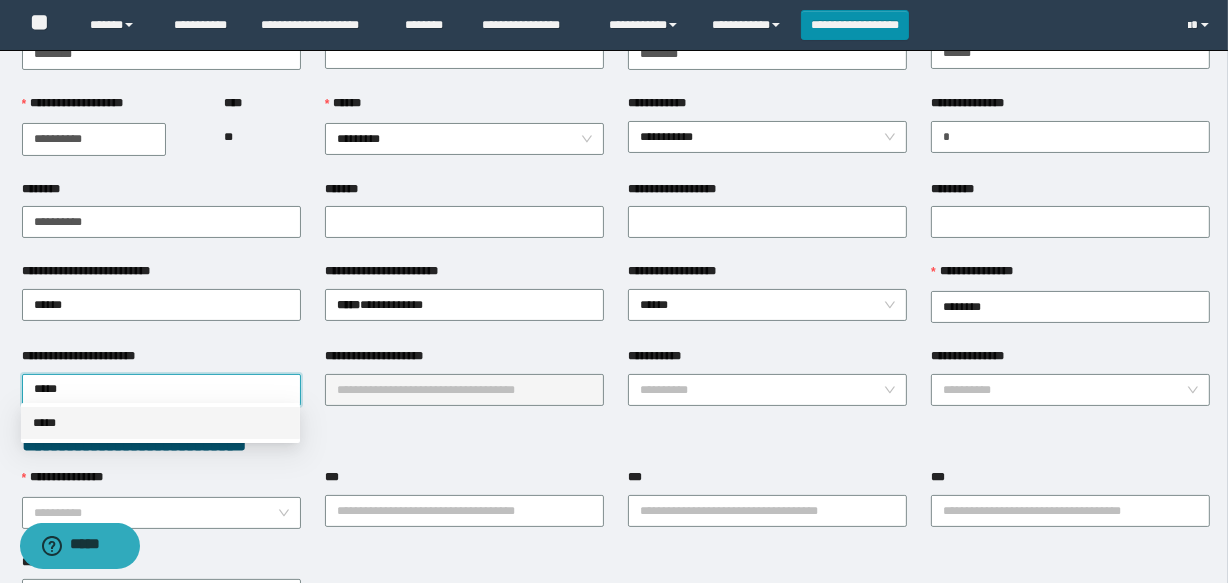 click on "*****" at bounding box center [160, 423] 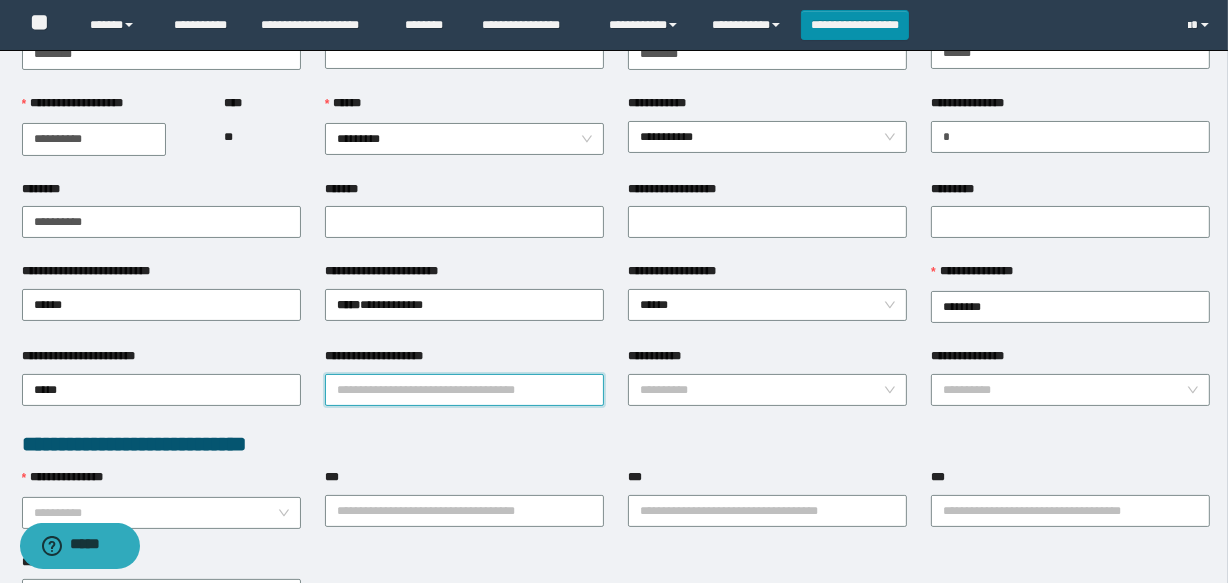 click on "**********" at bounding box center (464, 390) 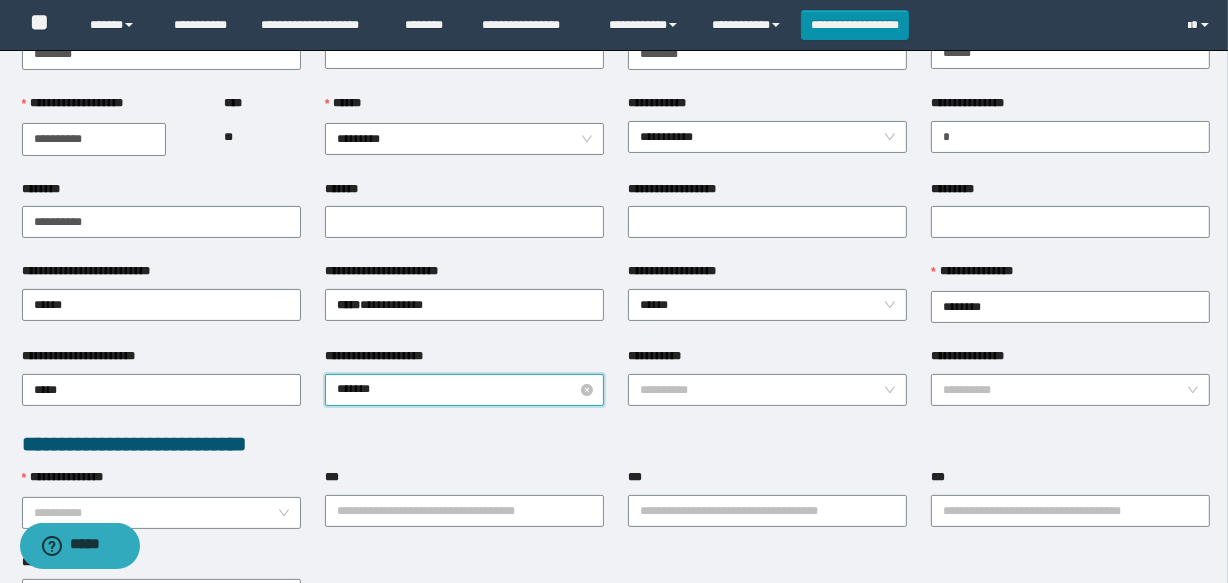 type on "******" 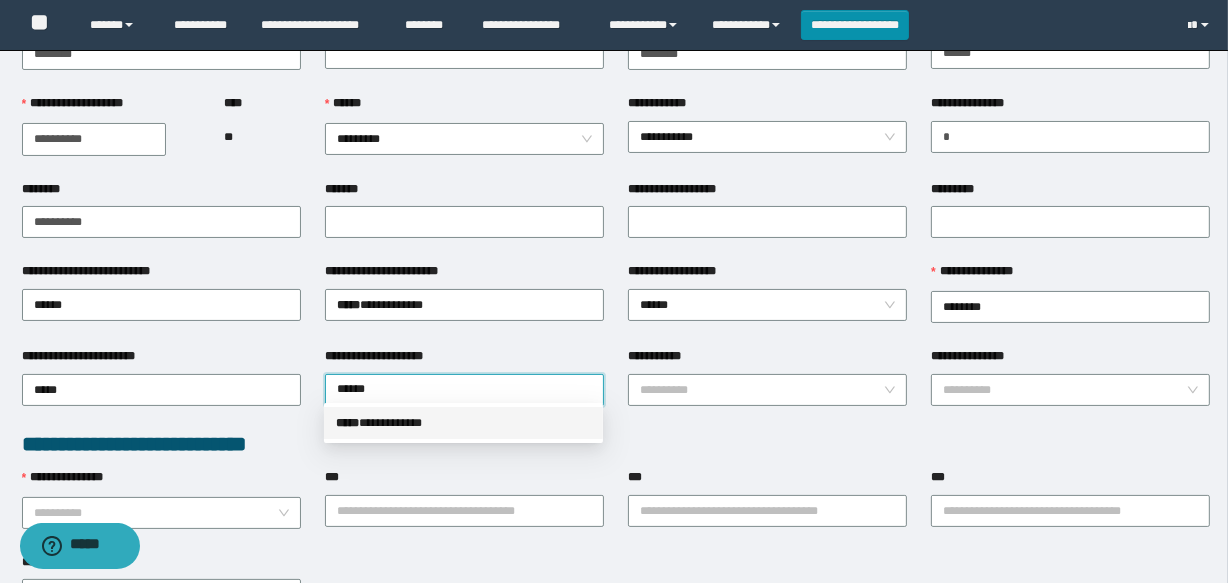click on "**********" at bounding box center (463, 423) 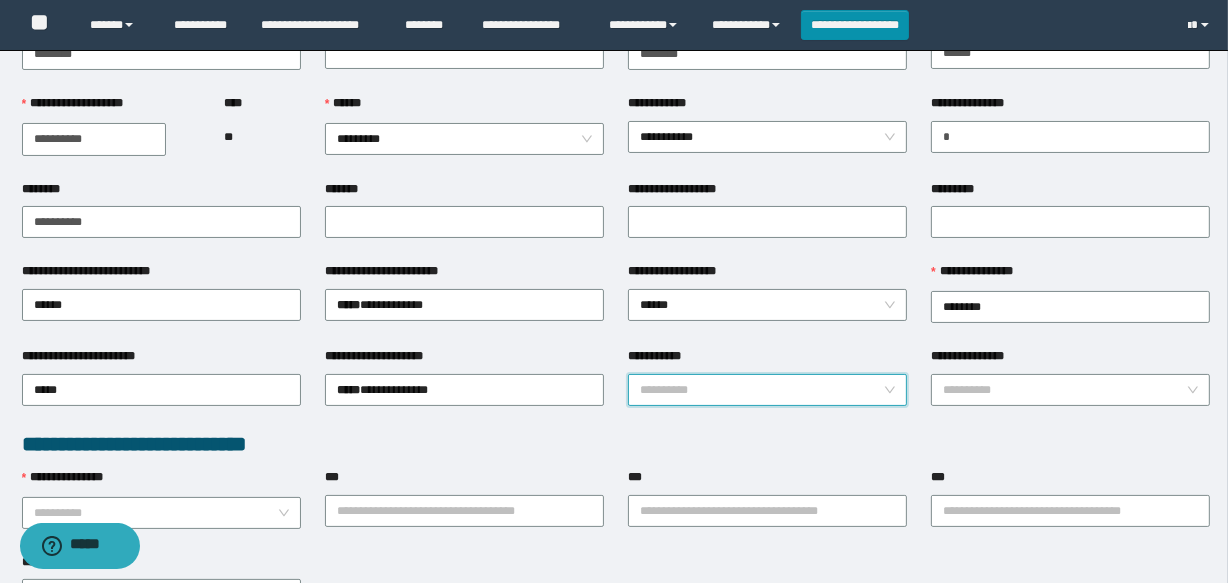 click on "**********" at bounding box center [761, 390] 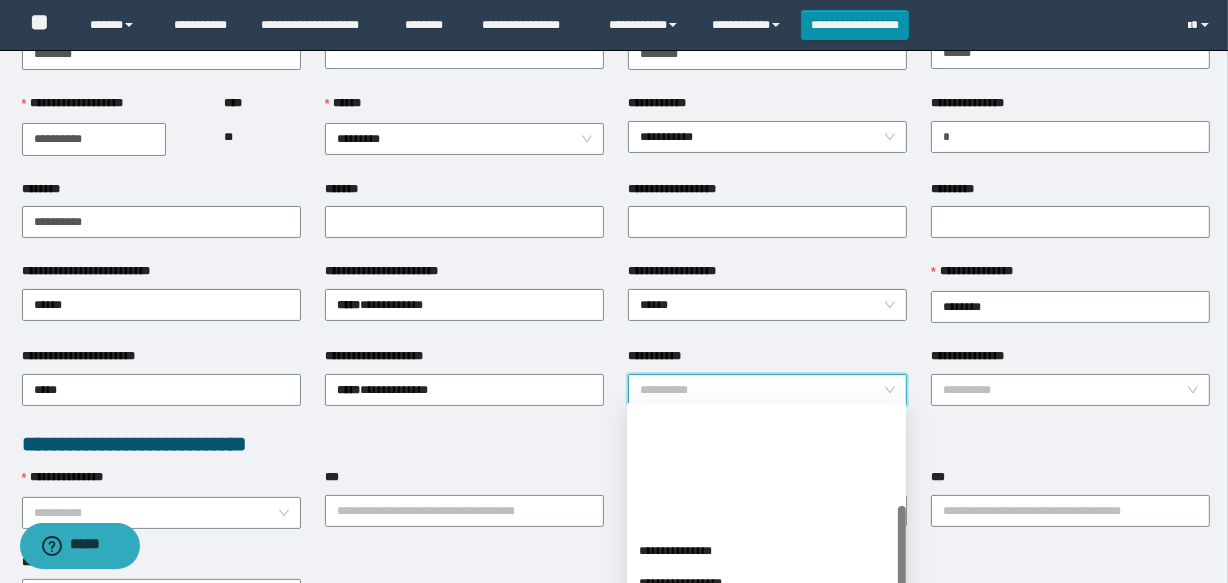 scroll, scrollTop: 160, scrollLeft: 0, axis: vertical 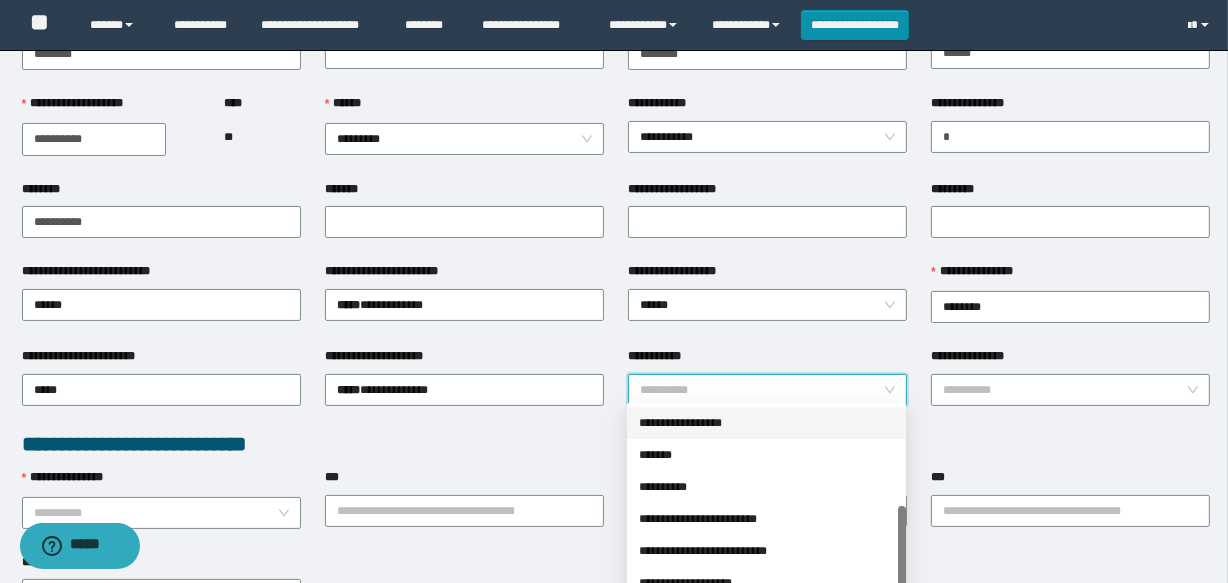 click on "**********" at bounding box center [766, 423] 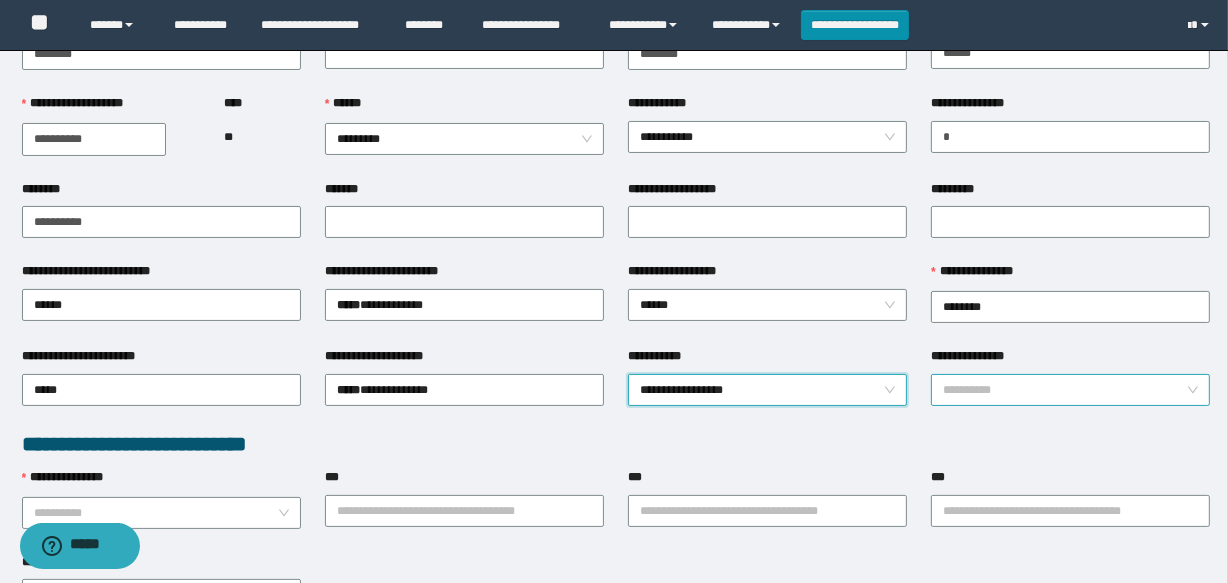 click on "**********" at bounding box center [1064, 390] 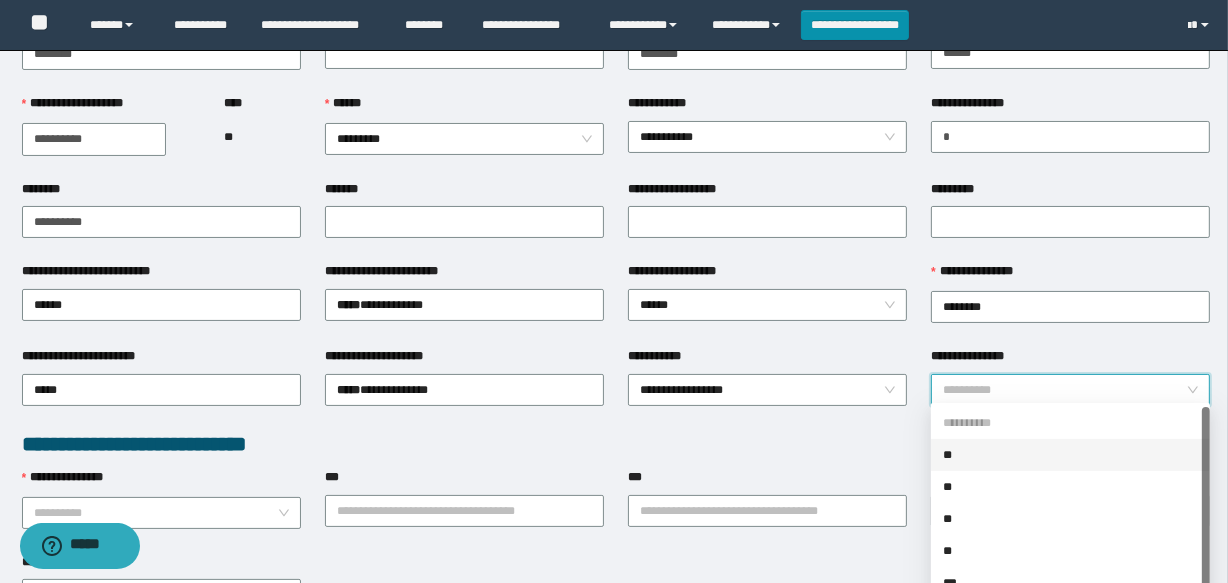 click on "**" at bounding box center [1070, 455] 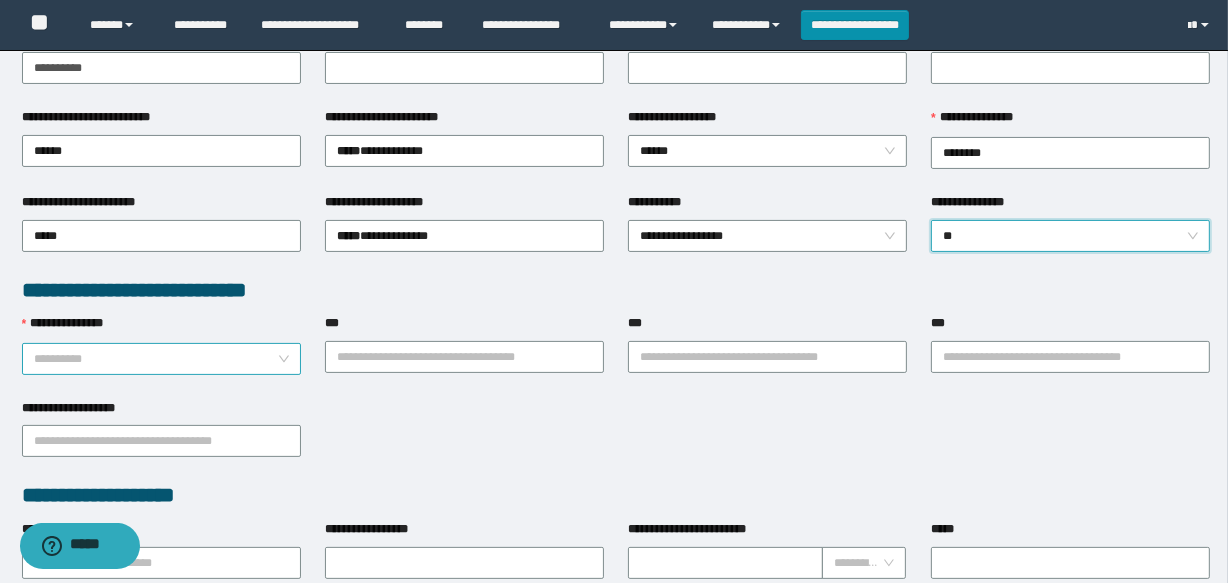 scroll, scrollTop: 363, scrollLeft: 0, axis: vertical 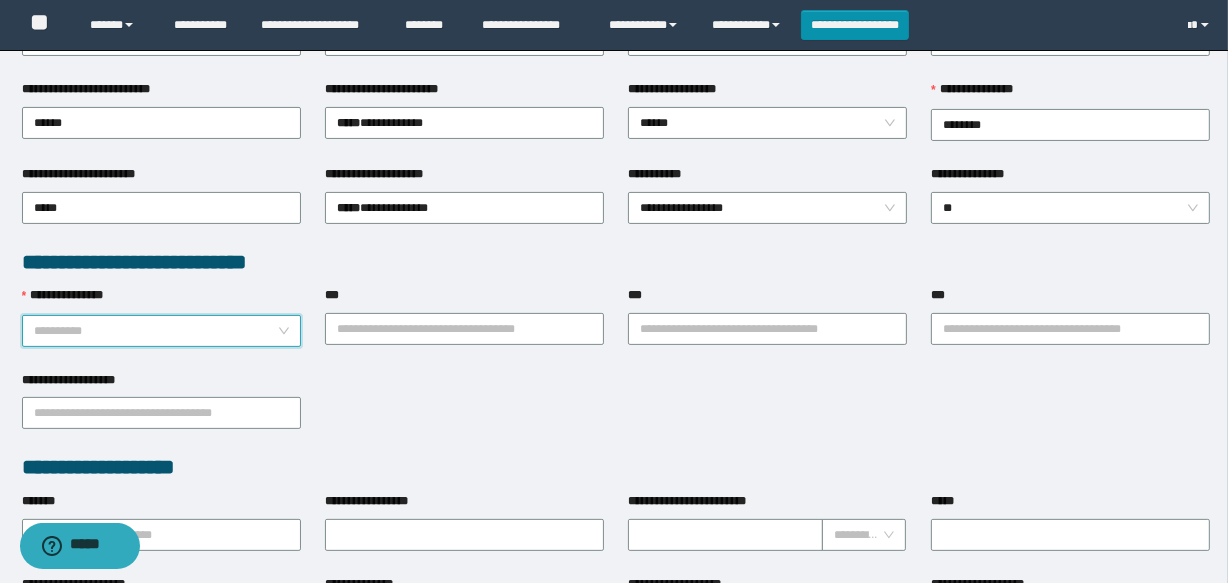 click on "**********" at bounding box center (155, 331) 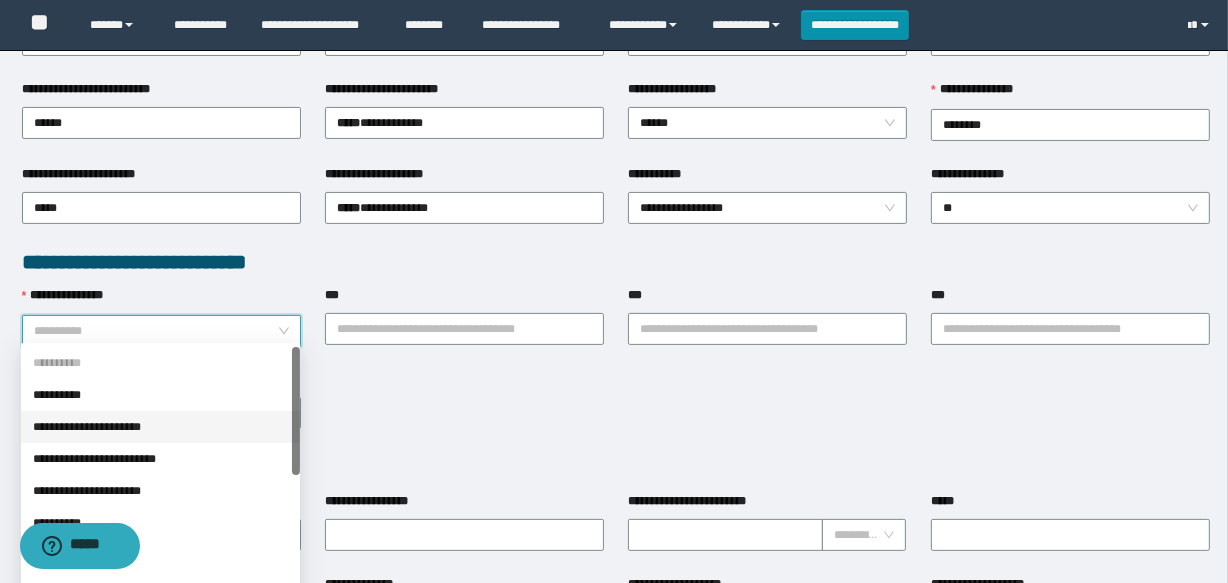 drag, startPoint x: 134, startPoint y: 422, endPoint x: 316, endPoint y: 383, distance: 186.13167 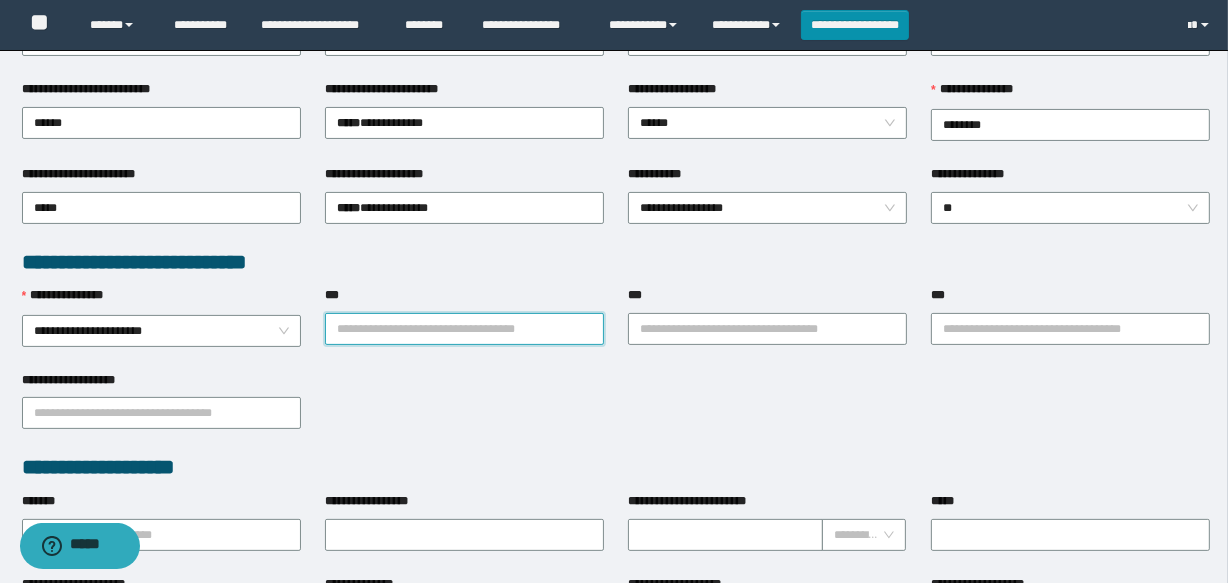 click on "***" at bounding box center [464, 329] 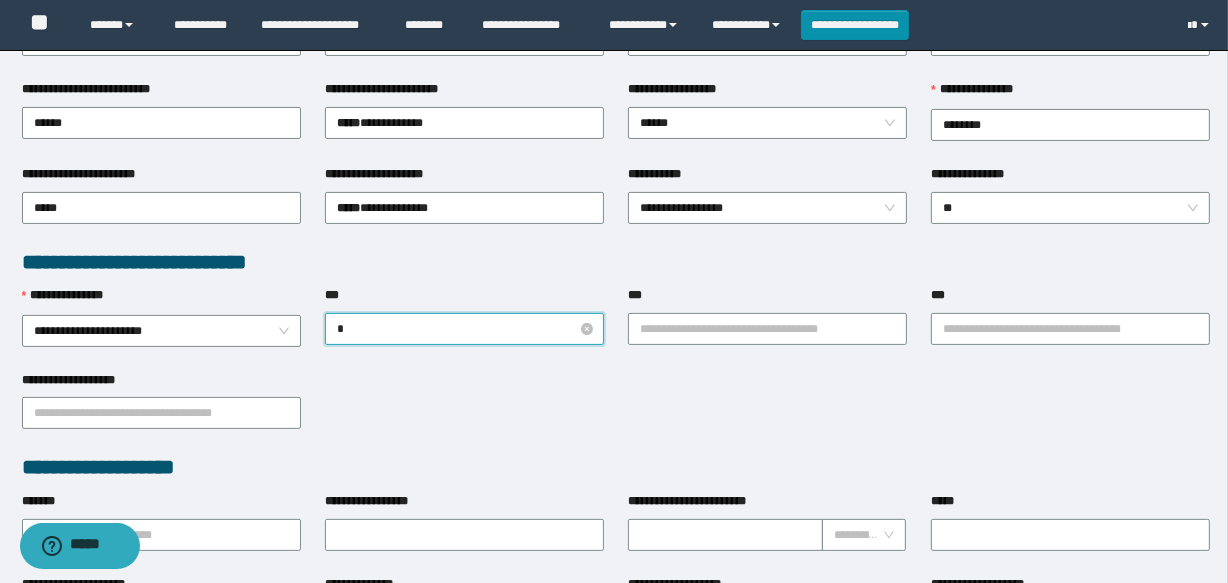 type on "**" 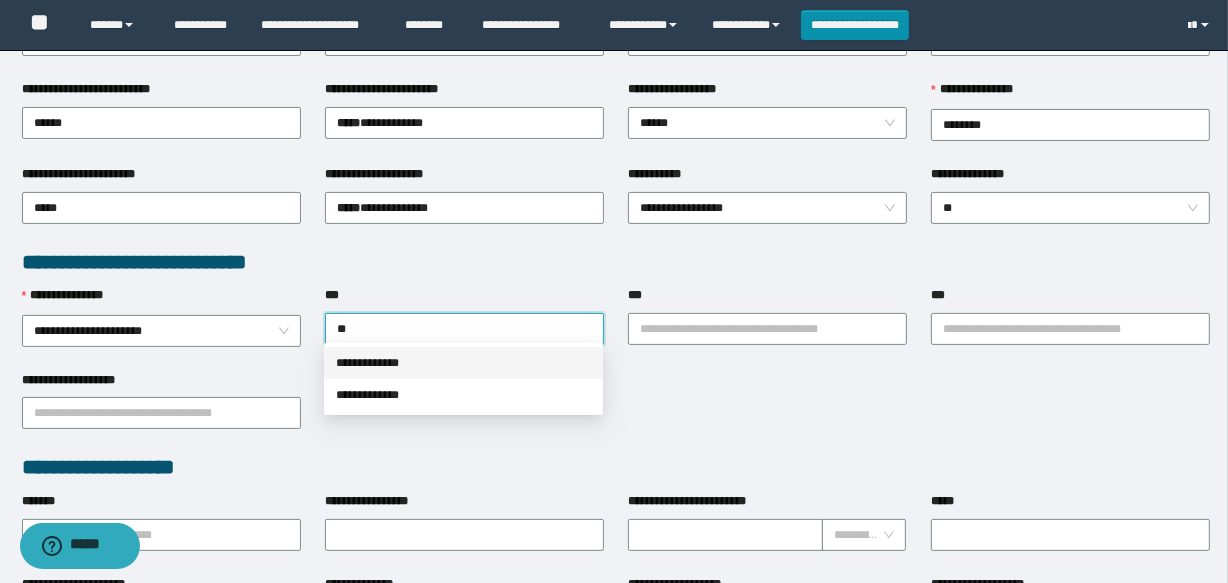 drag, startPoint x: 362, startPoint y: 357, endPoint x: 391, endPoint y: 363, distance: 29.614185 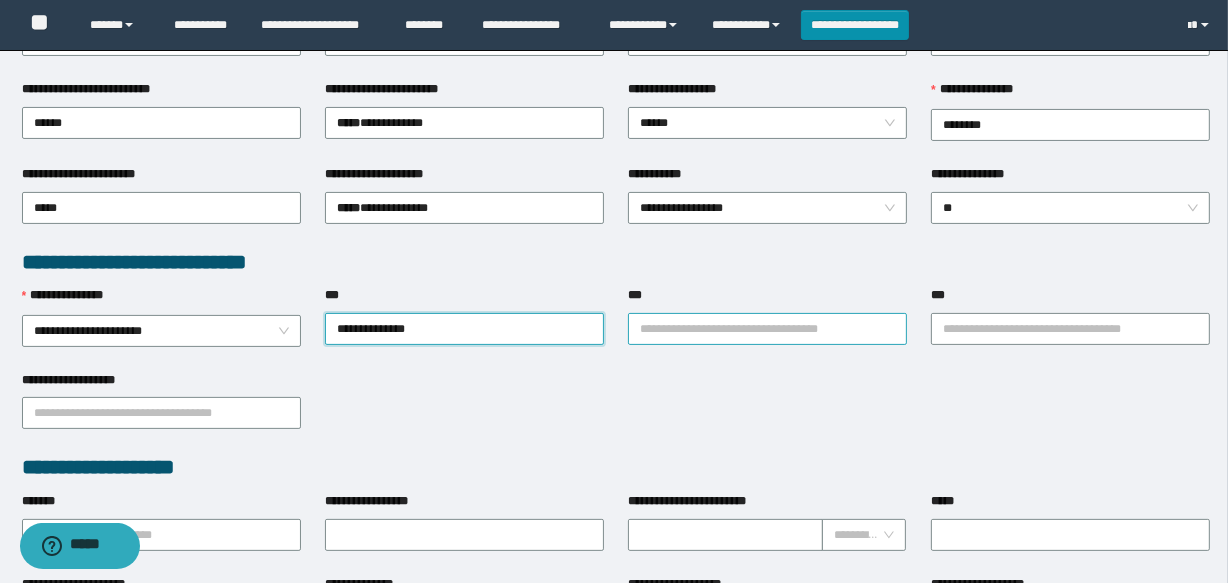 click on "***" at bounding box center [767, 329] 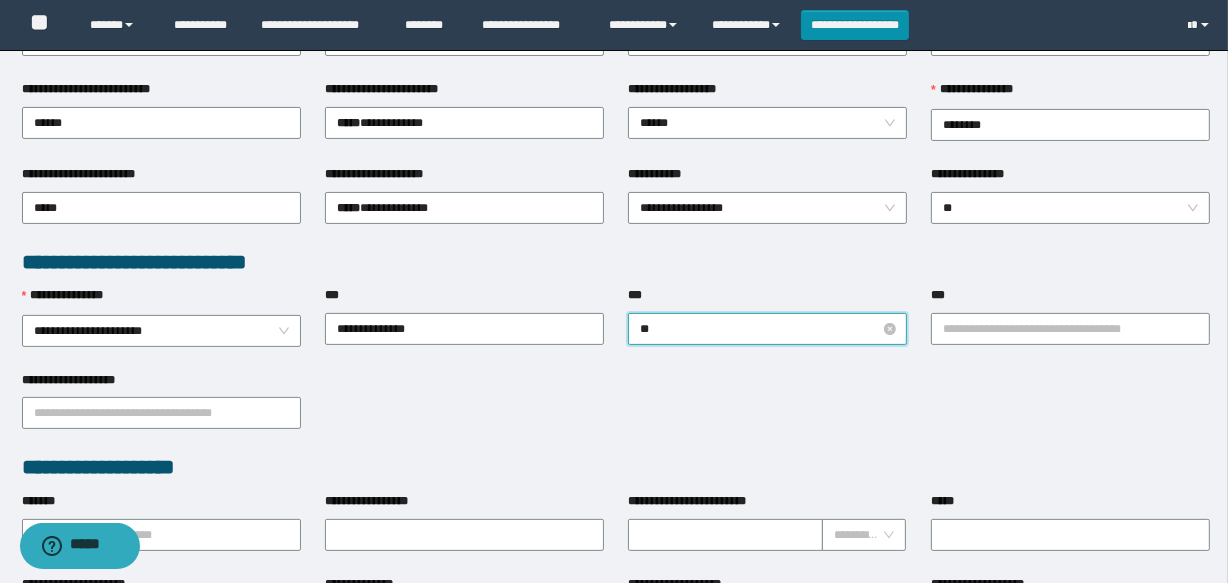 type on "***" 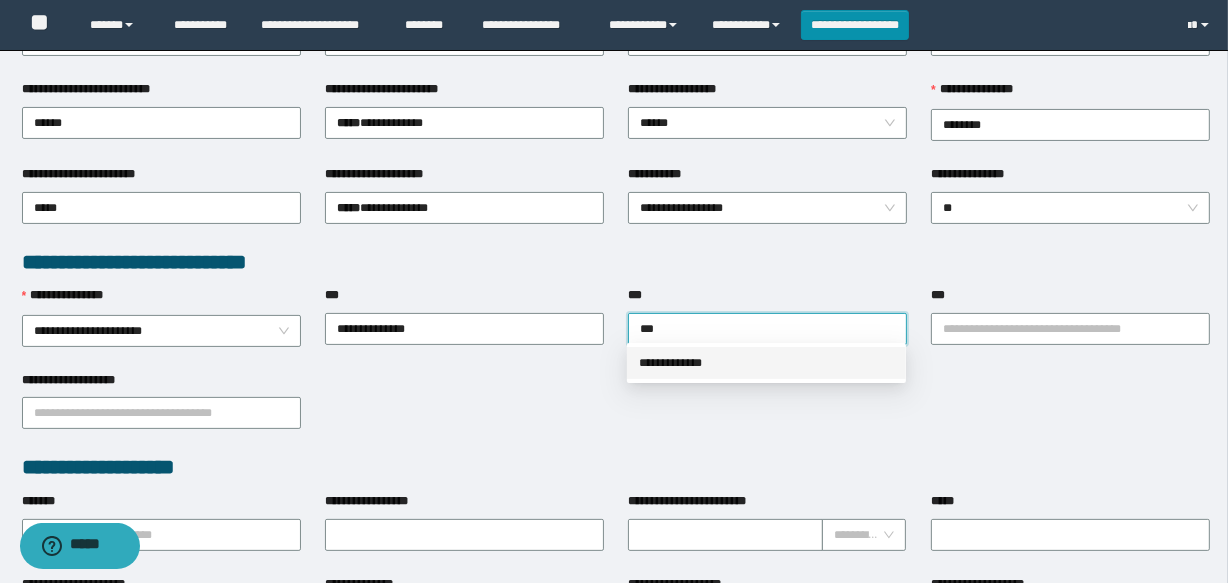 drag, startPoint x: 663, startPoint y: 358, endPoint x: 1240, endPoint y: 360, distance: 577.0035 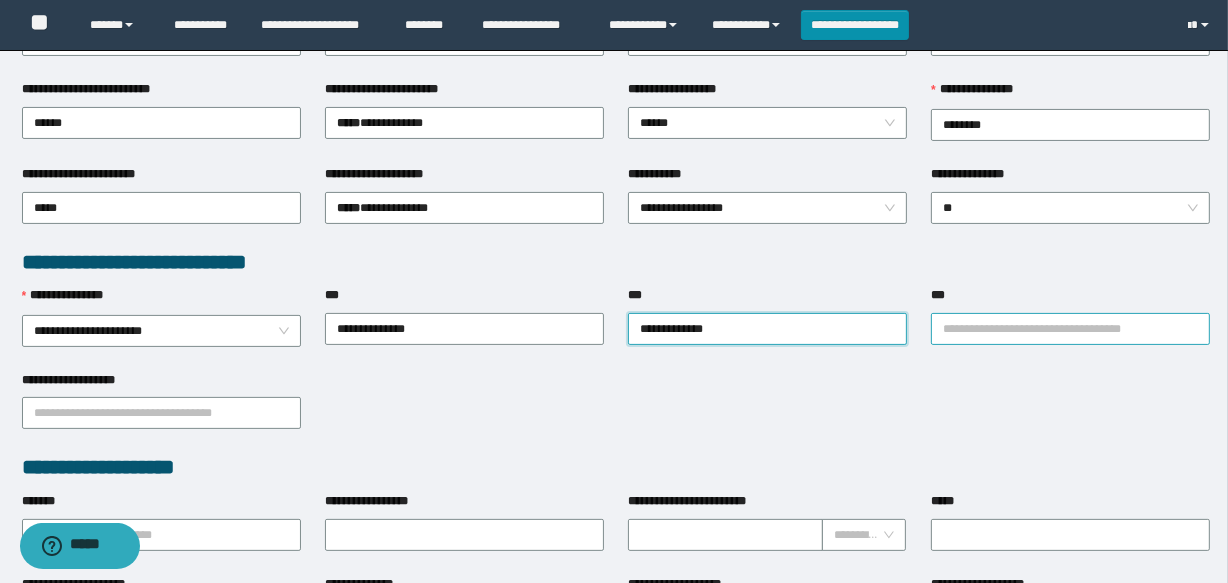 click on "***" at bounding box center (1070, 329) 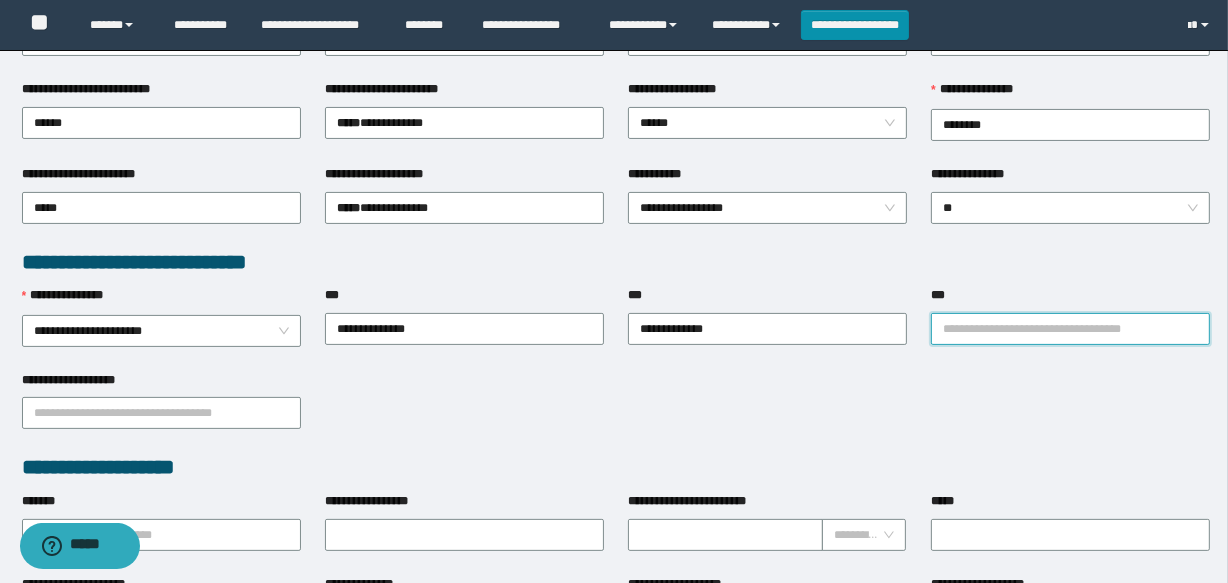 type on "*" 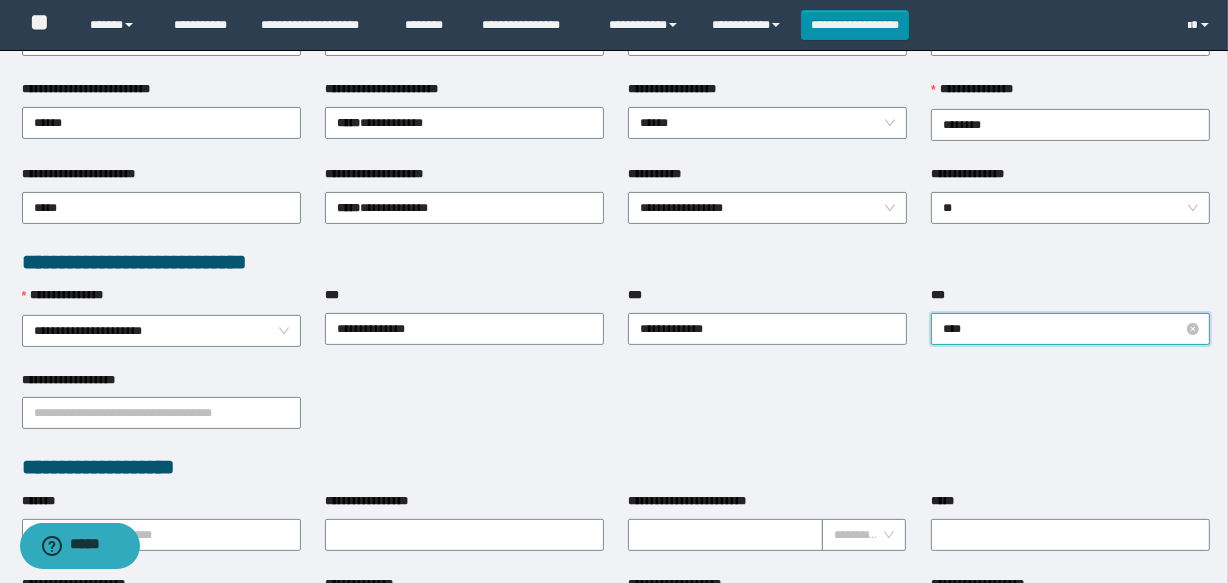 type on "*****" 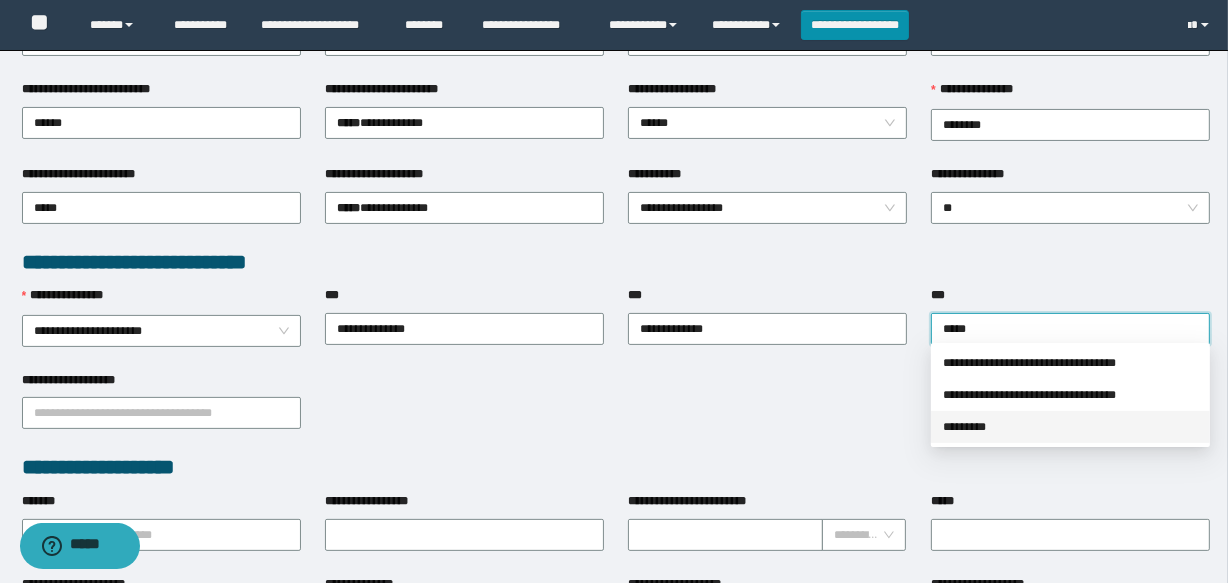 click on "*********" at bounding box center (1070, 427) 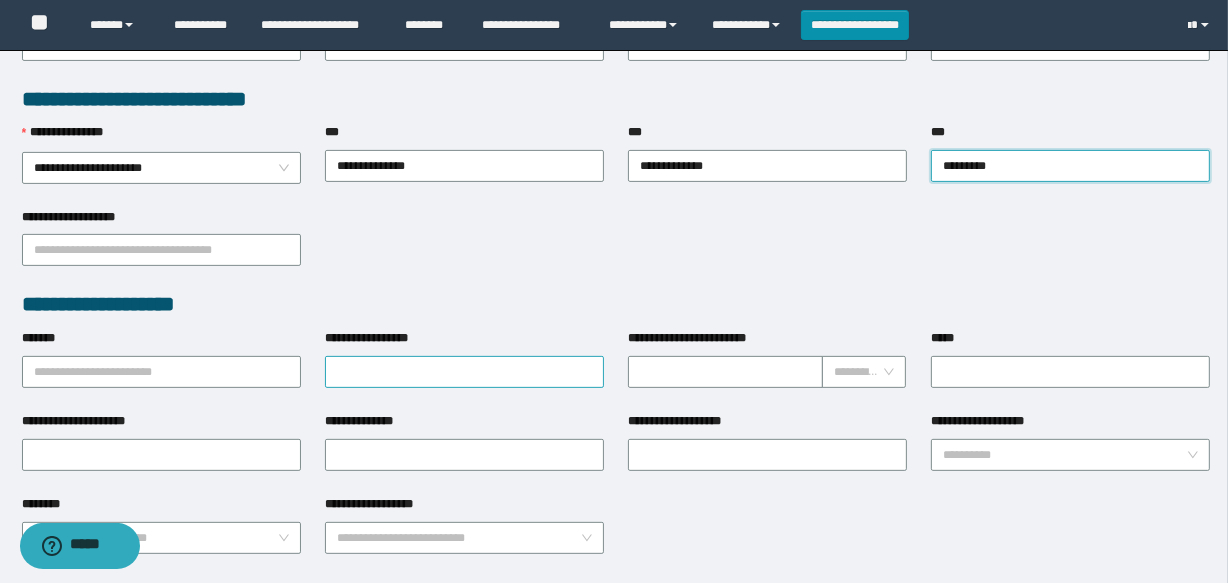 scroll, scrollTop: 545, scrollLeft: 0, axis: vertical 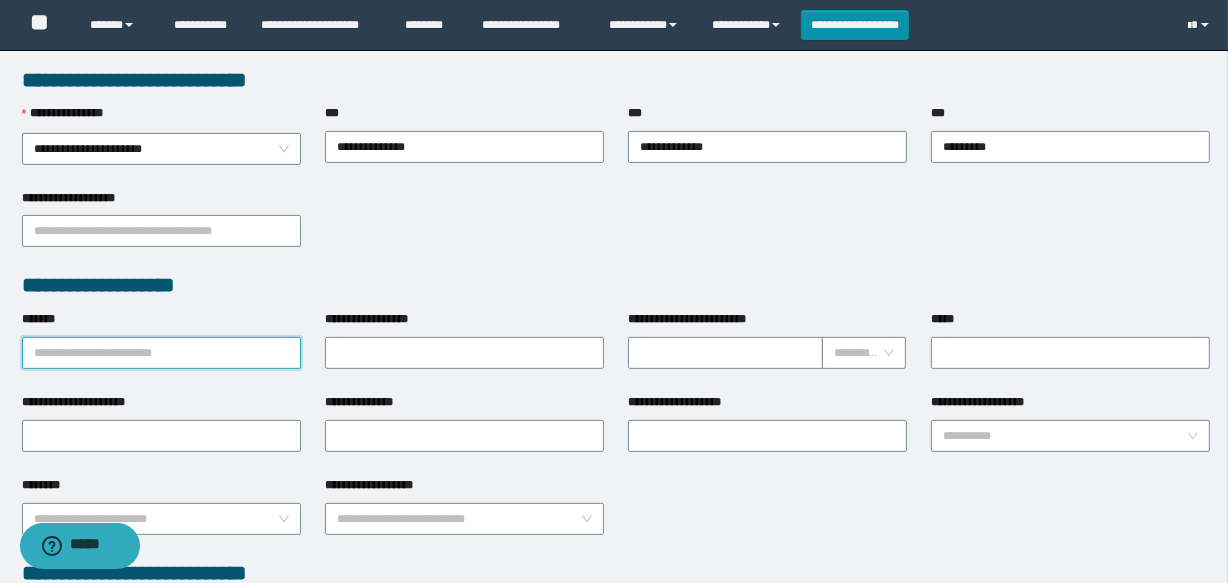 click on "*******" at bounding box center (161, 353) 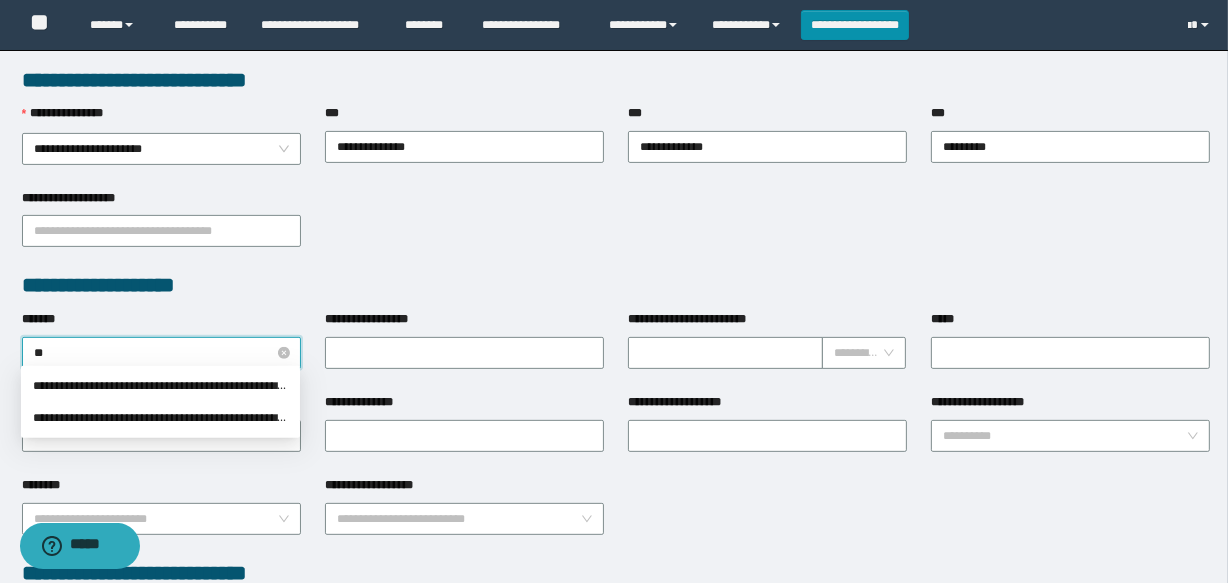 type on "*" 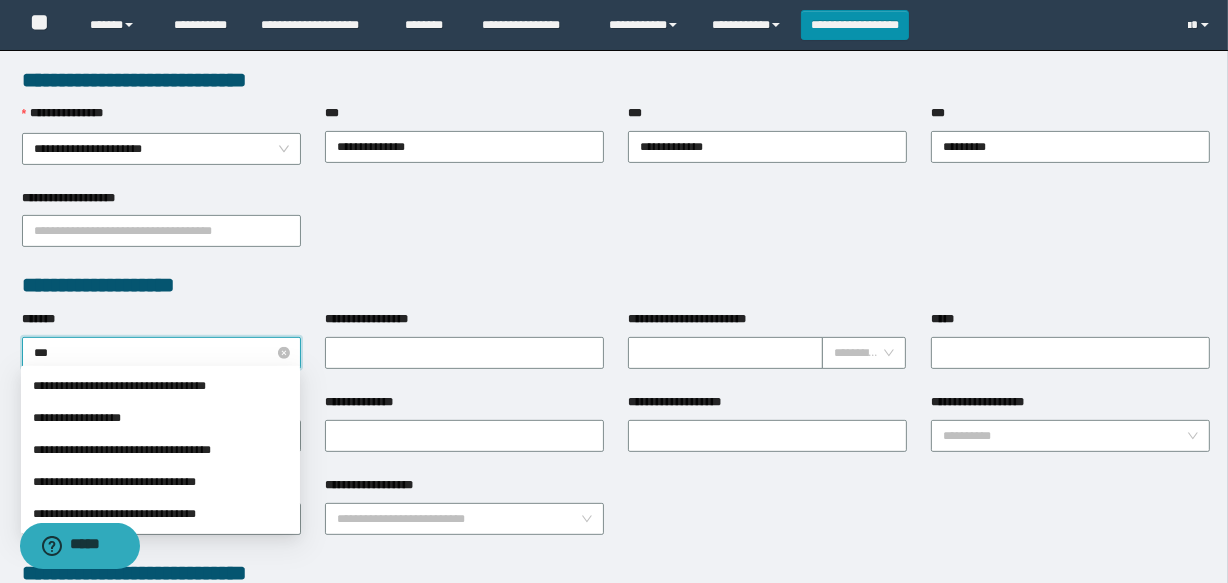 type on "****" 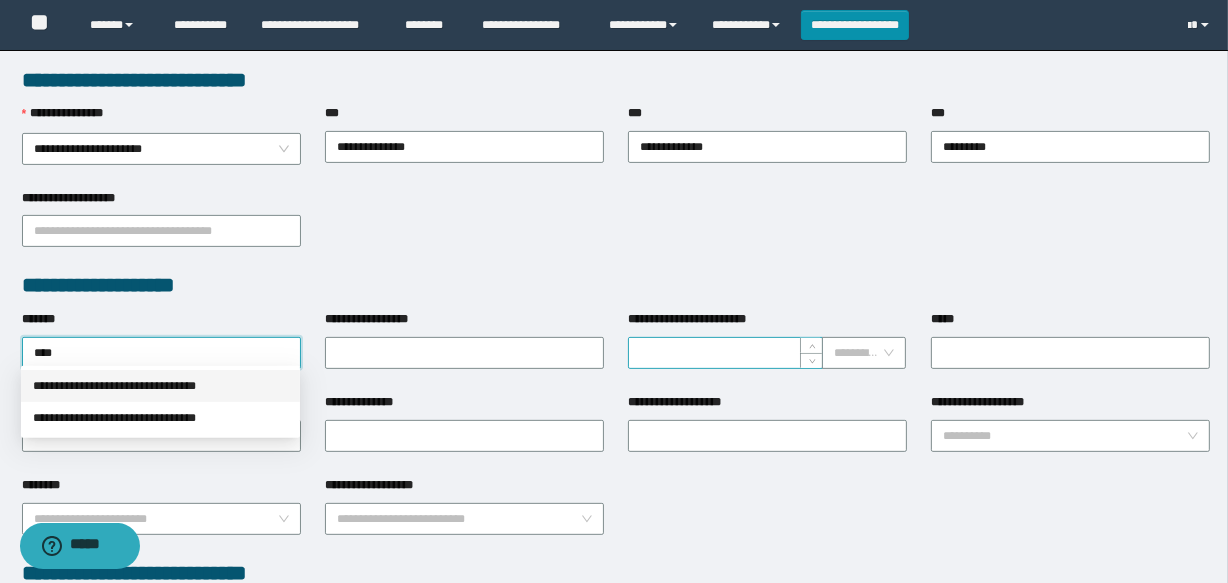 drag, startPoint x: 201, startPoint y: 380, endPoint x: 798, endPoint y: 361, distance: 597.30225 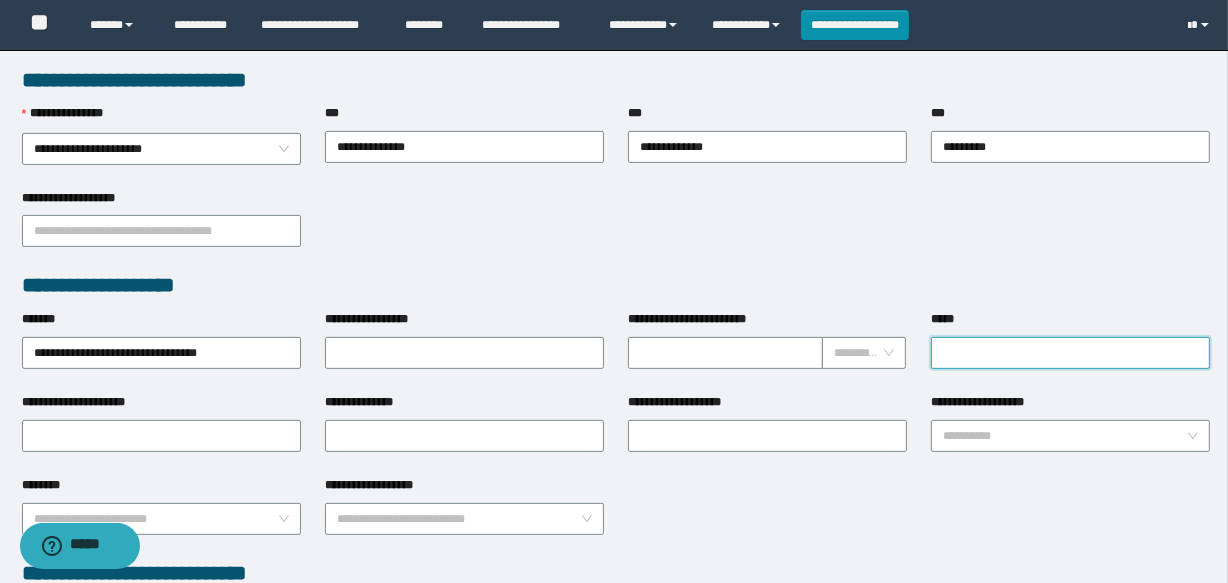 click on "*****" at bounding box center [1070, 353] 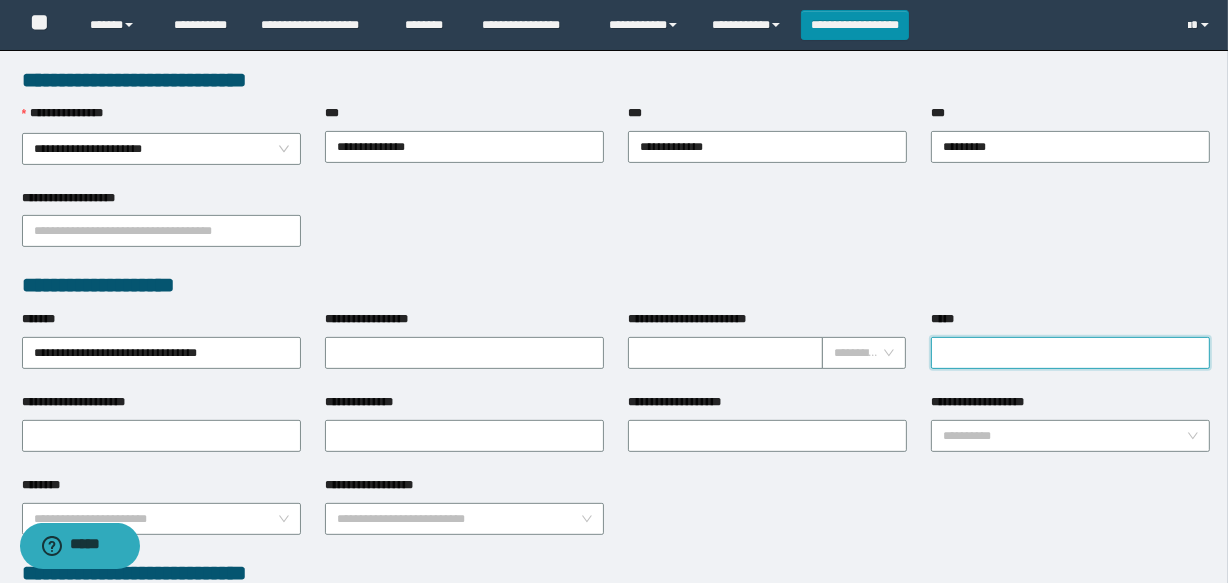 type on "**********" 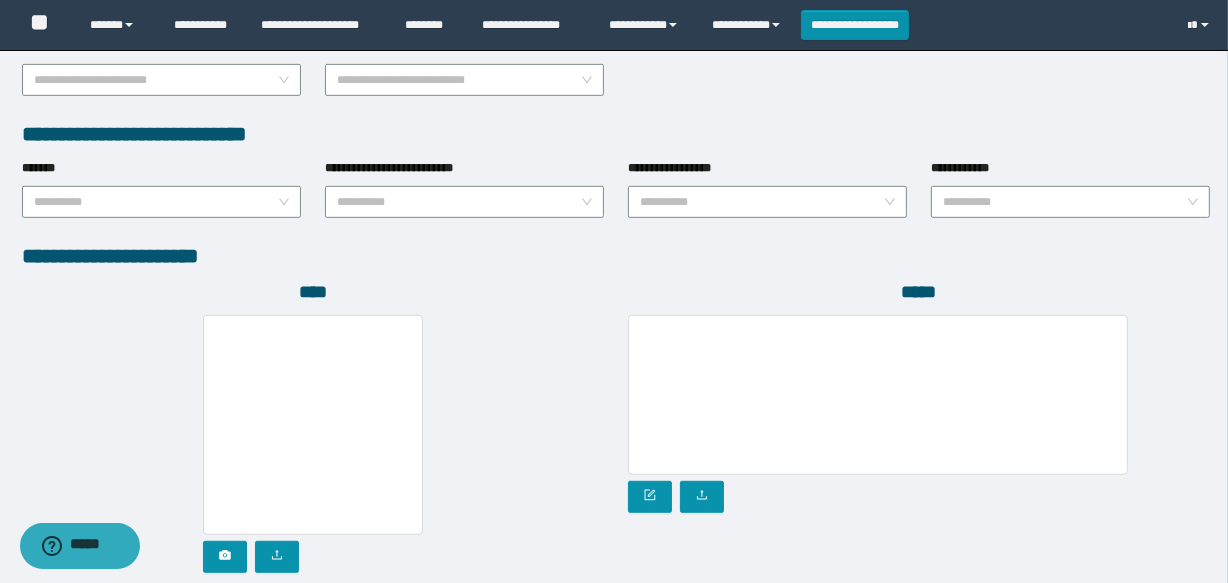scroll, scrollTop: 1120, scrollLeft: 0, axis: vertical 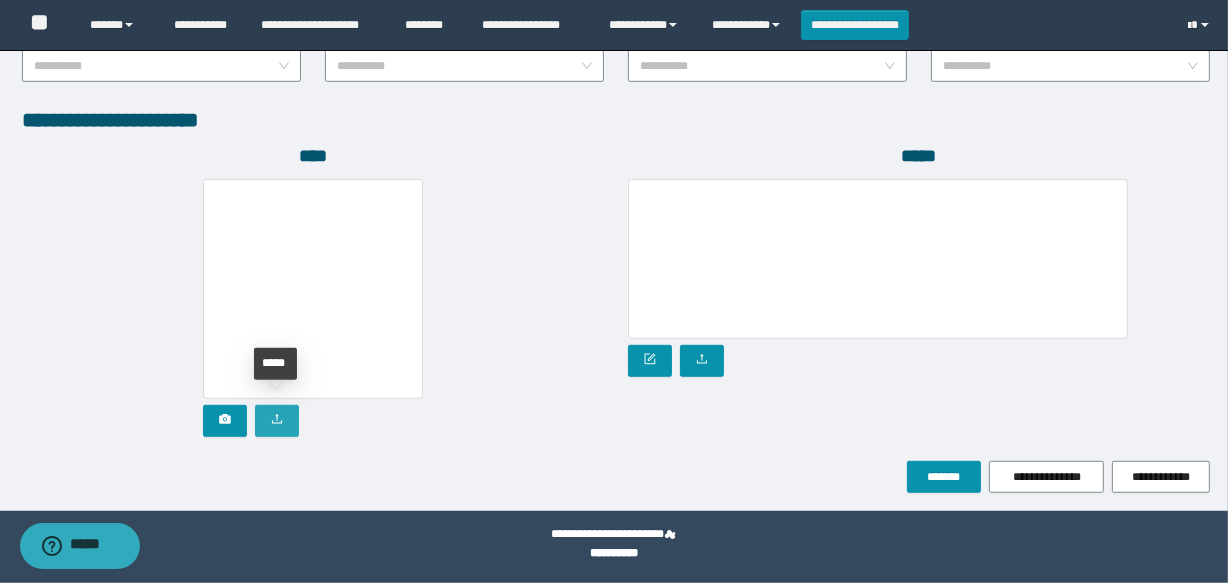 click at bounding box center (277, 421) 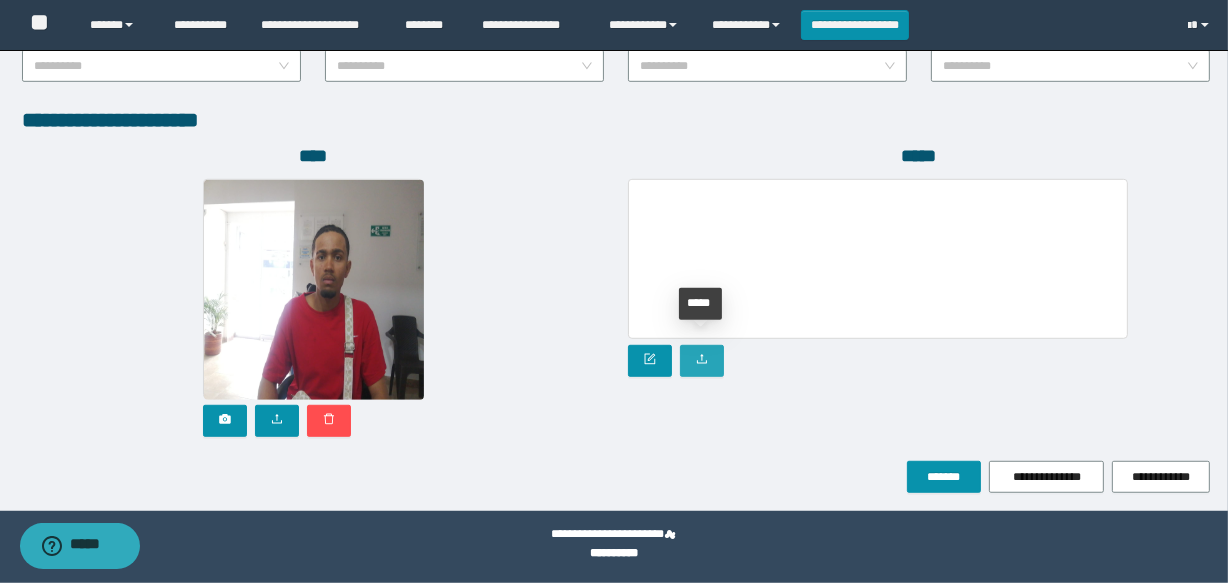 click 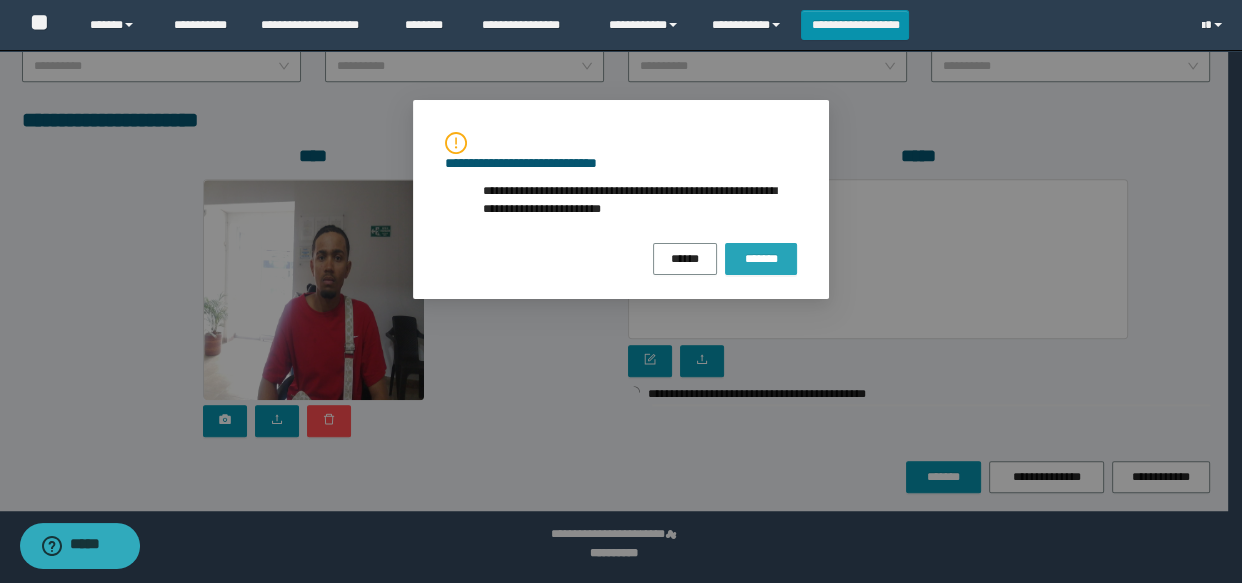 click on "*******" at bounding box center (761, 259) 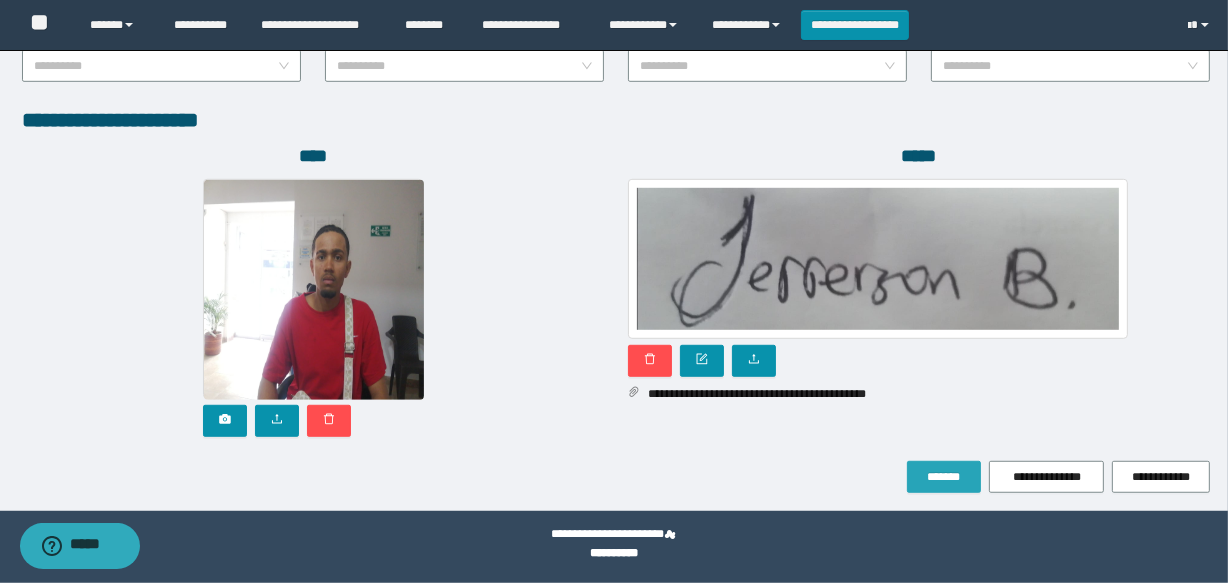 click on "*******" at bounding box center (944, 477) 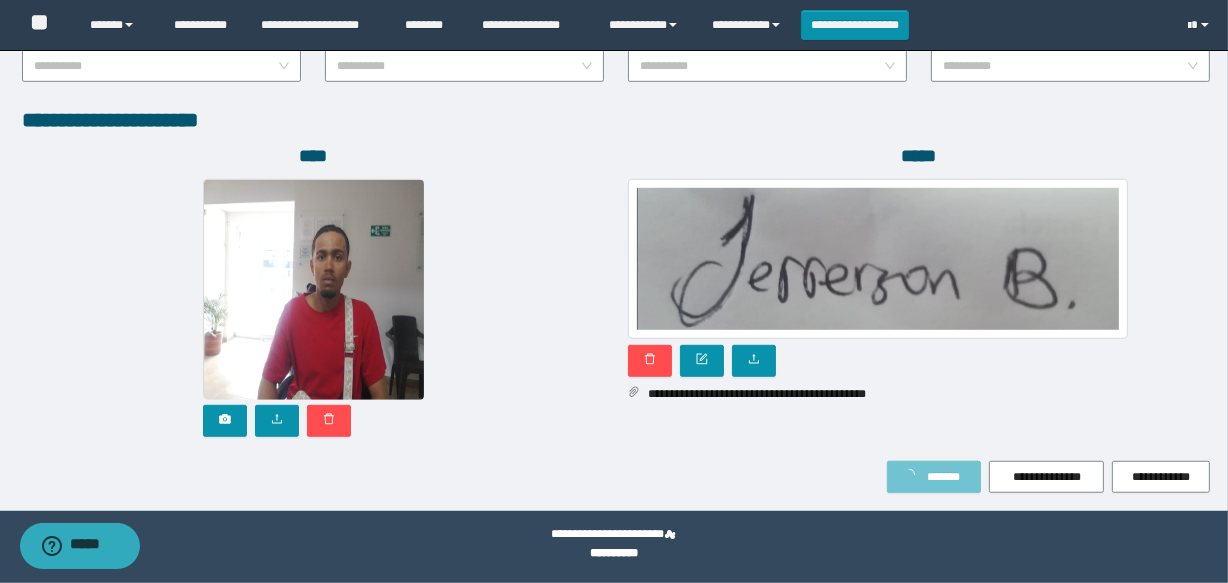type 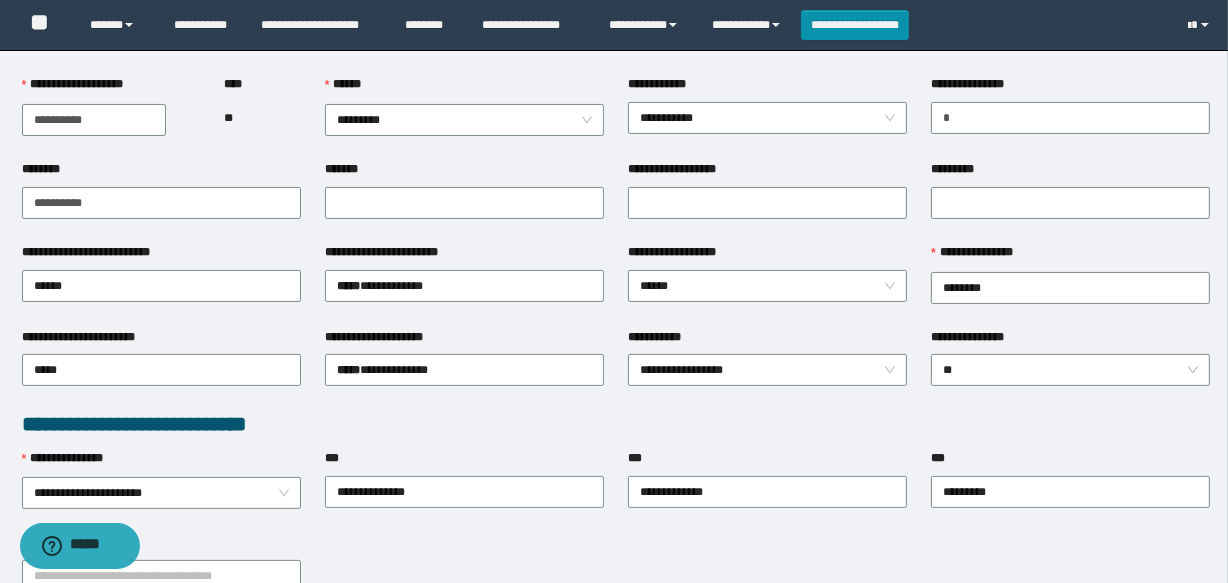 scroll, scrollTop: 0, scrollLeft: 0, axis: both 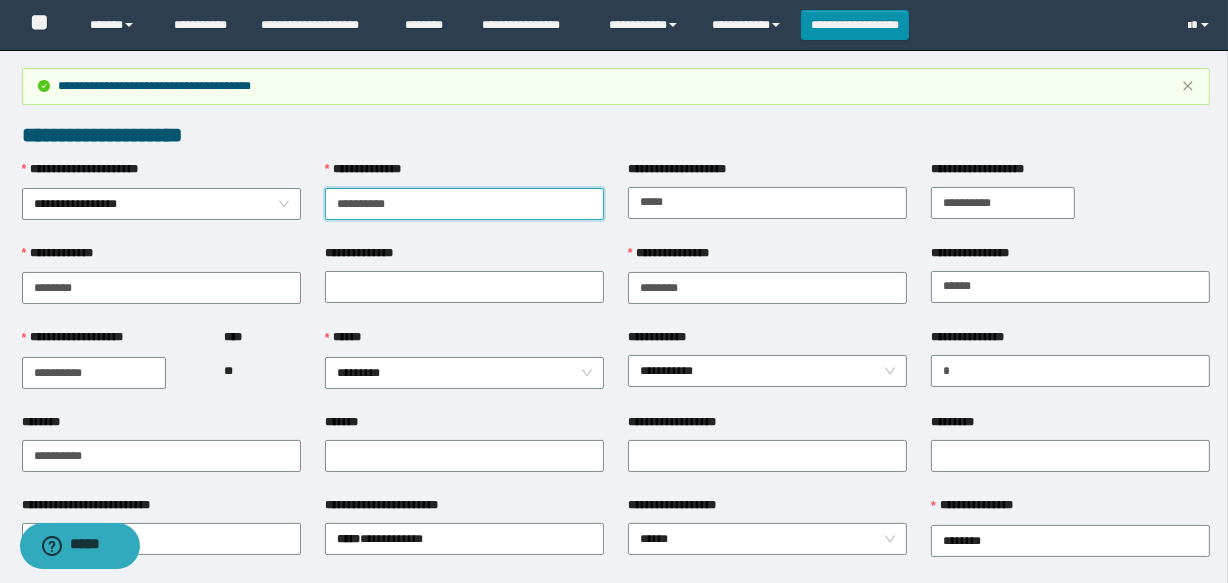 drag, startPoint x: 433, startPoint y: 206, endPoint x: 302, endPoint y: 210, distance: 131.06105 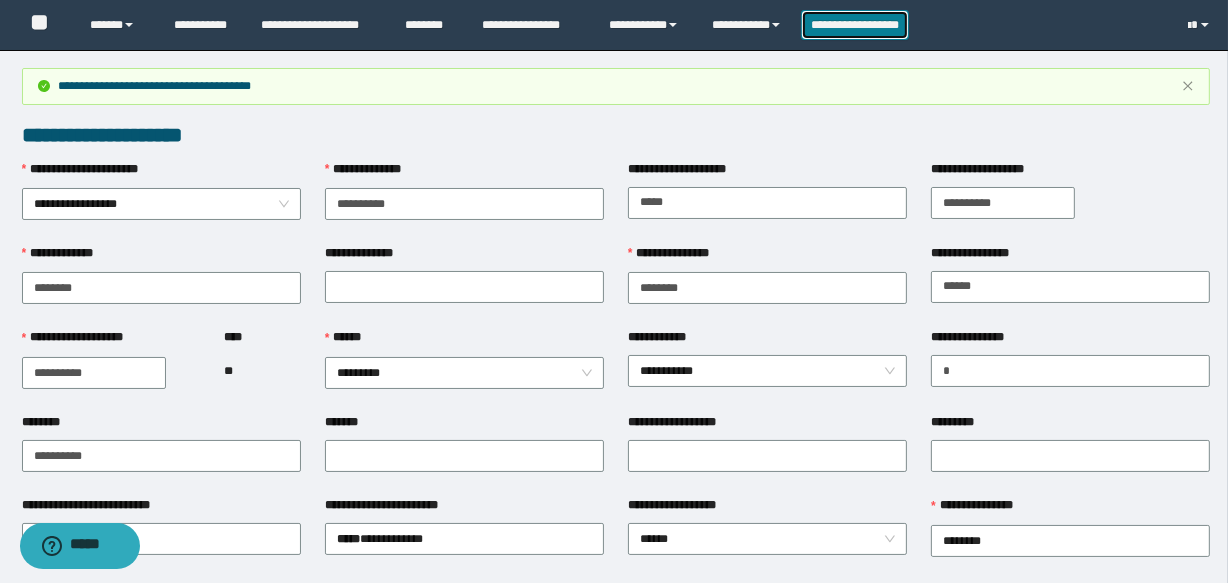 click on "**********" at bounding box center [855, 25] 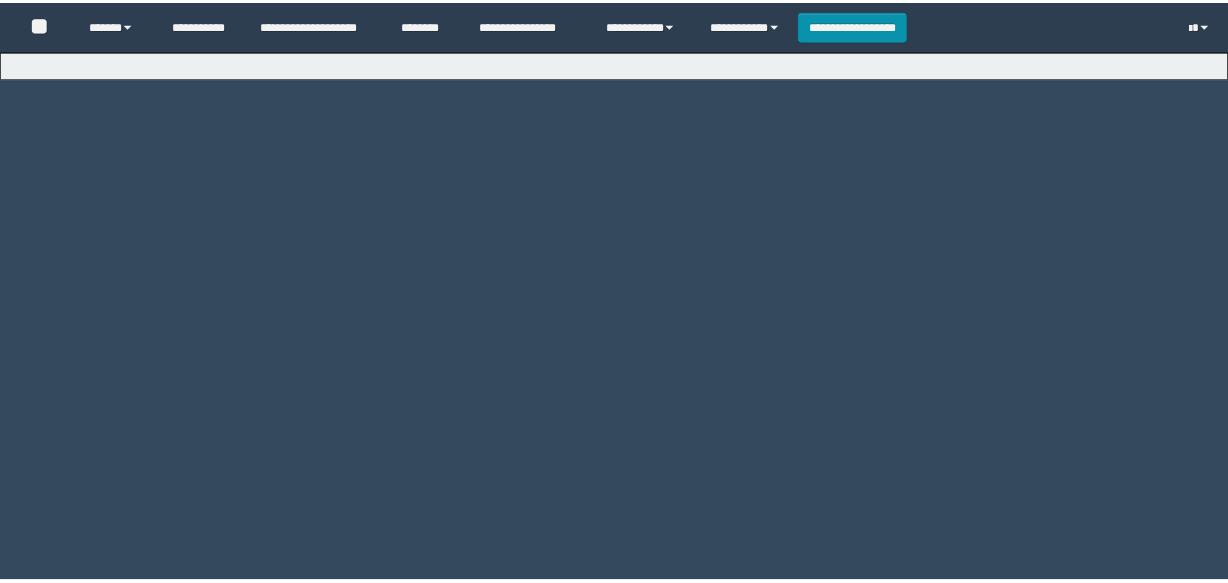 scroll, scrollTop: 0, scrollLeft: 0, axis: both 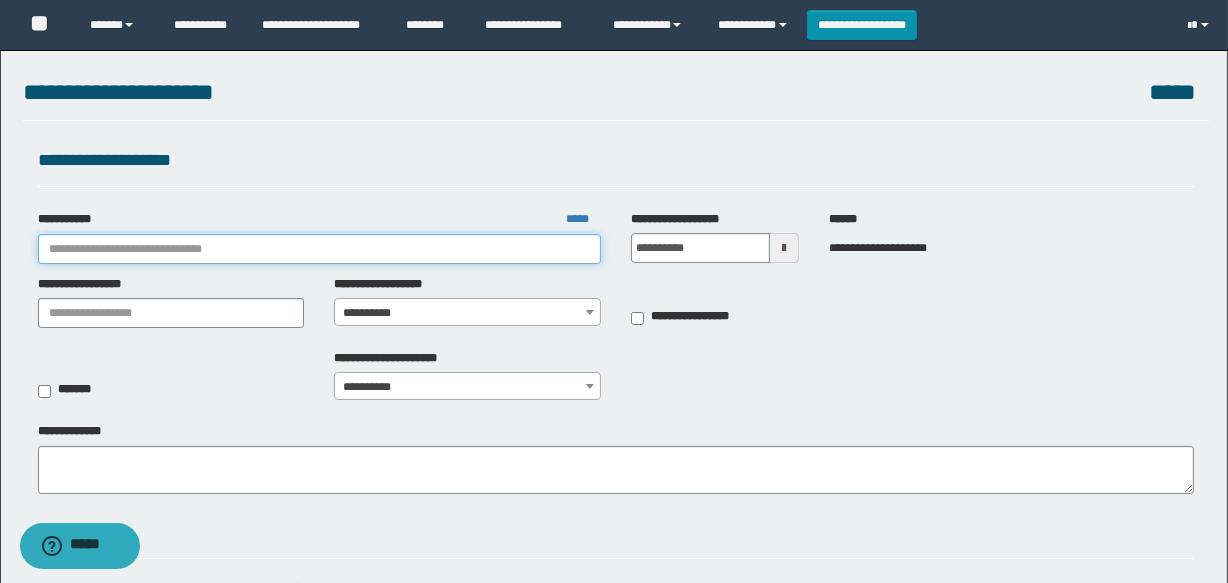 click on "**********" at bounding box center (319, 249) 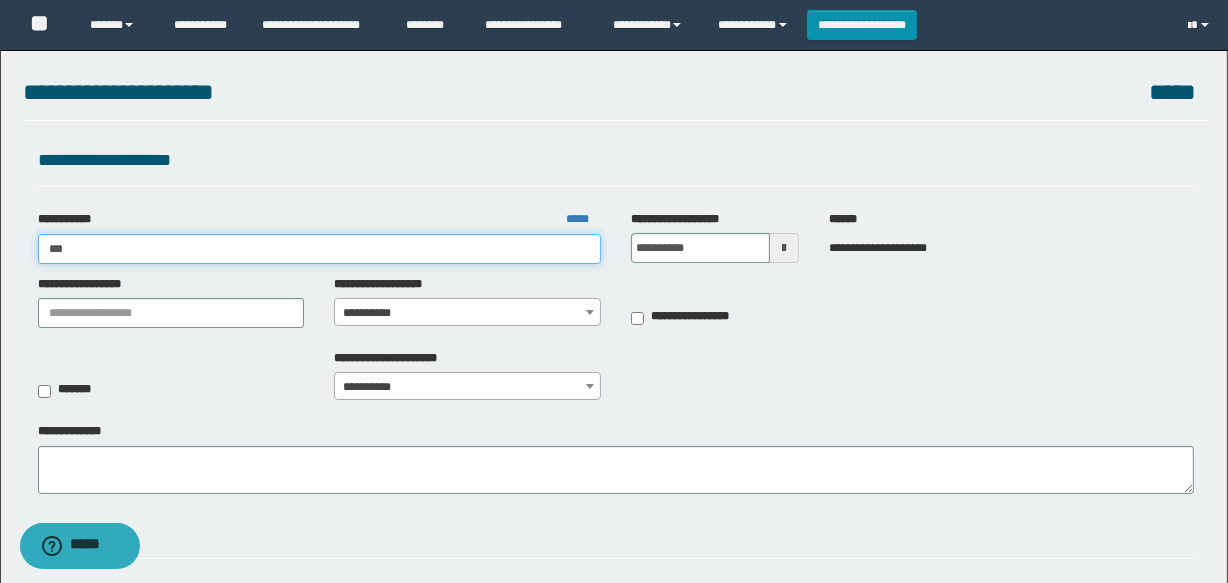 type on "****" 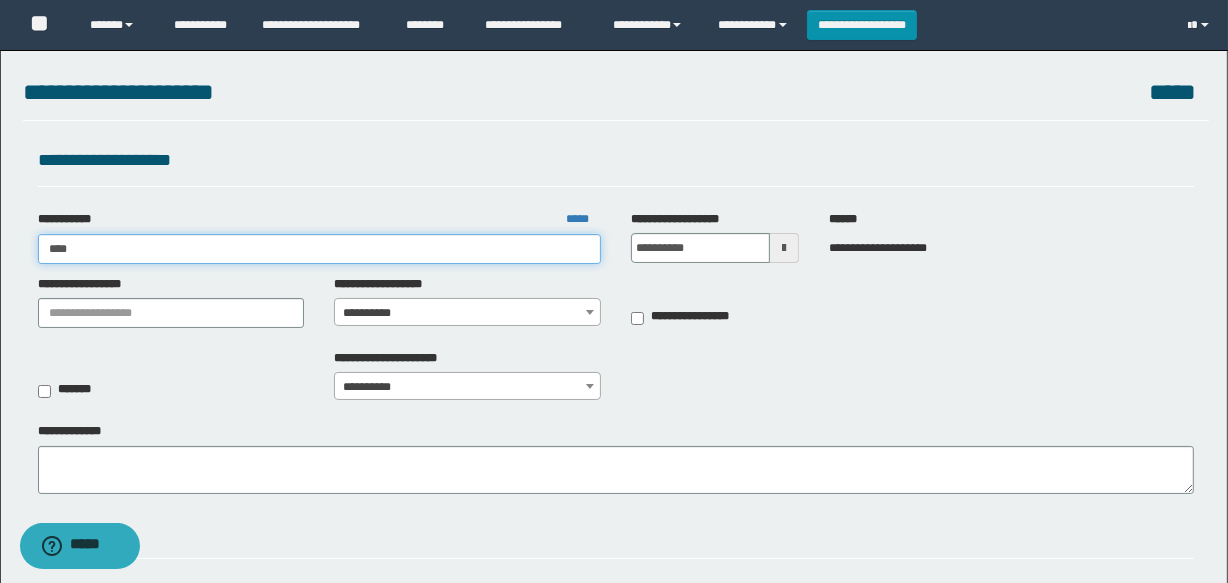 type on "****" 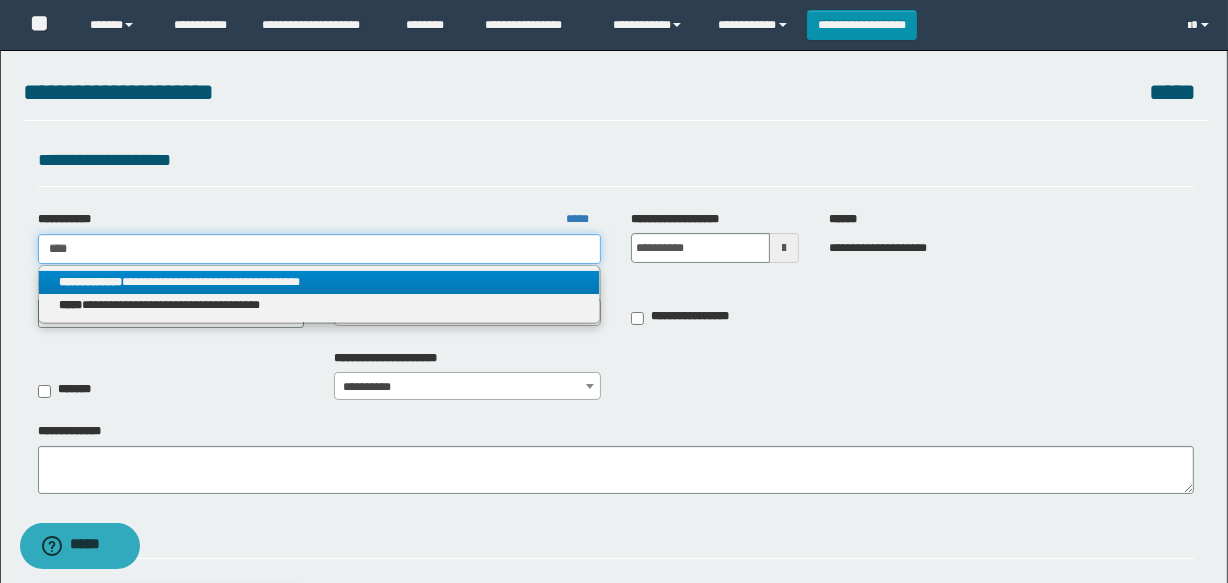 type on "****" 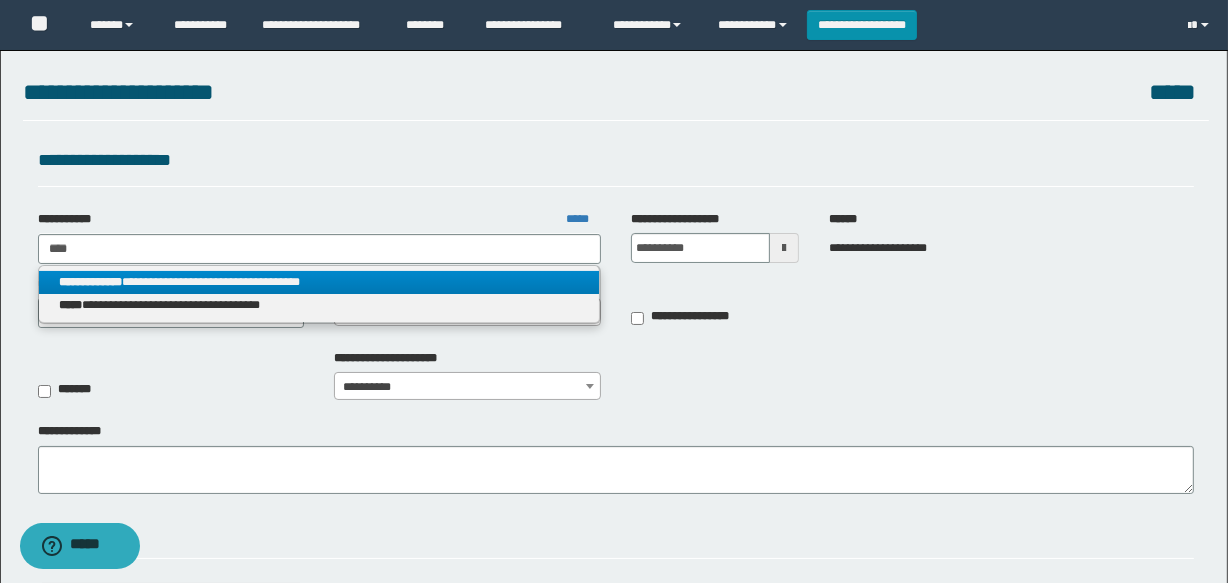 click on "**********" at bounding box center [319, 282] 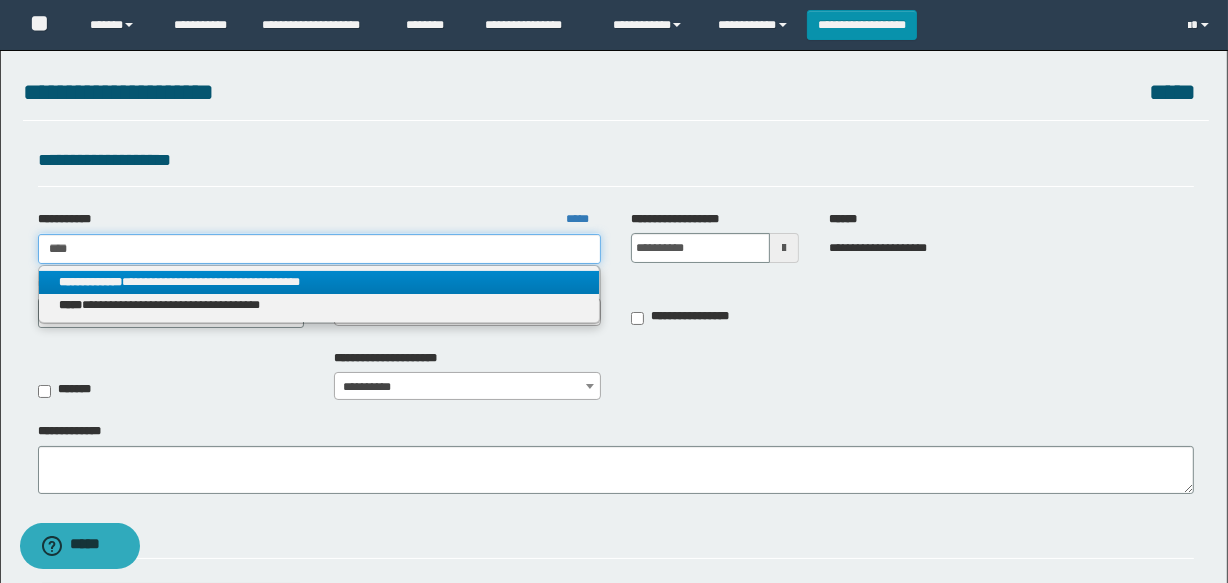 type 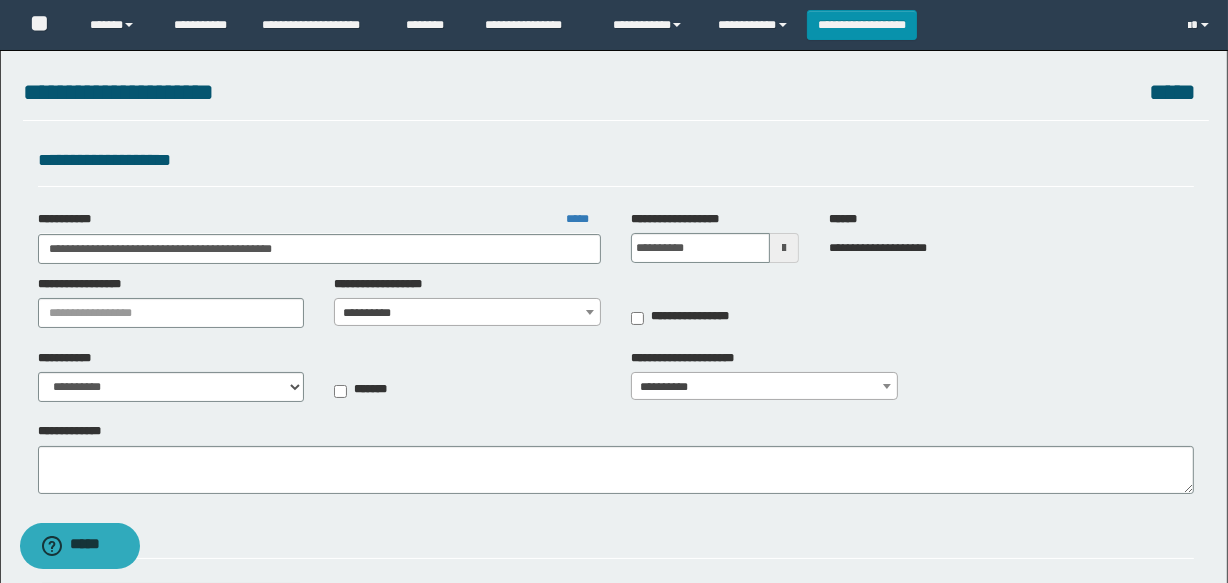 click on "**********" at bounding box center [467, 313] 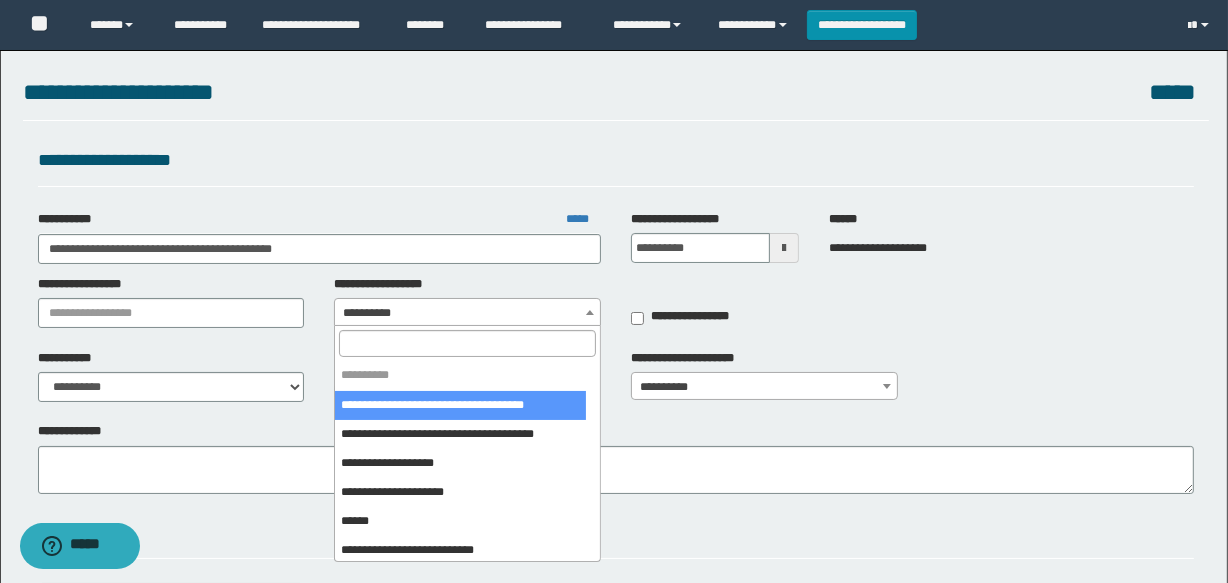 select on "***" 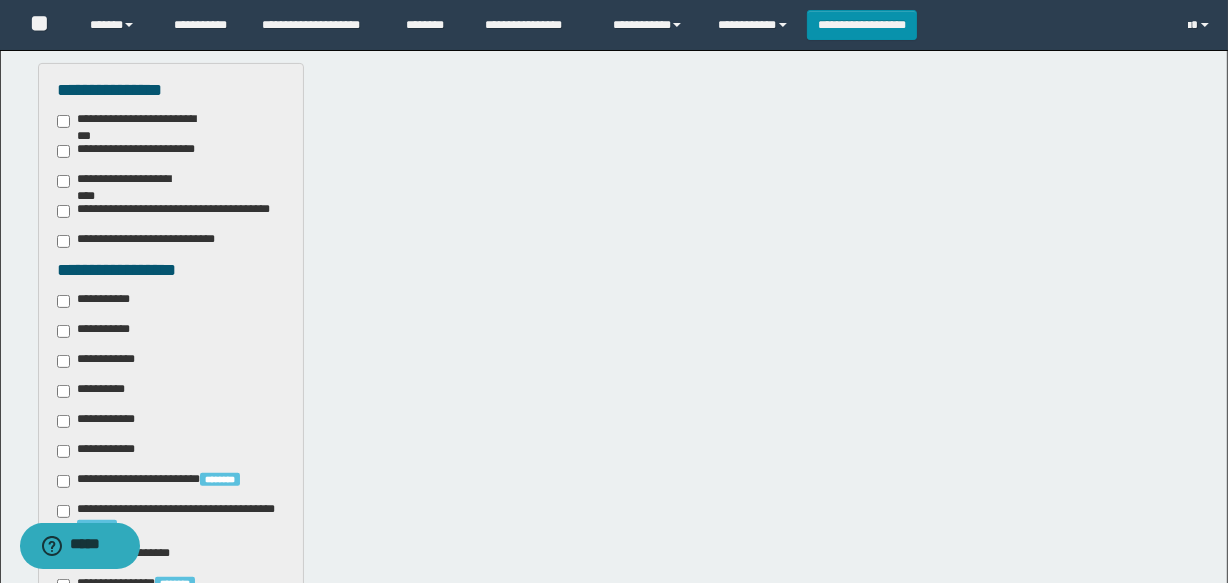 scroll, scrollTop: 545, scrollLeft: 0, axis: vertical 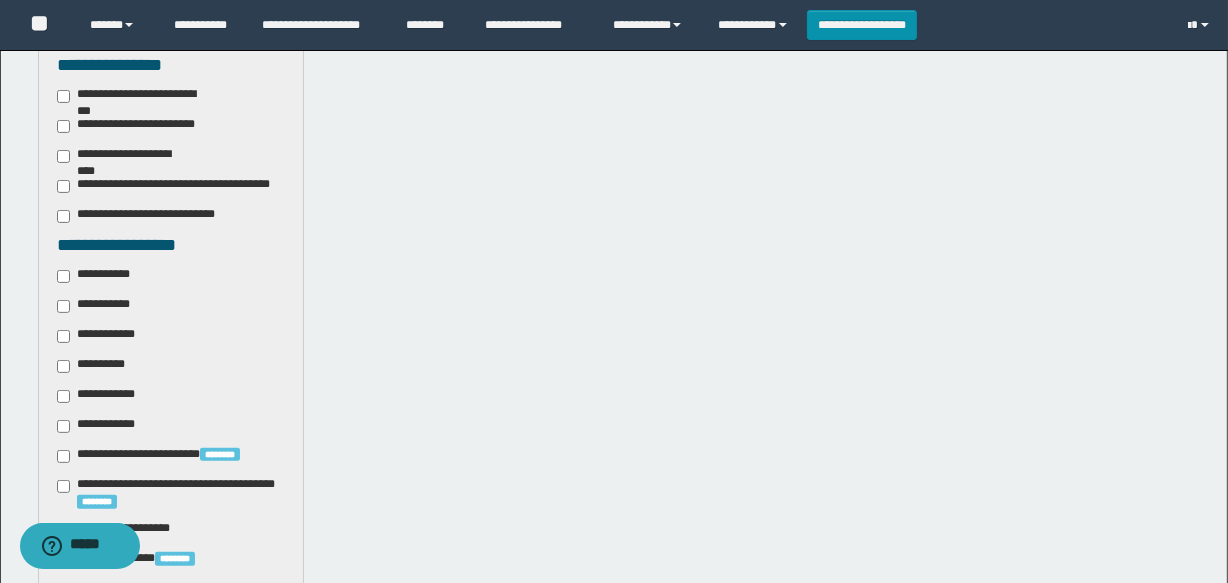 click on "**********" at bounding box center [99, 276] 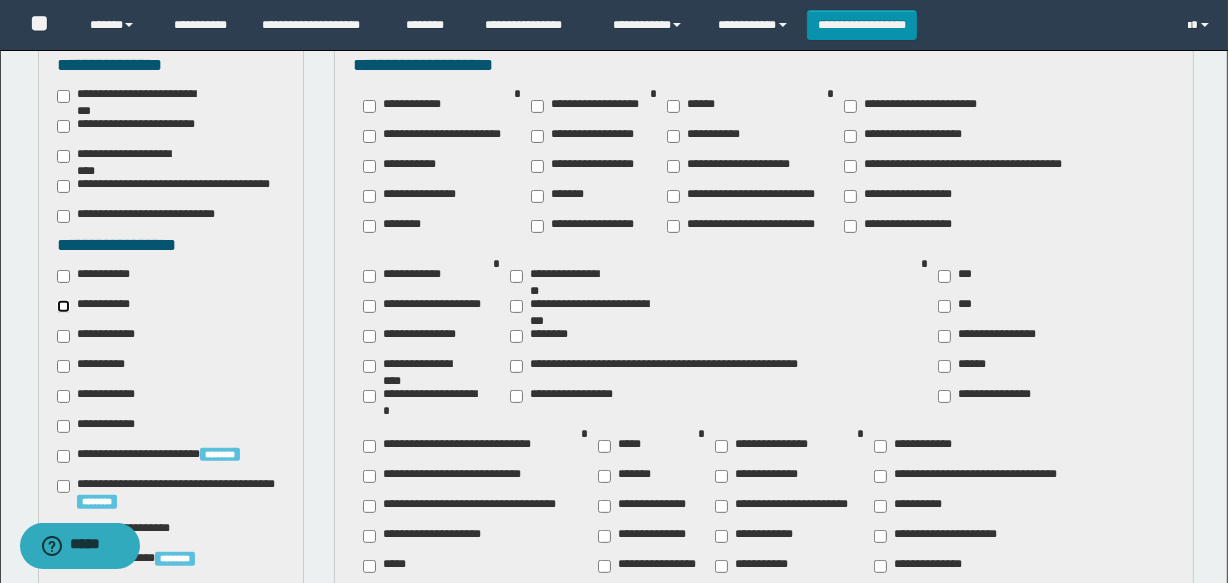 scroll, scrollTop: 636, scrollLeft: 0, axis: vertical 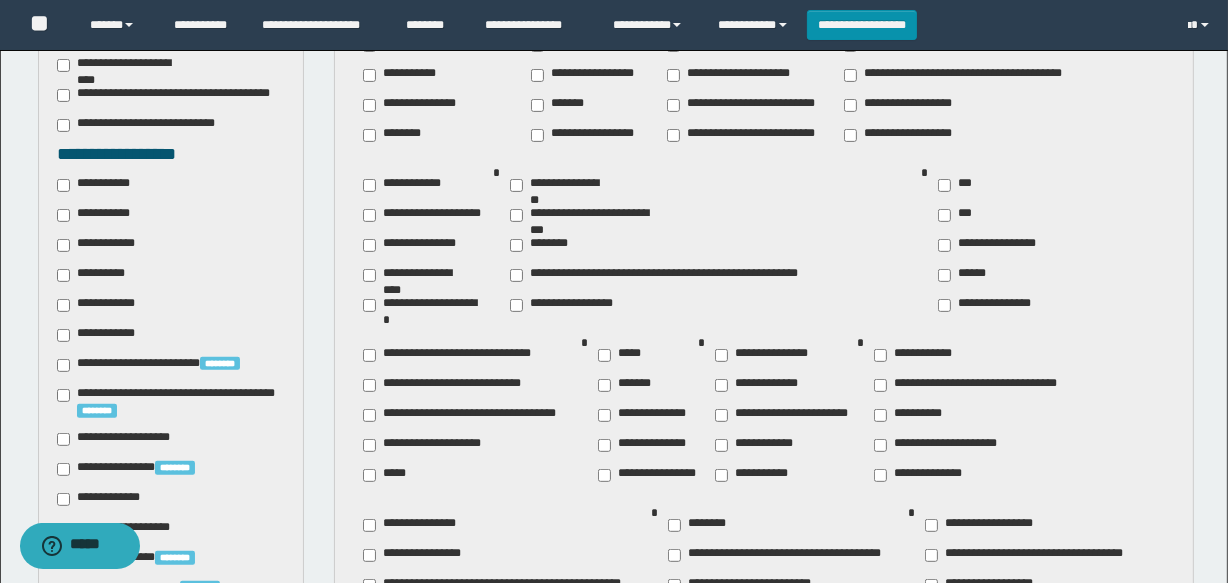 click on "**********" at bounding box center (648, 475) 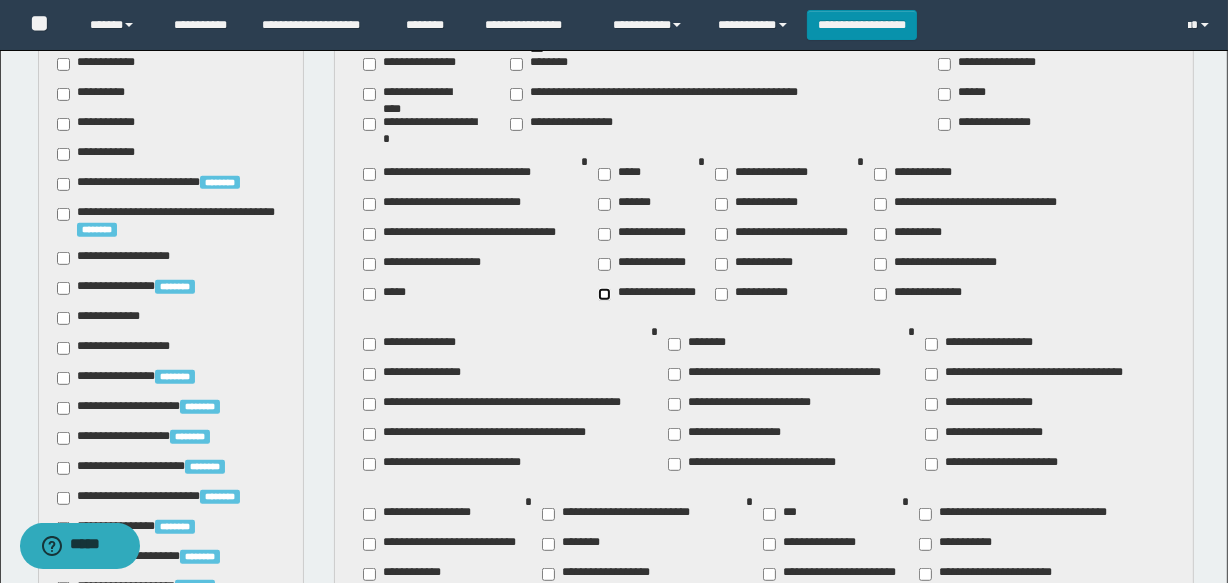 scroll, scrollTop: 818, scrollLeft: 0, axis: vertical 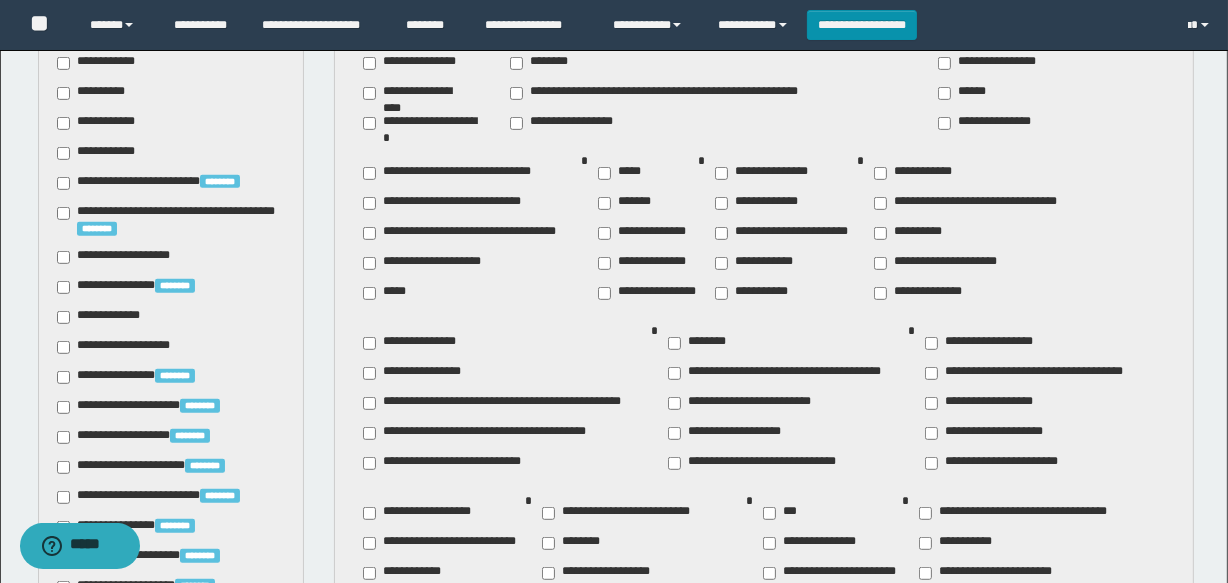 drag, startPoint x: 561, startPoint y: 537, endPoint x: 678, endPoint y: 511, distance: 119.85408 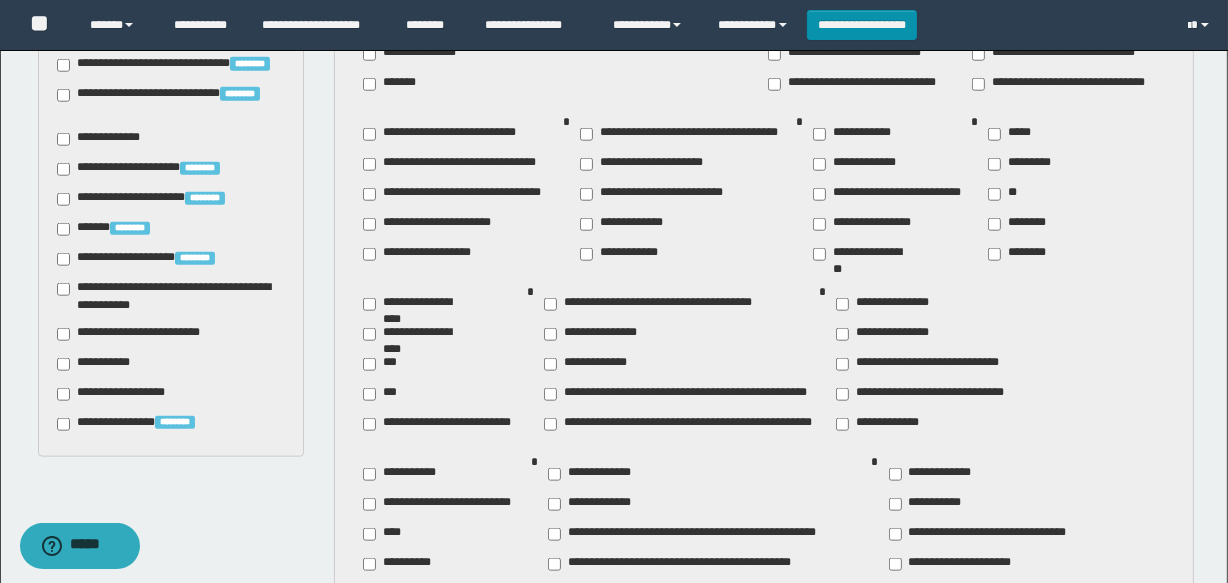 scroll, scrollTop: 1909, scrollLeft: 0, axis: vertical 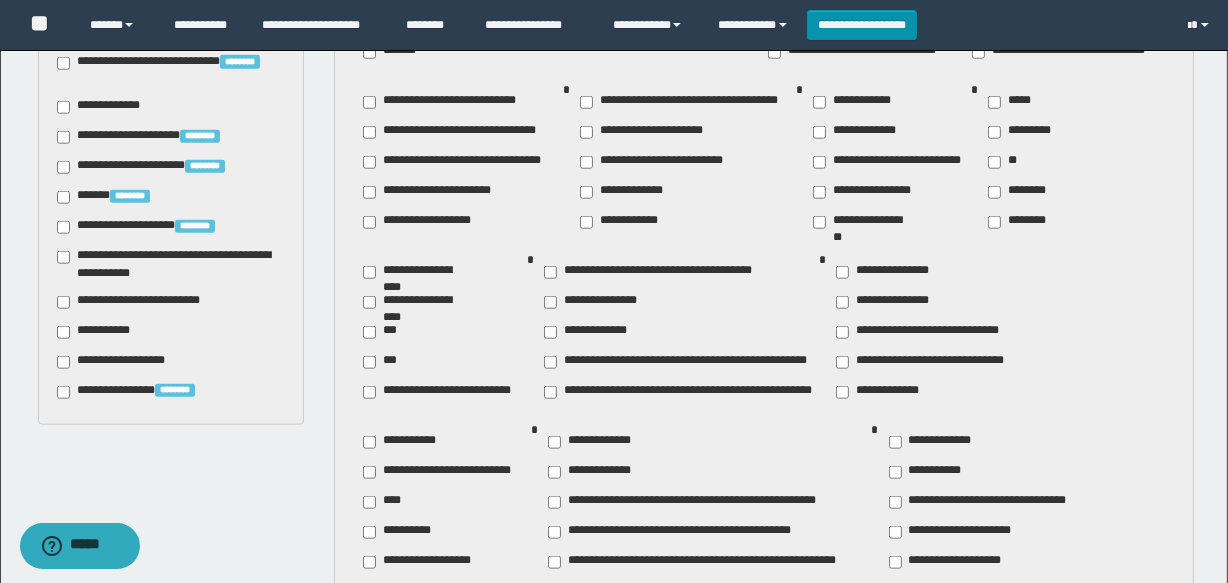 click on "**********" at bounding box center (143, 302) 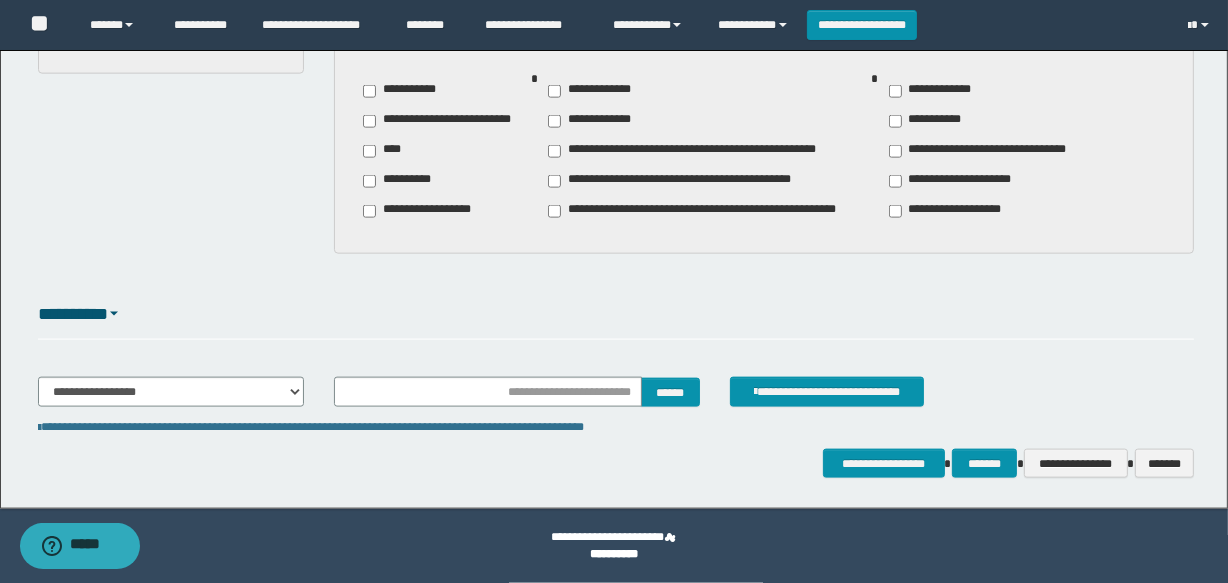 scroll, scrollTop: 1988, scrollLeft: 0, axis: vertical 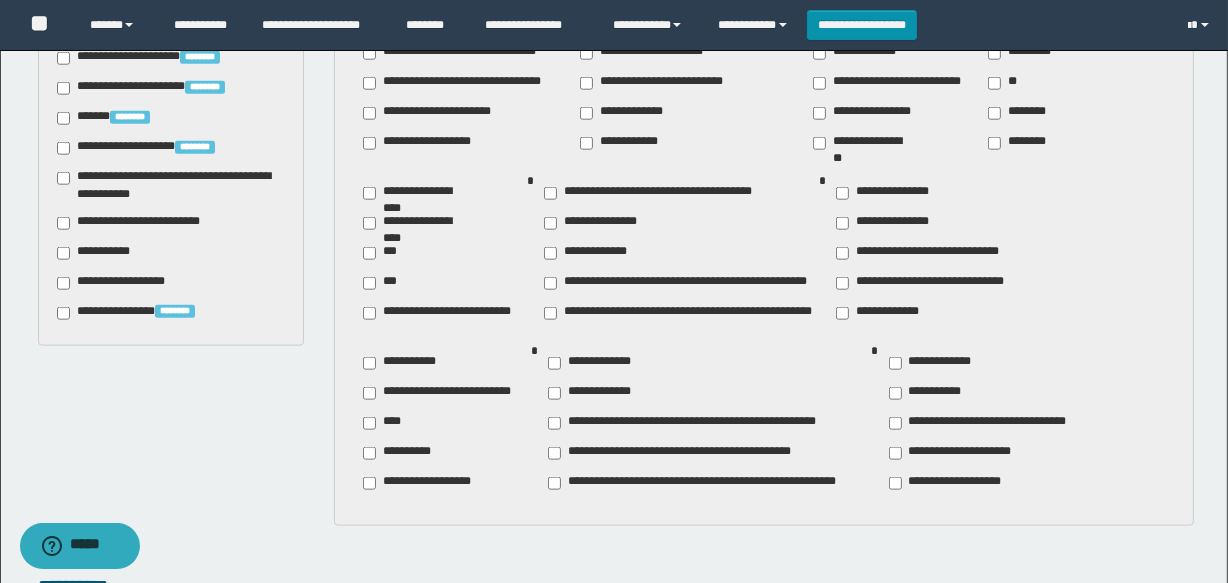 click on "**********" at bounding box center [97, 253] 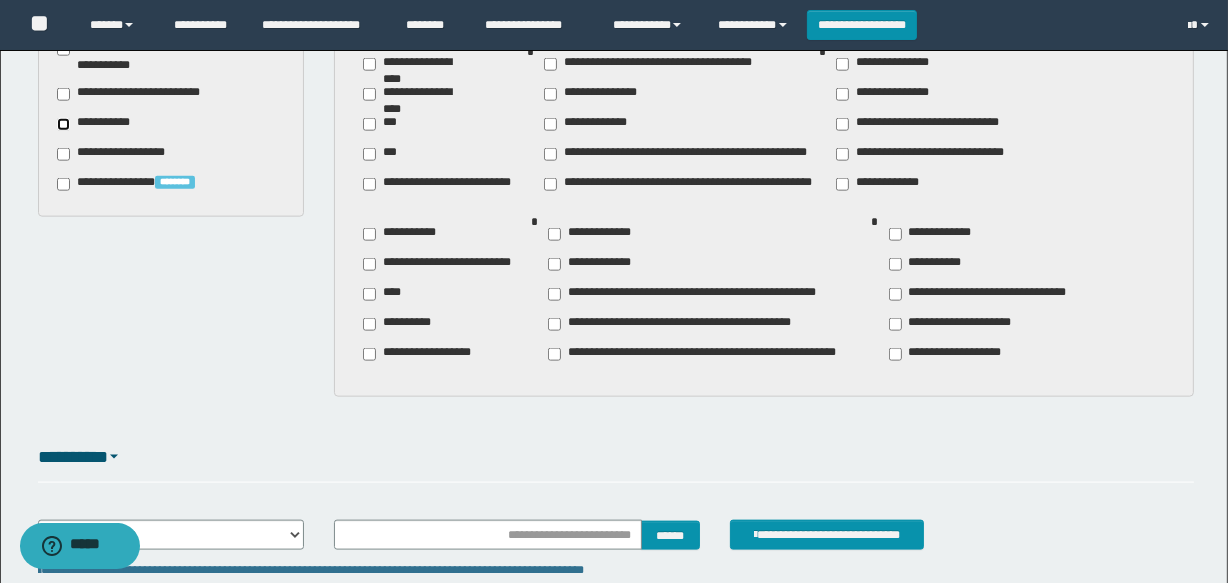 scroll, scrollTop: 2260, scrollLeft: 0, axis: vertical 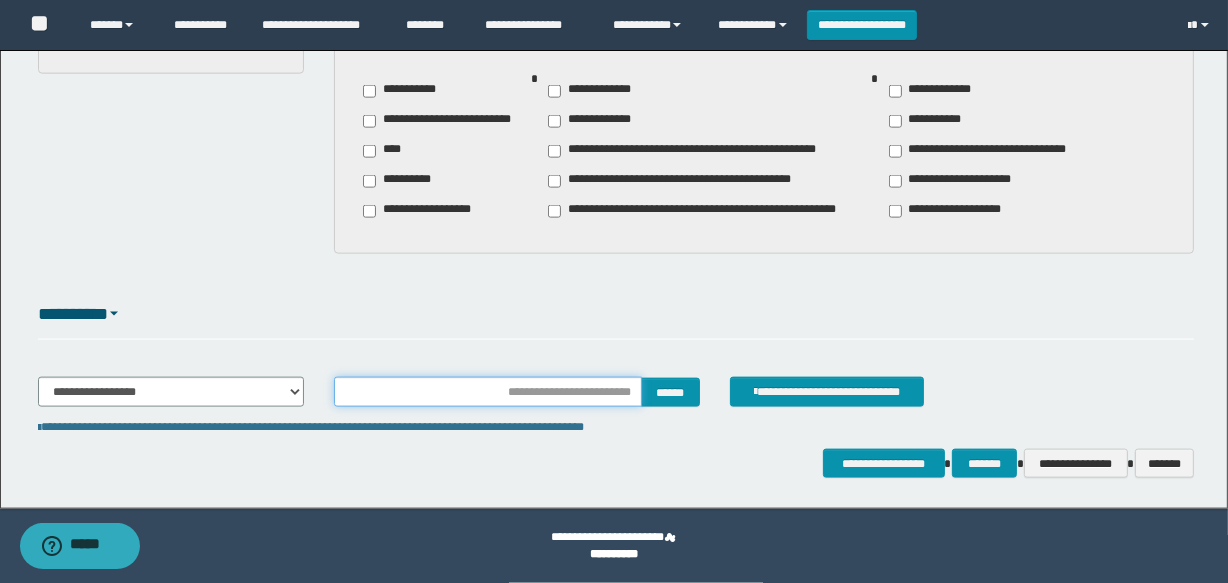 click at bounding box center (487, 392) 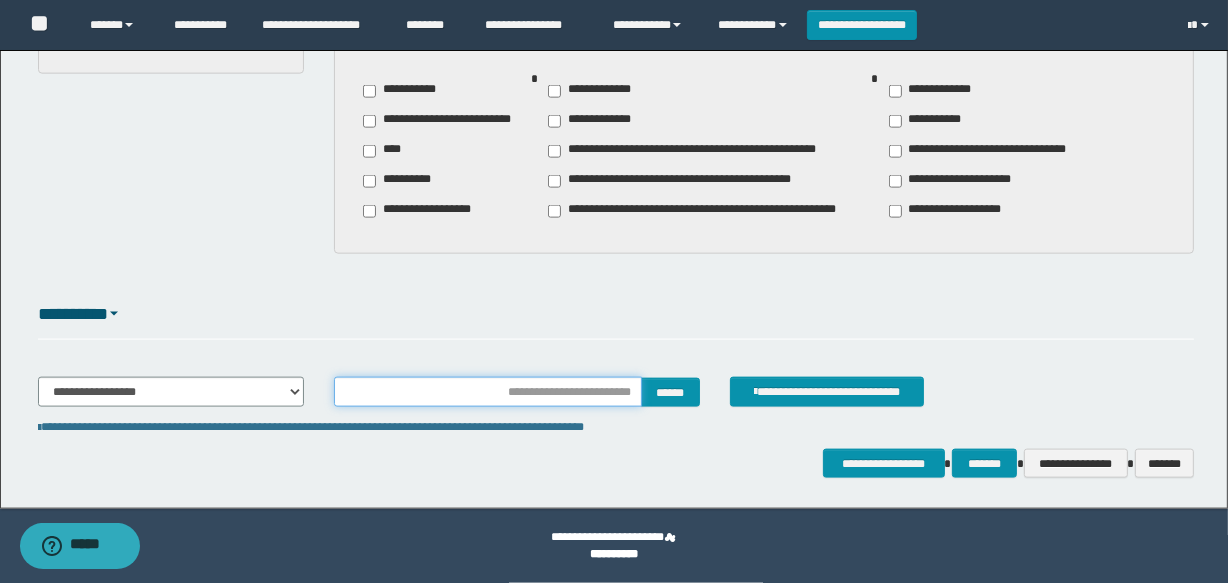 click at bounding box center (487, 392) 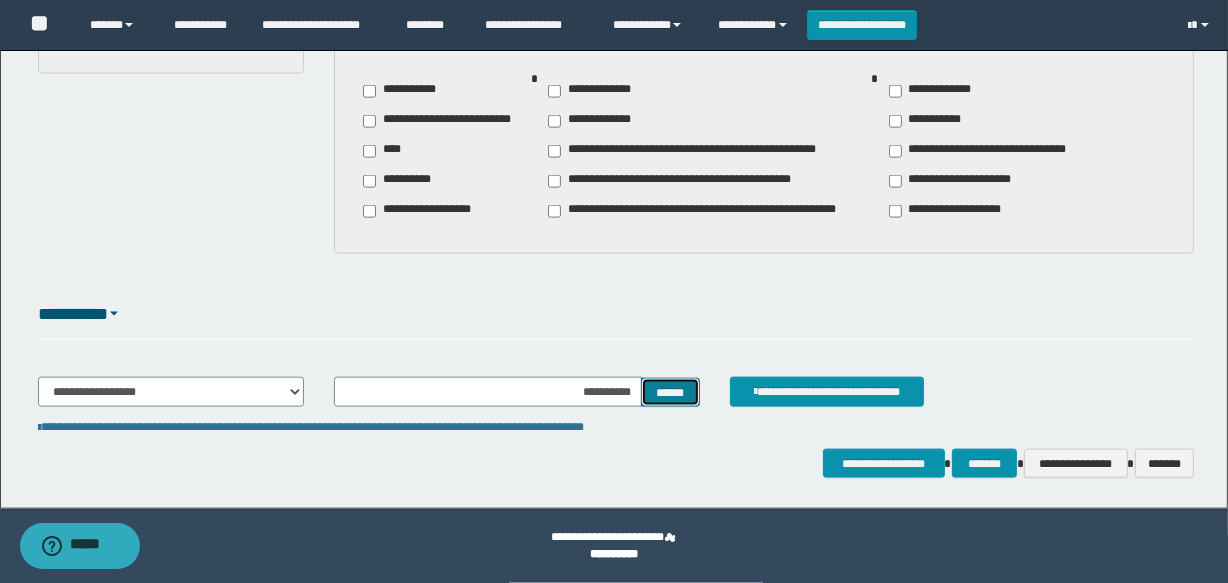 click on "******" at bounding box center (670, 393) 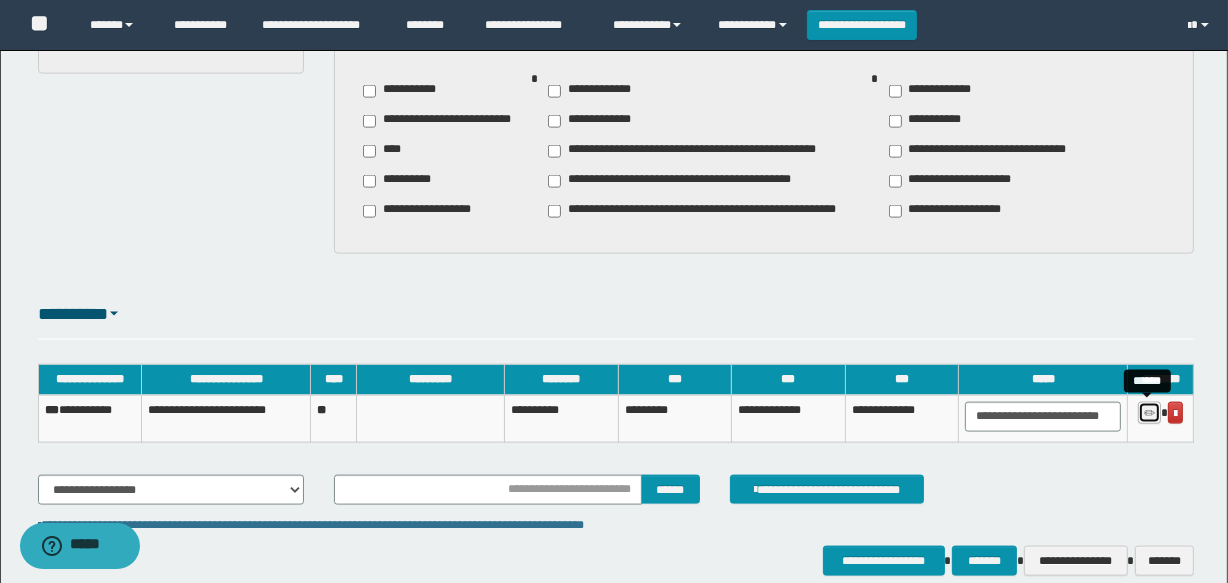 click at bounding box center [1149, 413] 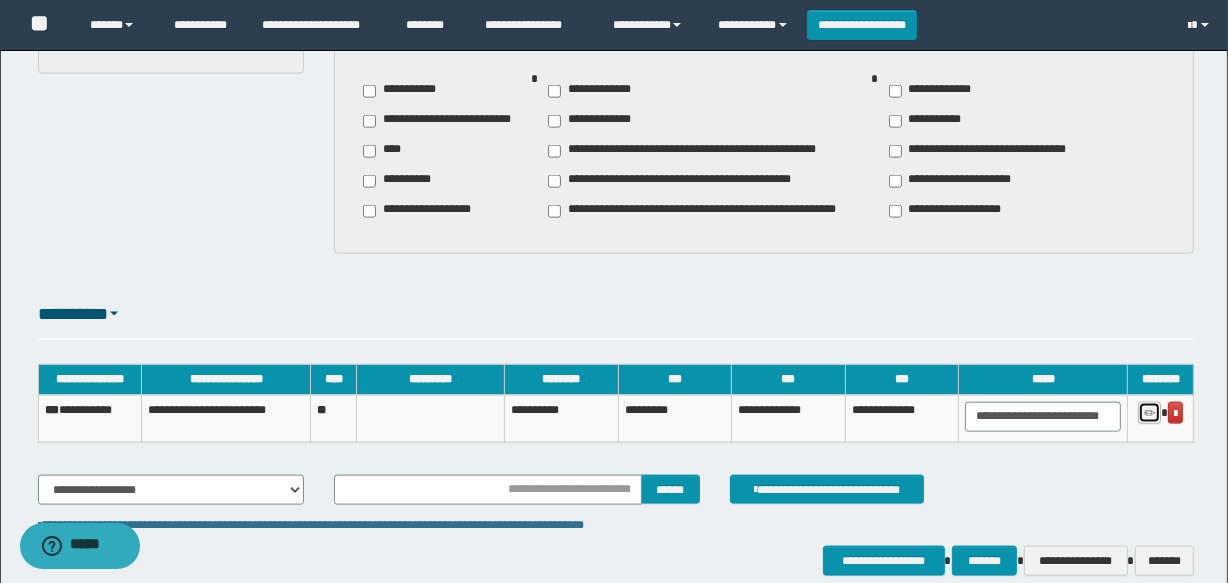 type on "**********" 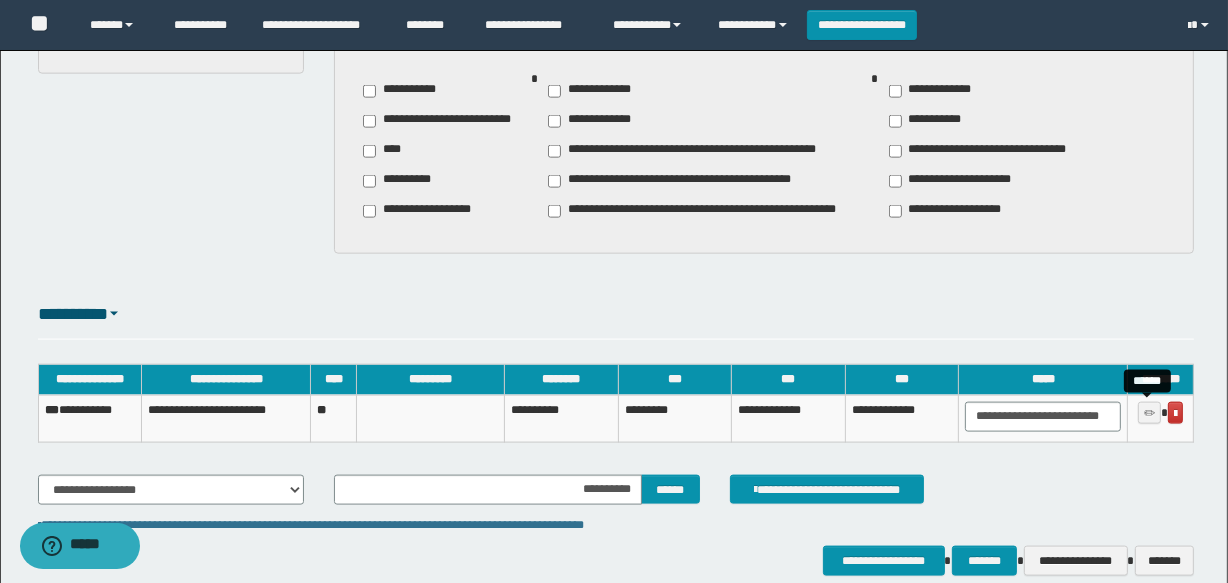 type 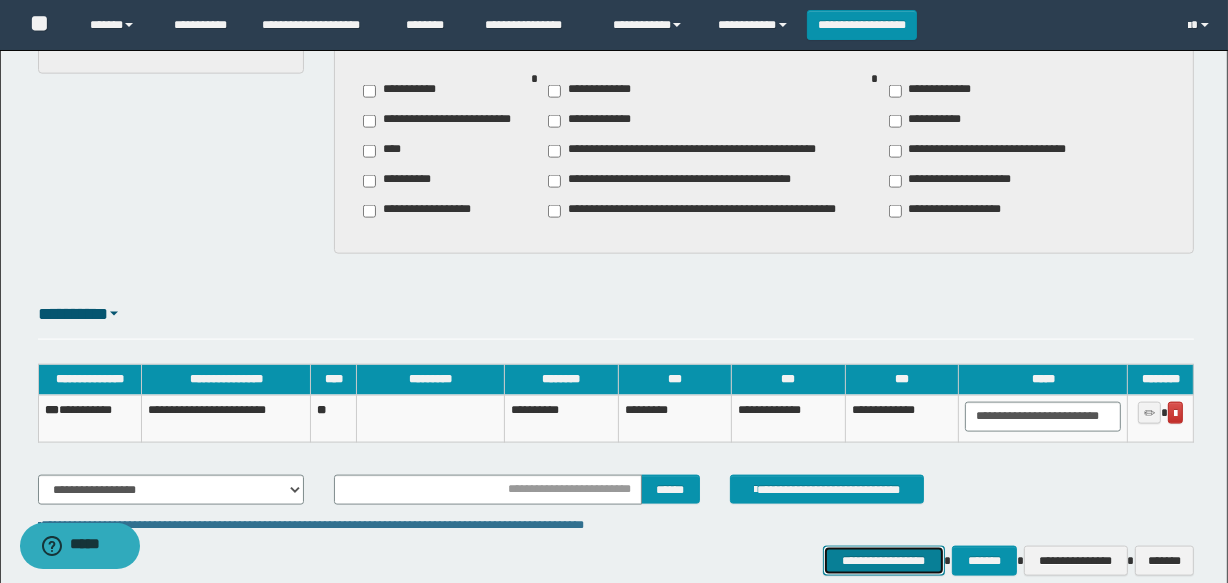 click on "**********" at bounding box center [884, 561] 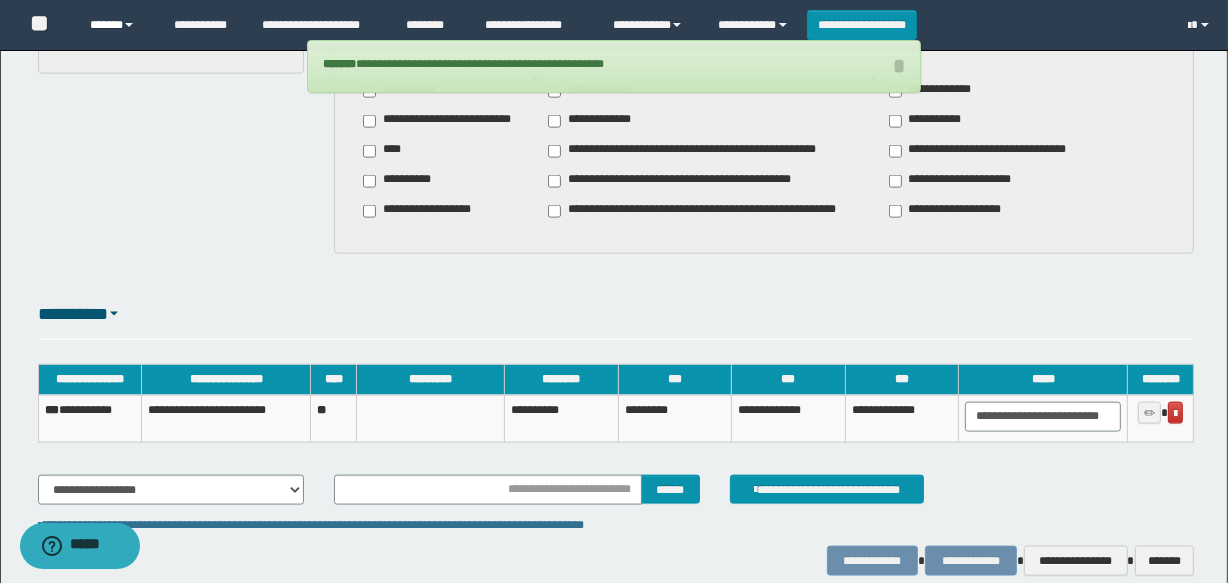 click on "******" at bounding box center [117, 25] 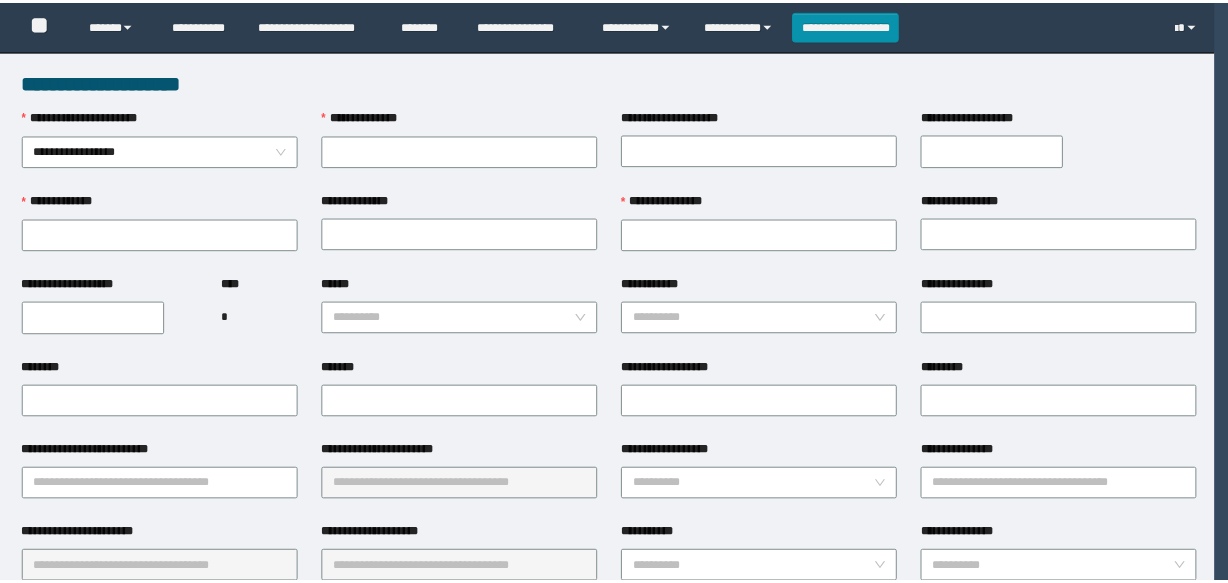 scroll, scrollTop: 0, scrollLeft: 0, axis: both 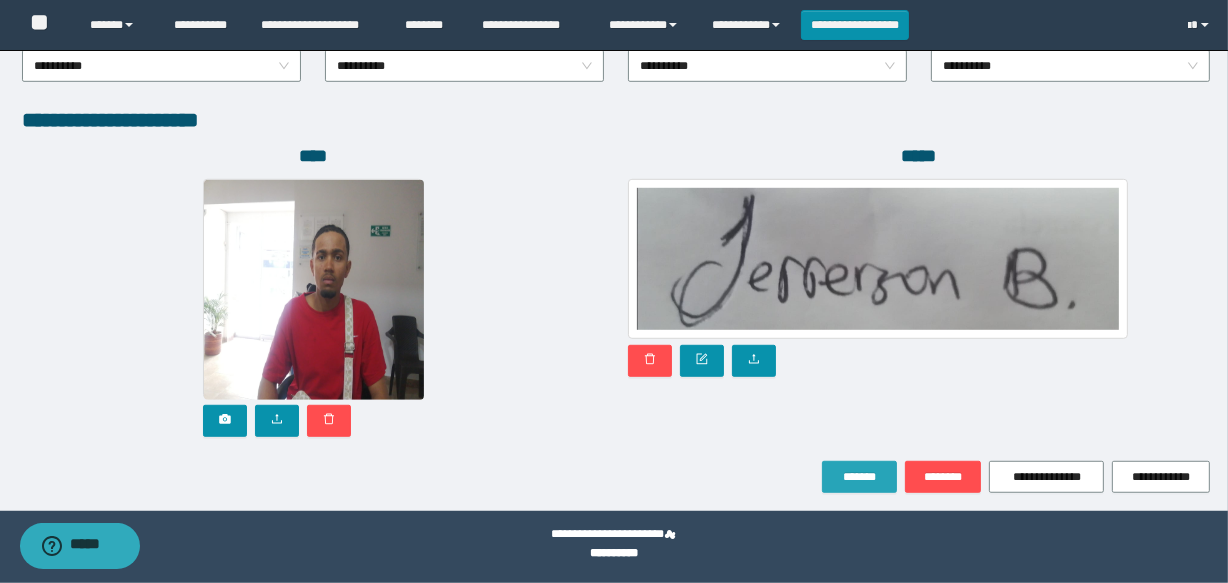 click on "*******" at bounding box center (859, 477) 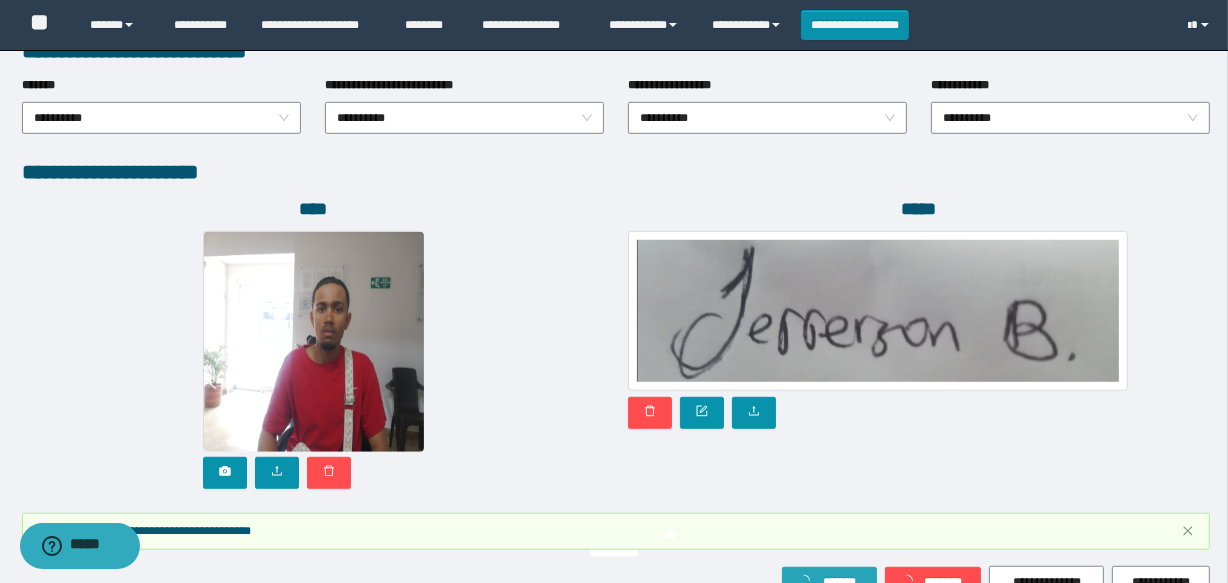 scroll, scrollTop: 1171, scrollLeft: 0, axis: vertical 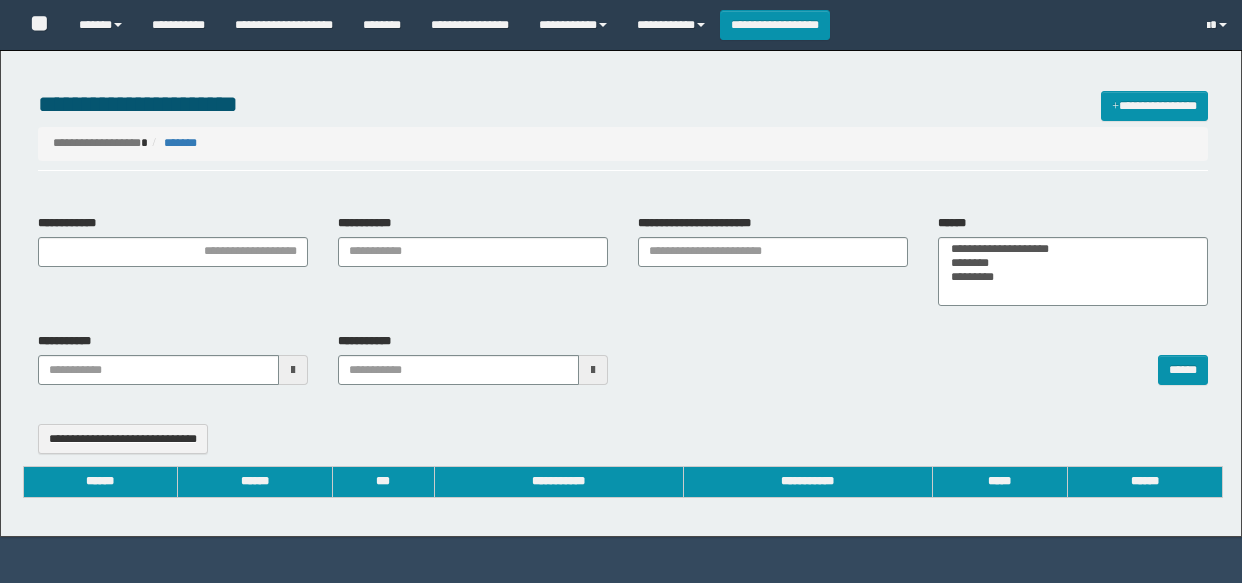 select 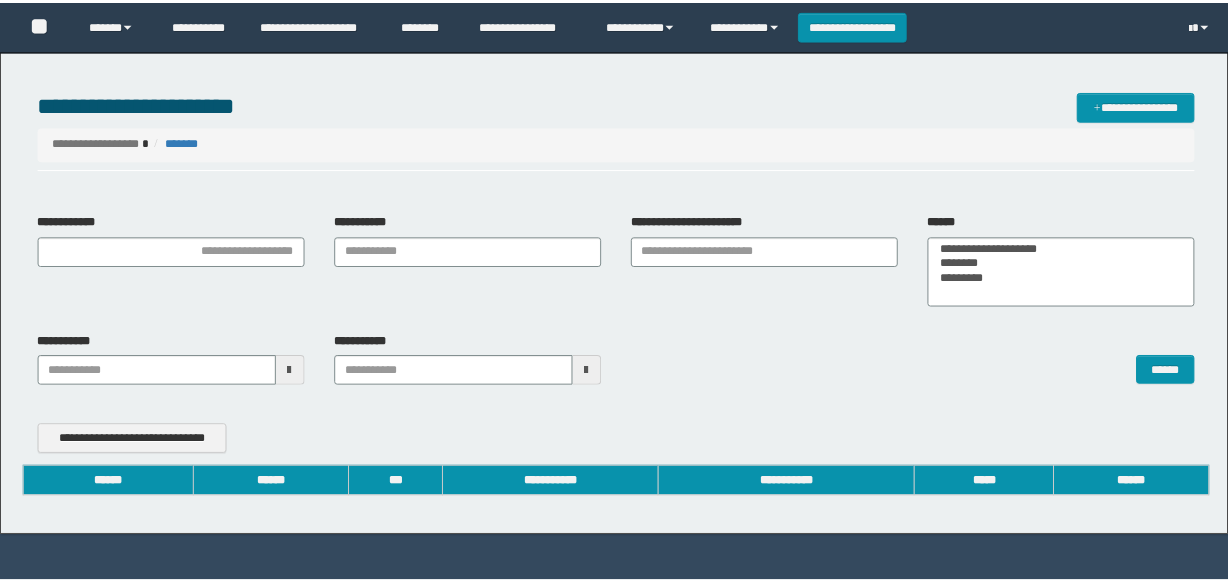 scroll, scrollTop: 0, scrollLeft: 0, axis: both 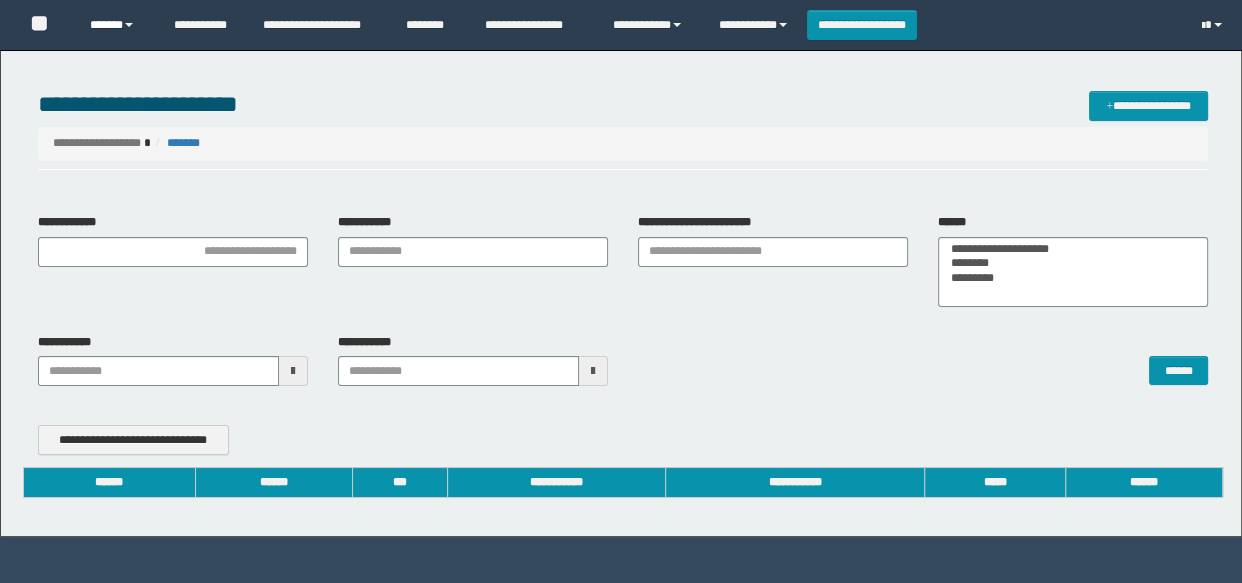 type on "**********" 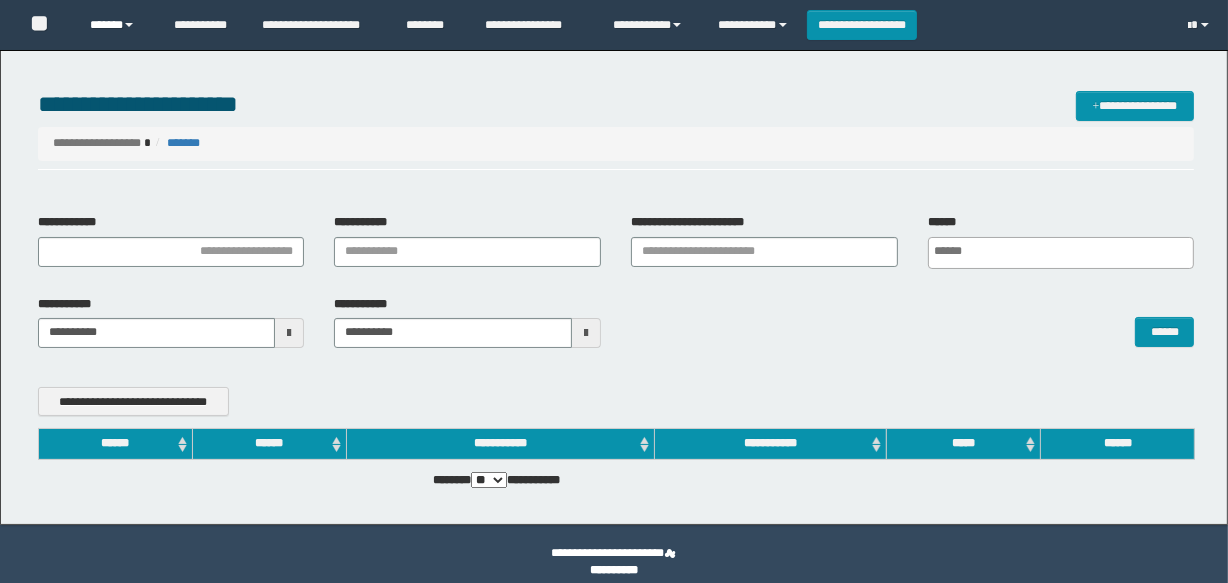 scroll, scrollTop: 0, scrollLeft: 0, axis: both 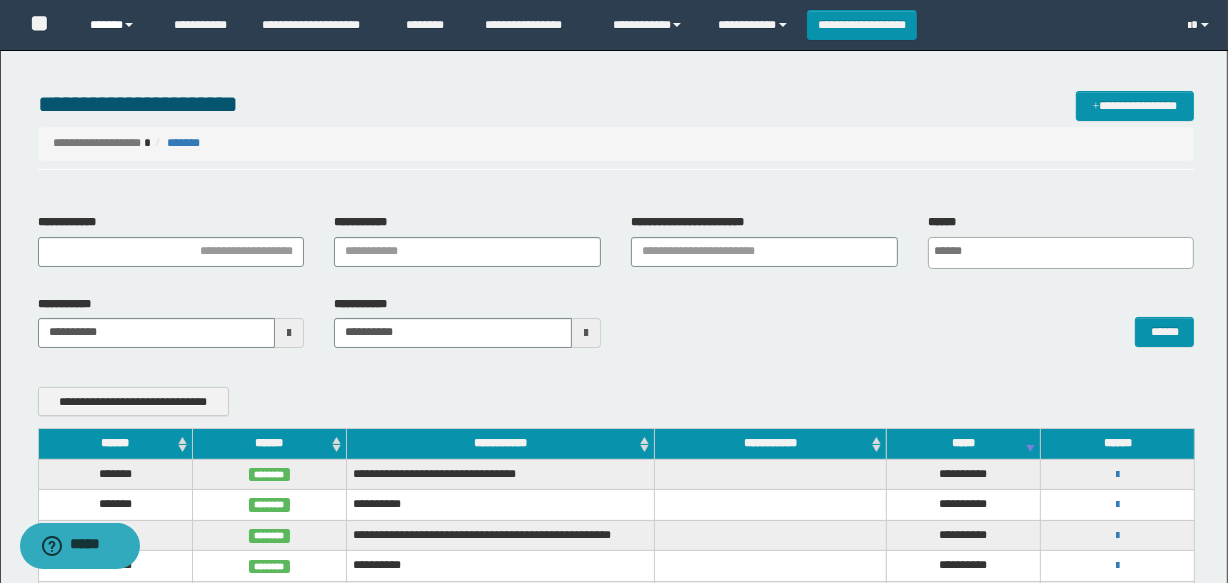 click on "******" at bounding box center [117, 25] 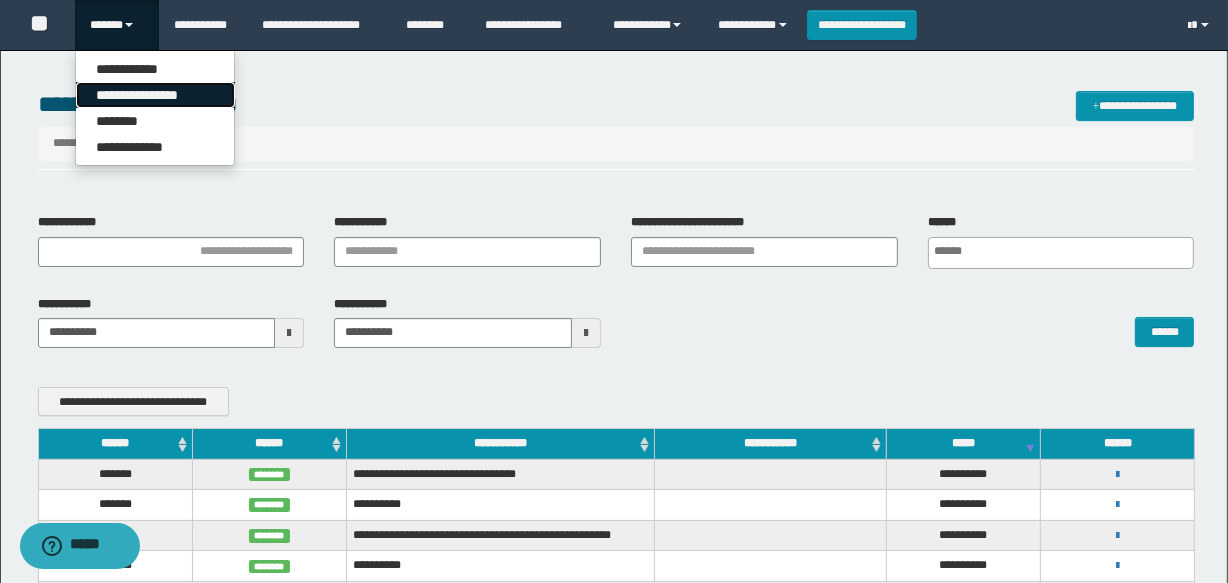 click on "**********" at bounding box center (155, 95) 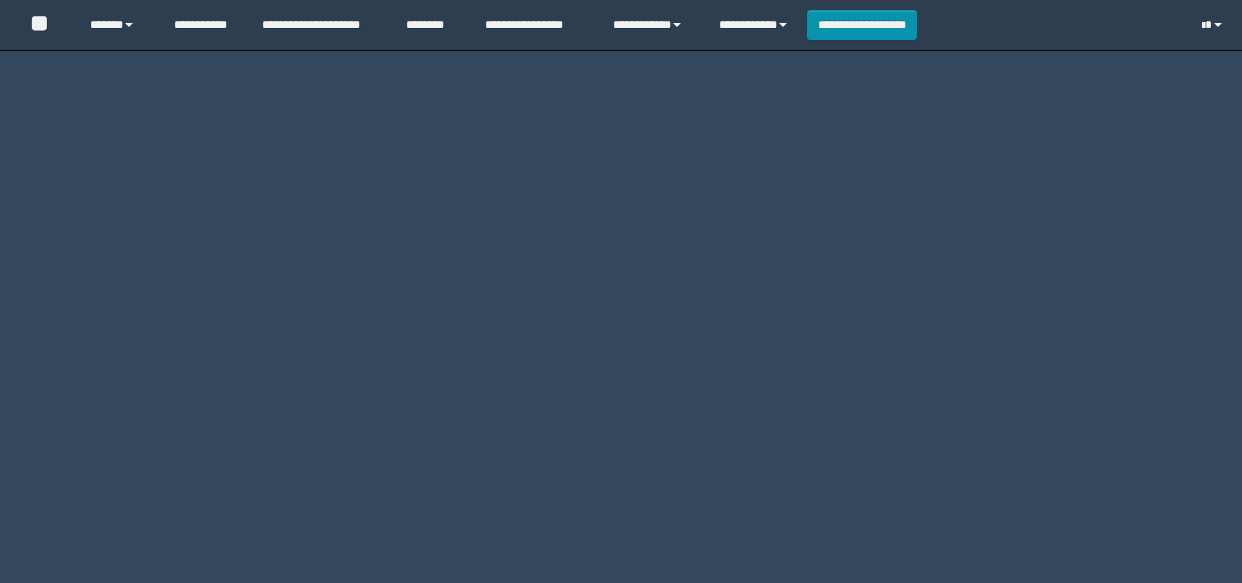 scroll, scrollTop: 0, scrollLeft: 0, axis: both 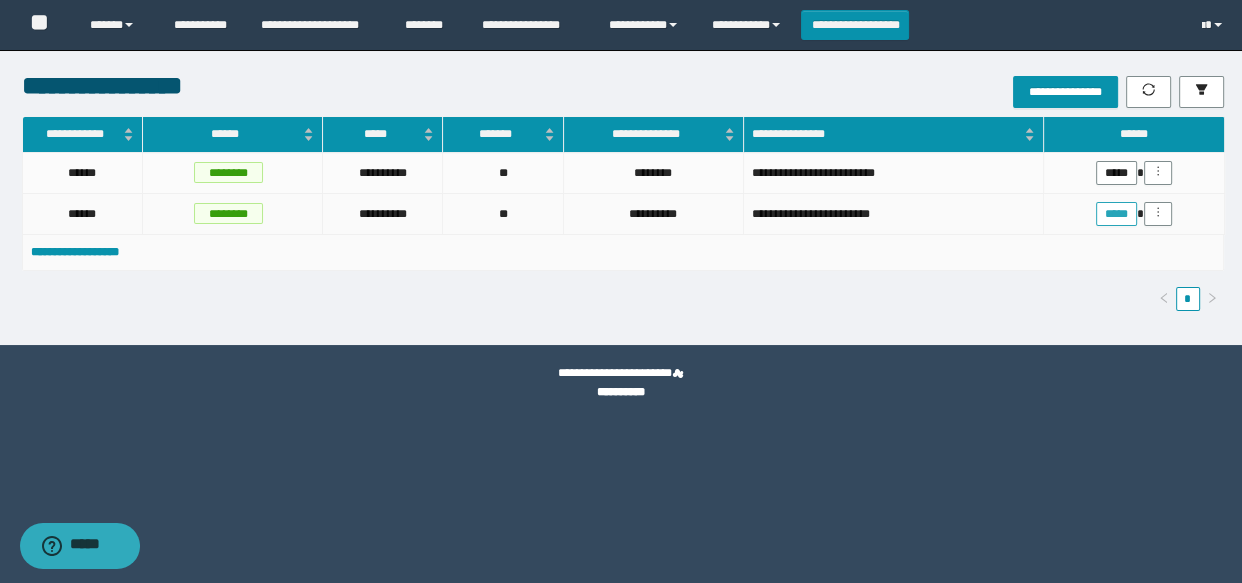 click on "*****" at bounding box center [1116, 214] 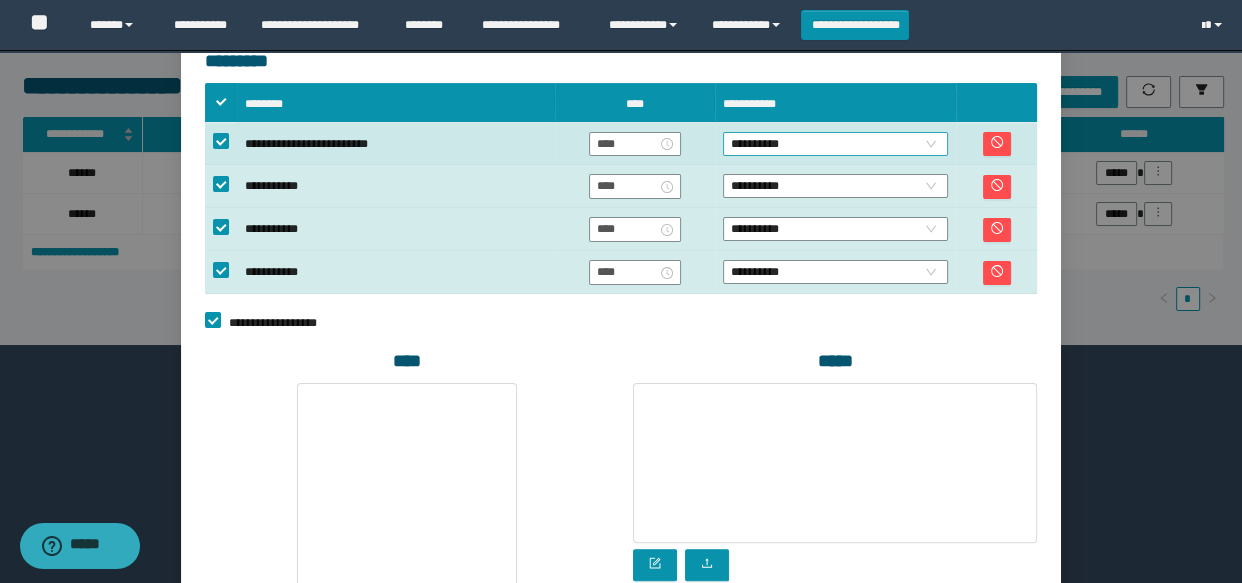 scroll, scrollTop: 454, scrollLeft: 0, axis: vertical 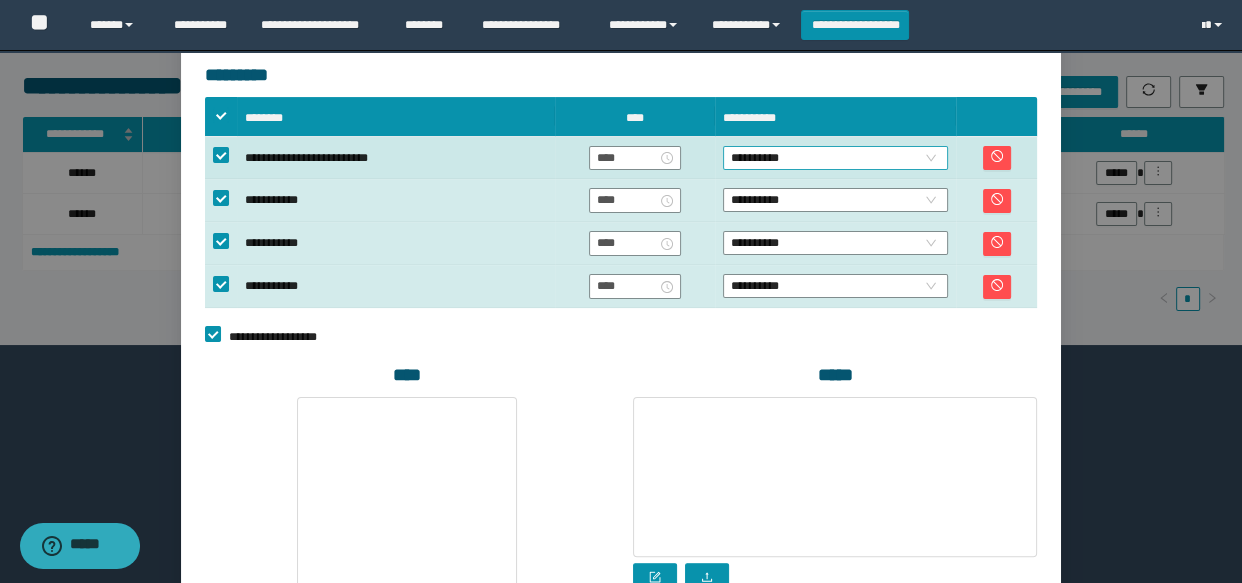 click on "**********" at bounding box center [835, 158] 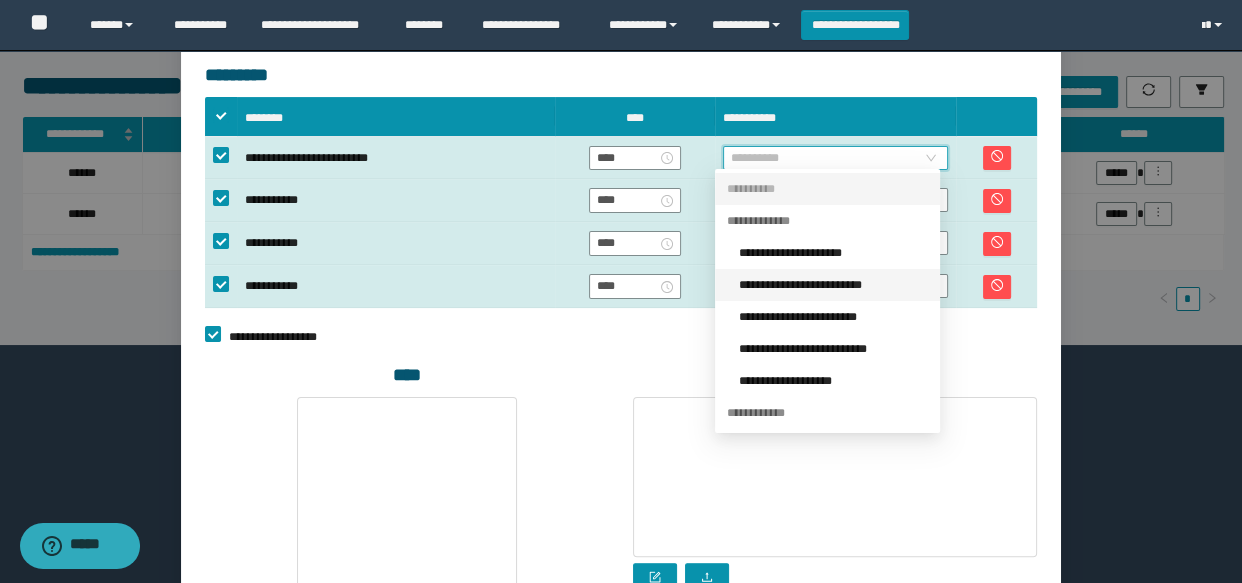 click on "**********" at bounding box center [833, 285] 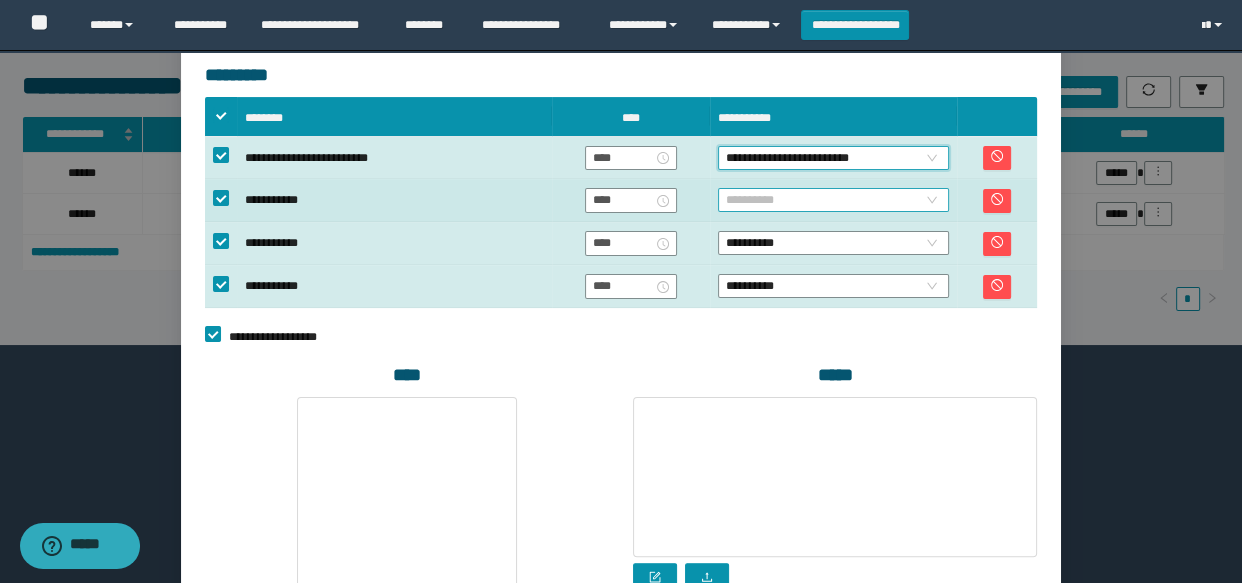 click on "**********" at bounding box center [833, 200] 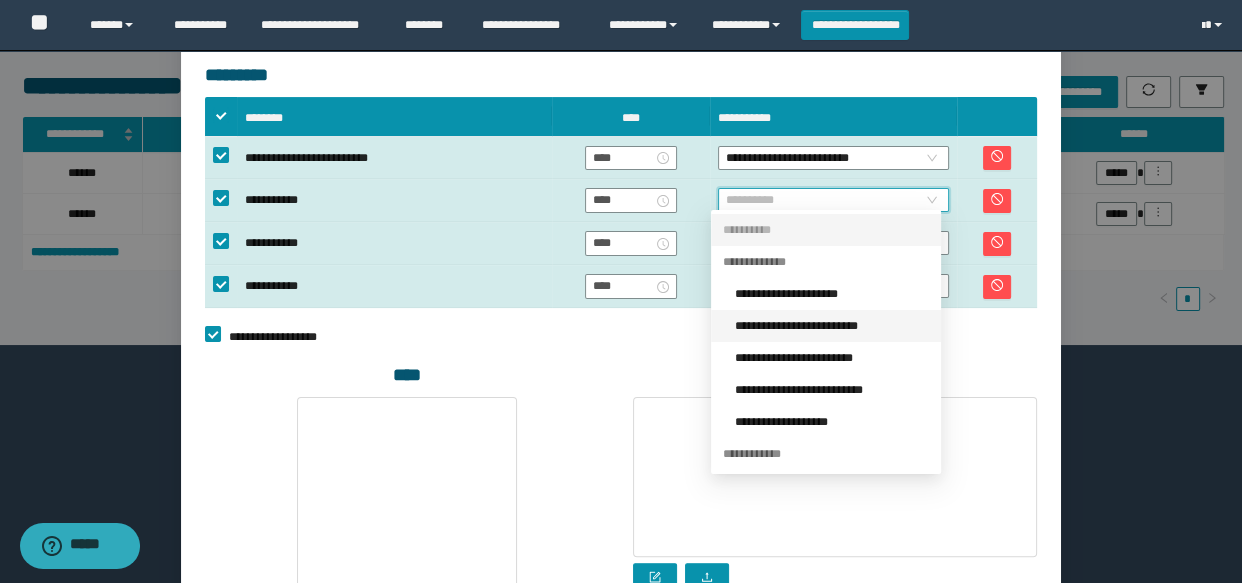 click on "**********" at bounding box center [832, 326] 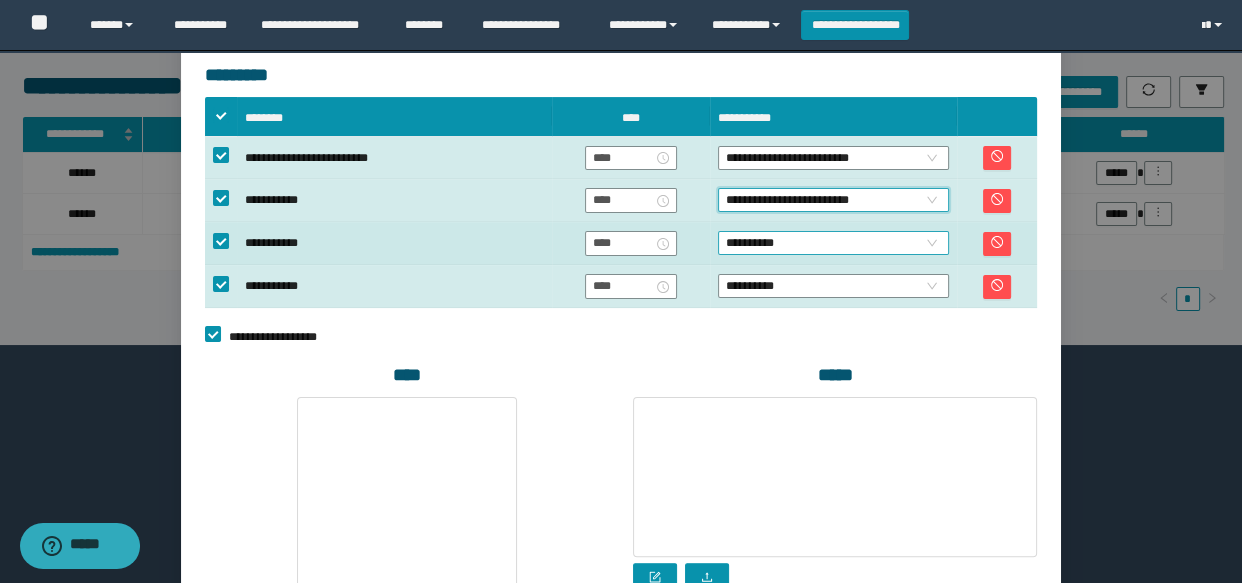 click on "**********" at bounding box center [833, 243] 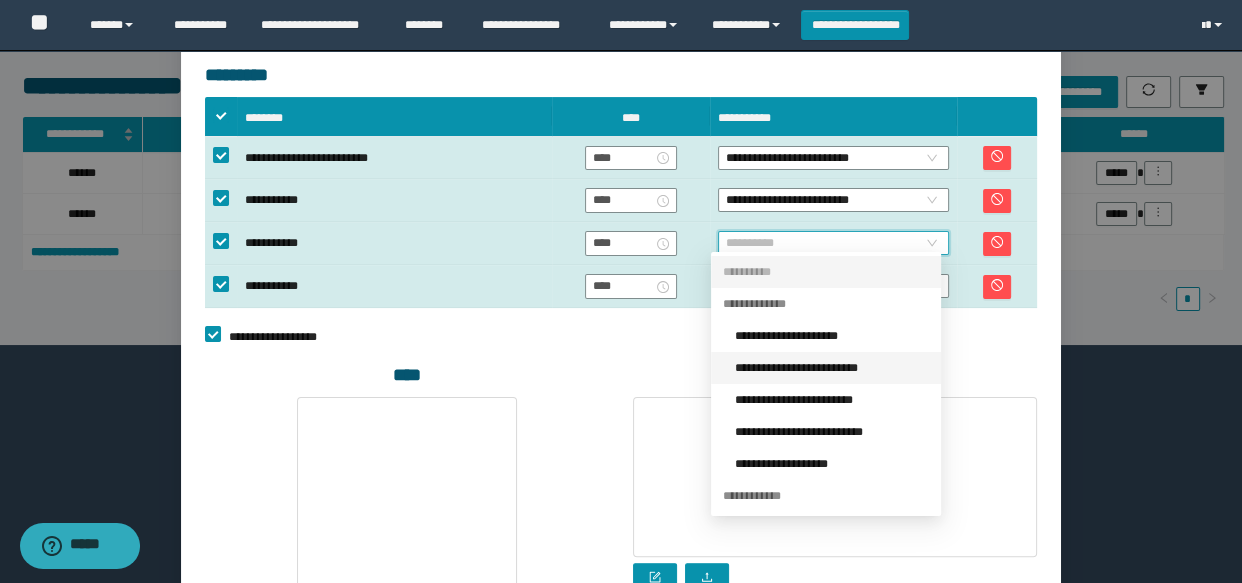 click on "**********" at bounding box center [832, 368] 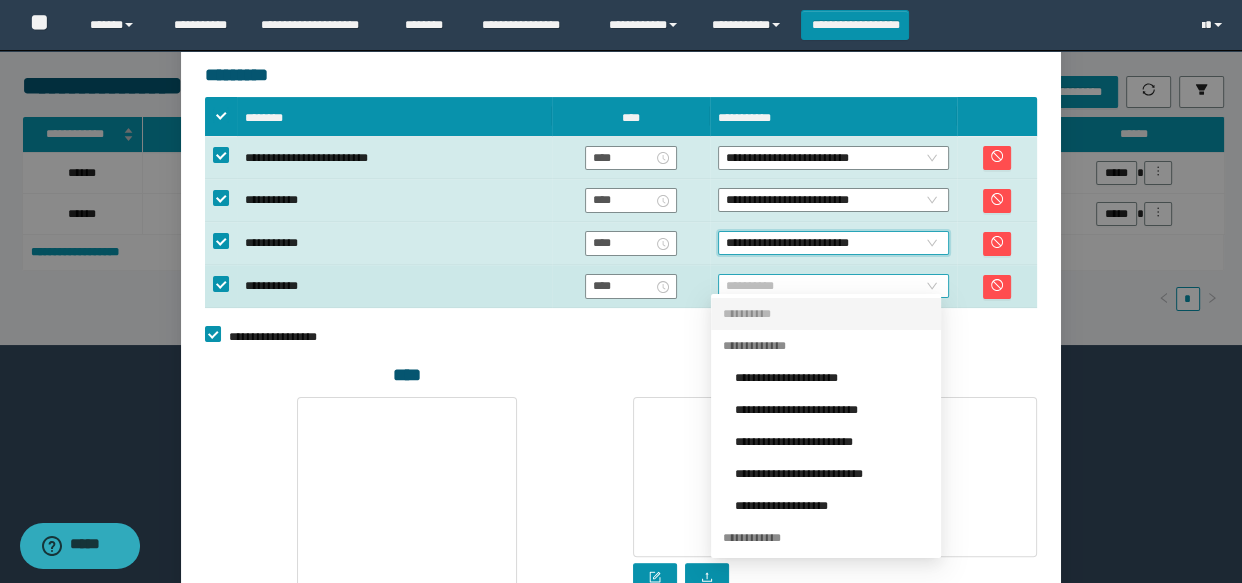 click on "**********" at bounding box center (833, 286) 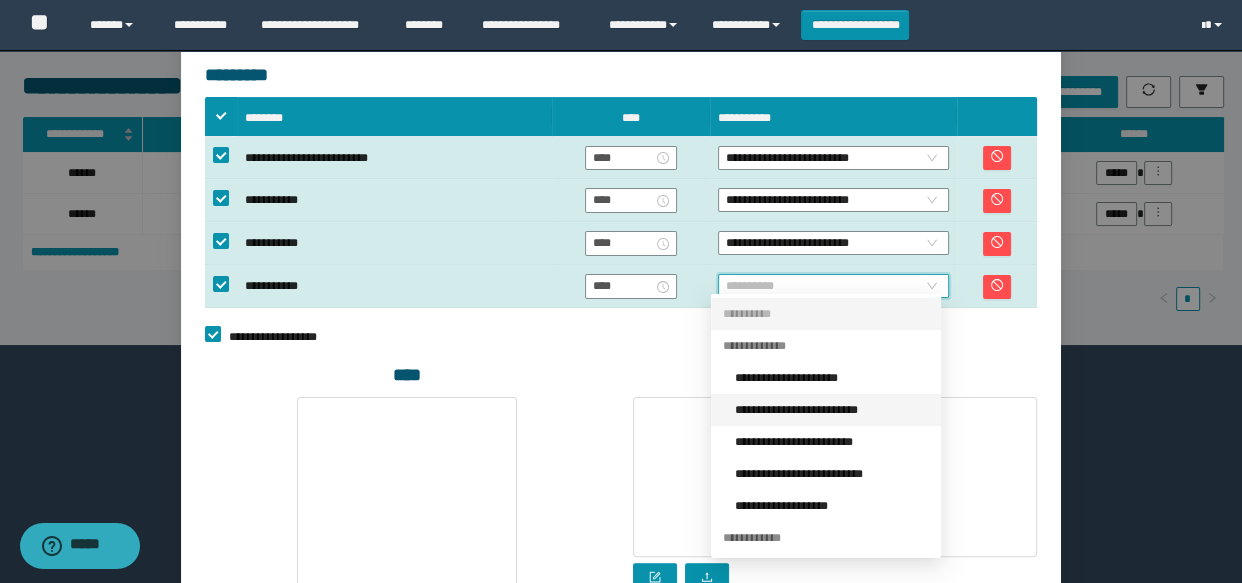 click on "**********" at bounding box center (832, 410) 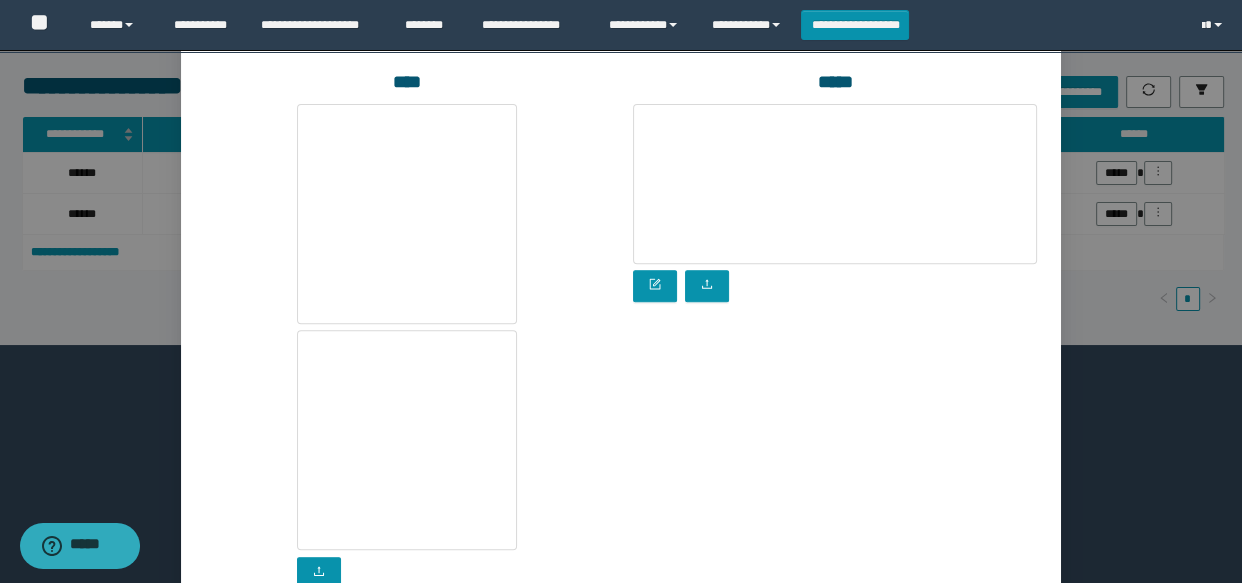 scroll, scrollTop: 867, scrollLeft: 0, axis: vertical 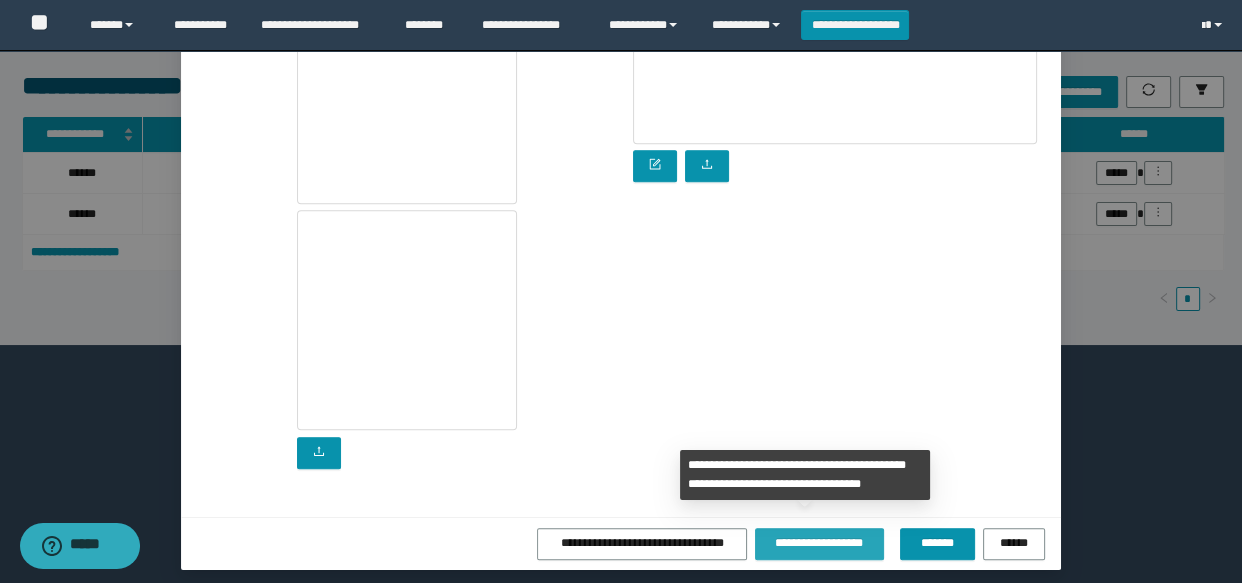 click on "**********" at bounding box center [820, 543] 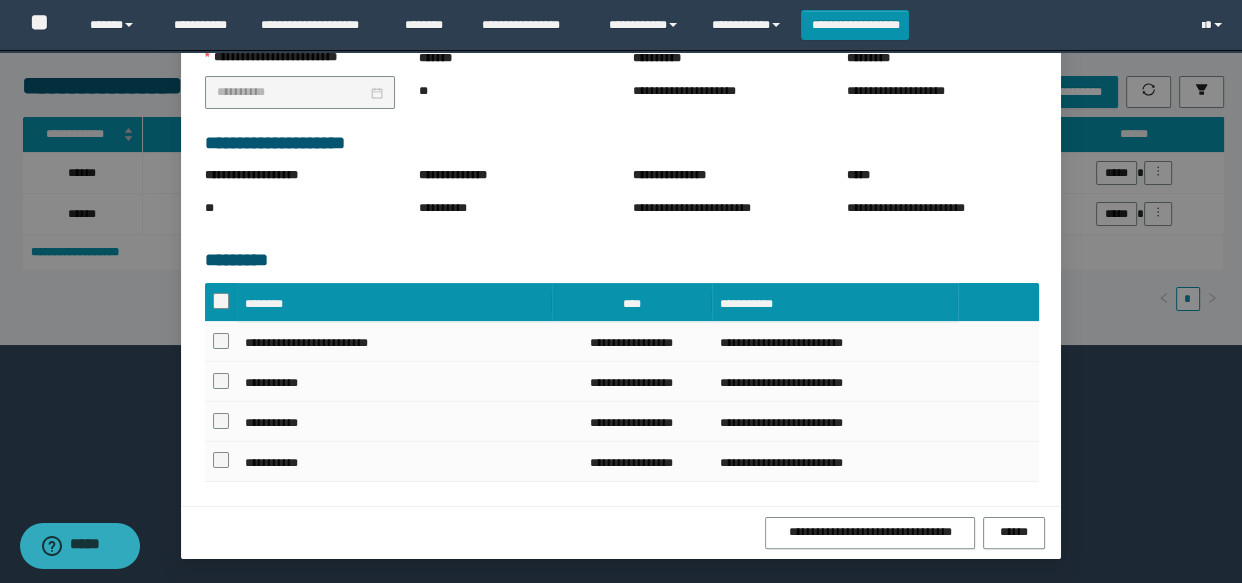 scroll, scrollTop: 311, scrollLeft: 0, axis: vertical 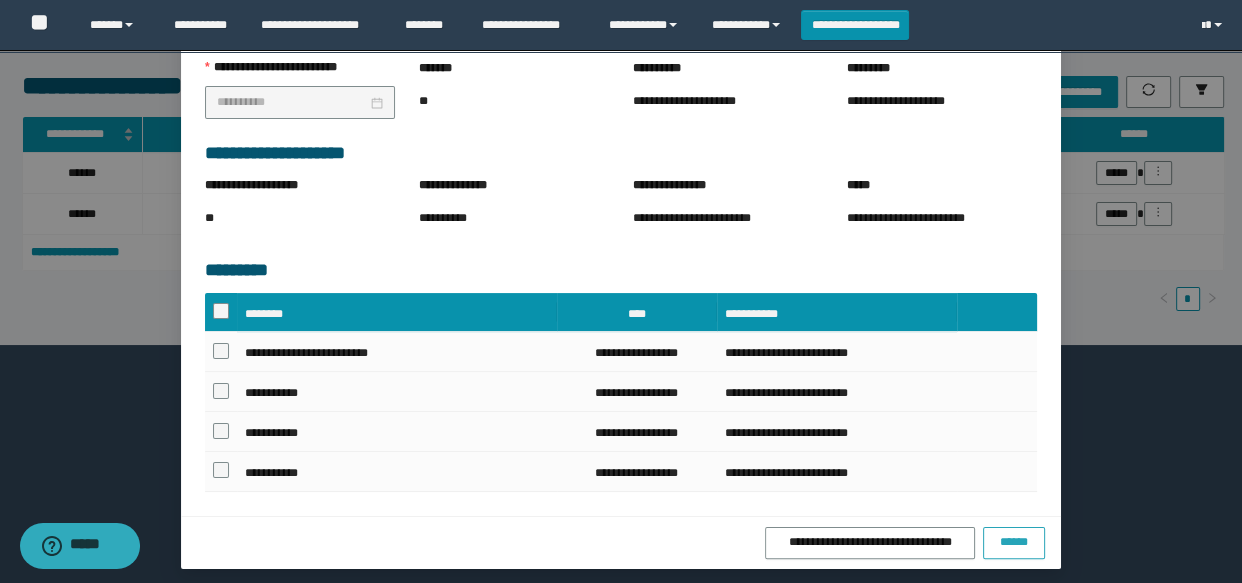 drag, startPoint x: 1017, startPoint y: 530, endPoint x: 1029, endPoint y: 525, distance: 13 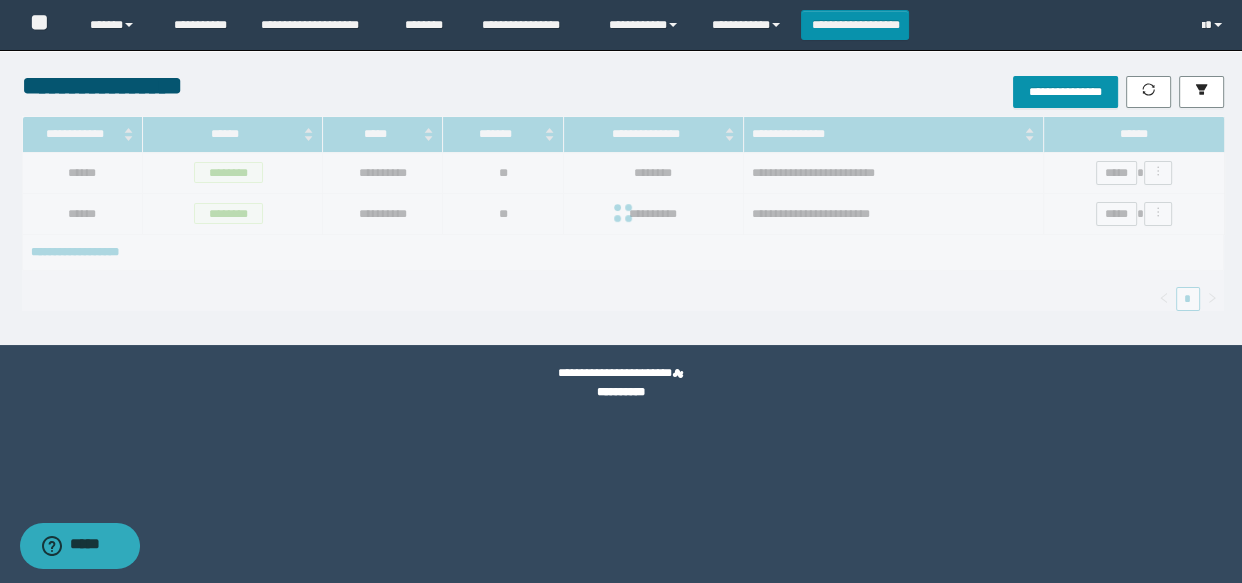 scroll, scrollTop: 211, scrollLeft: 0, axis: vertical 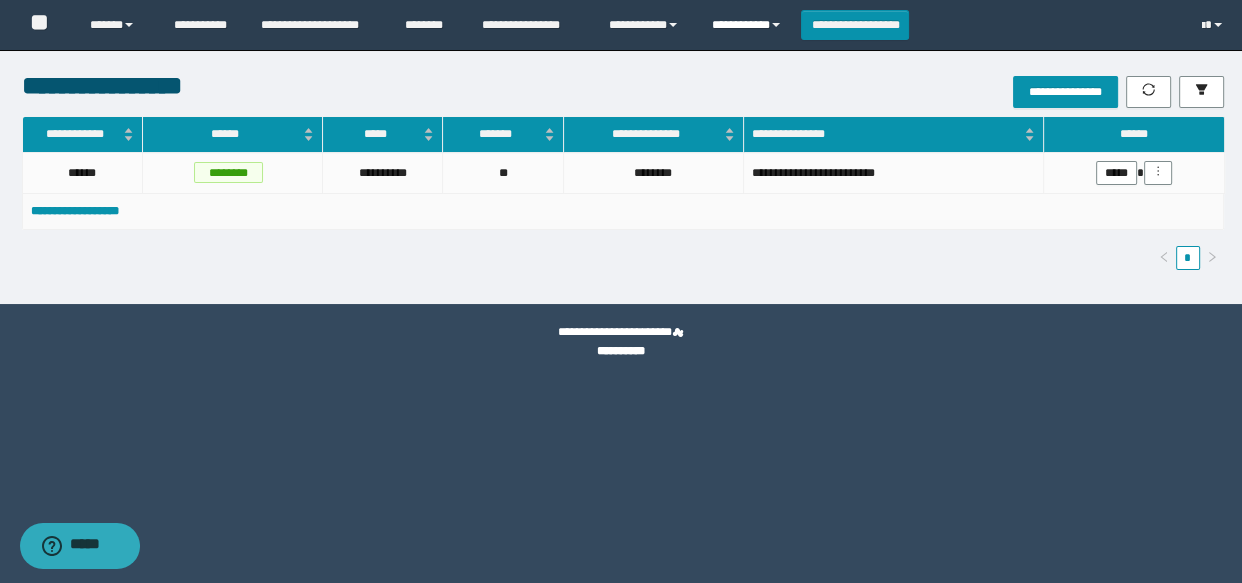 click on "**********" at bounding box center [749, 25] 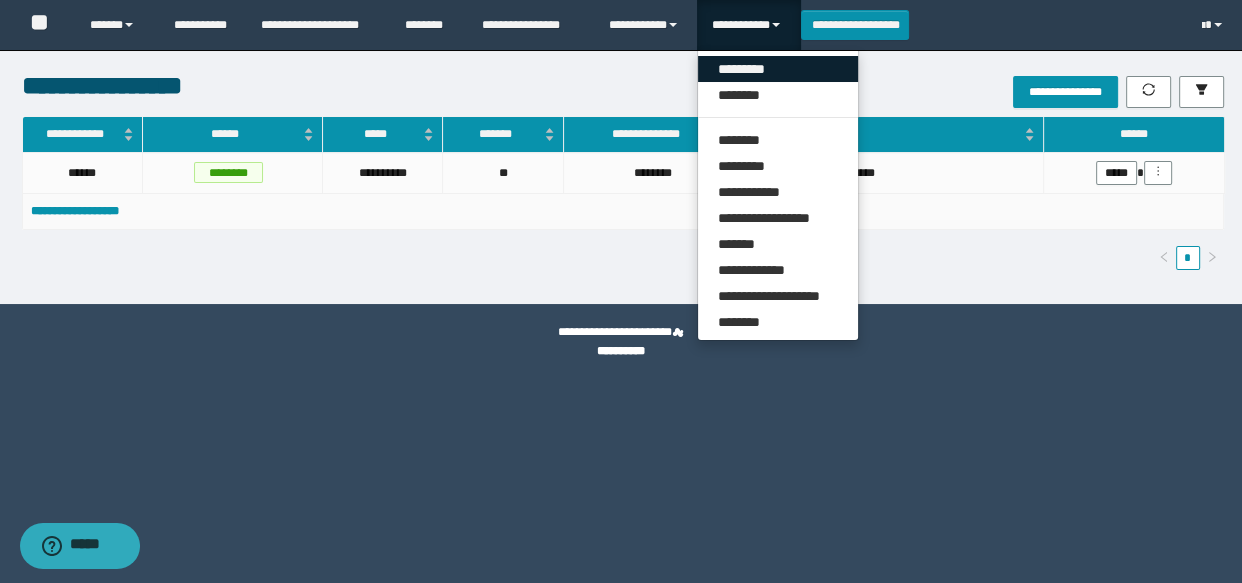 click on "*********" at bounding box center (778, 69) 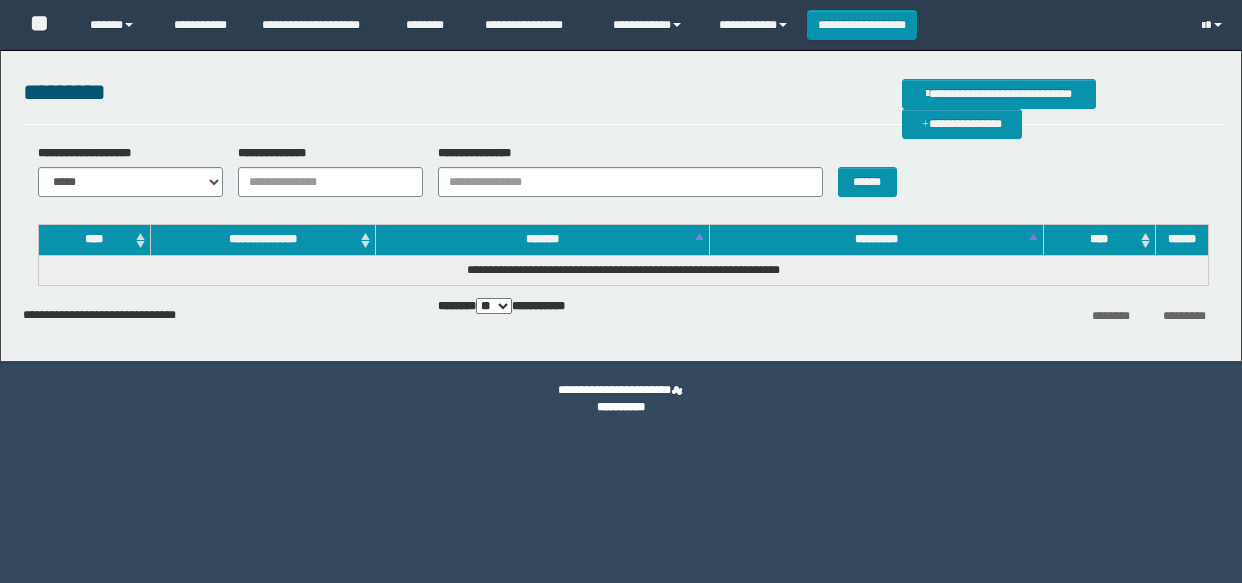 scroll, scrollTop: 0, scrollLeft: 0, axis: both 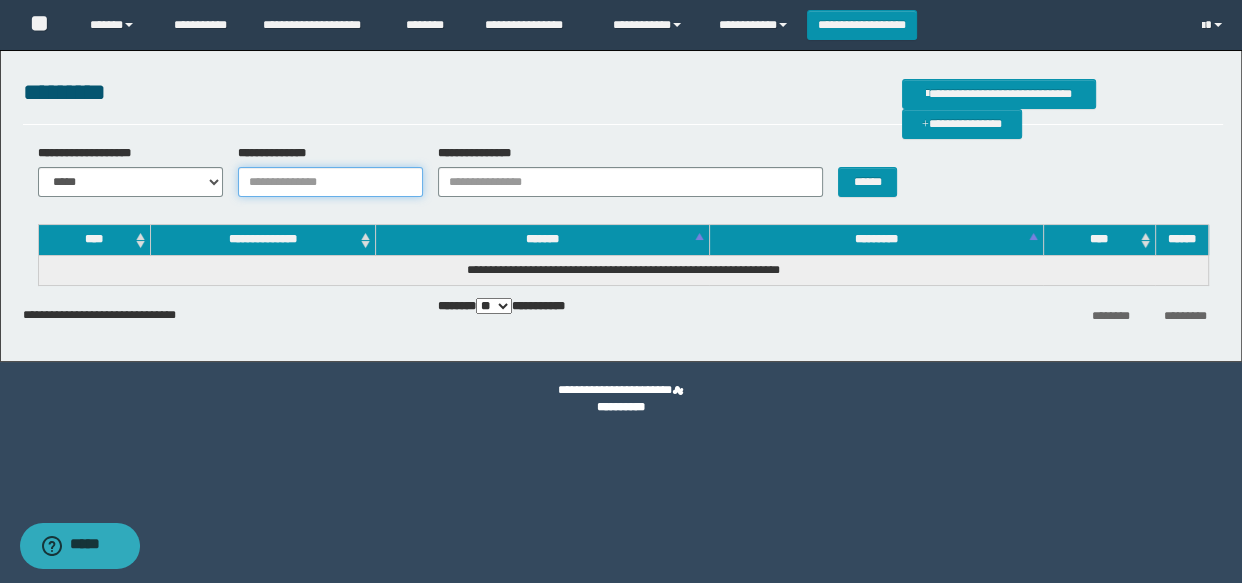 click on "**********" at bounding box center (330, 182) 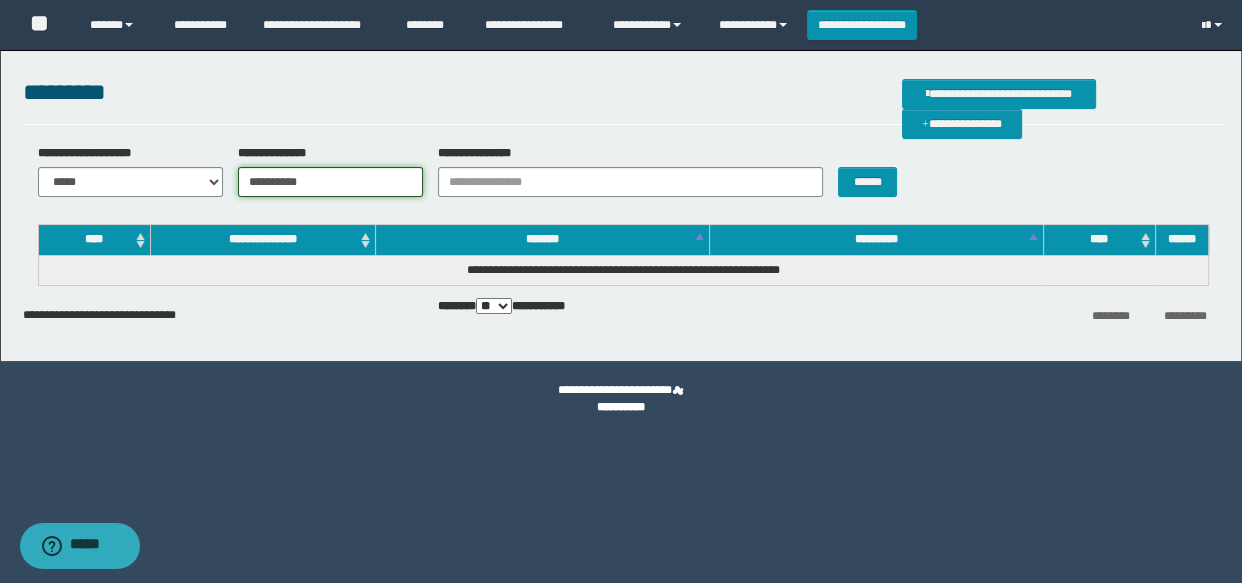 type on "**********" 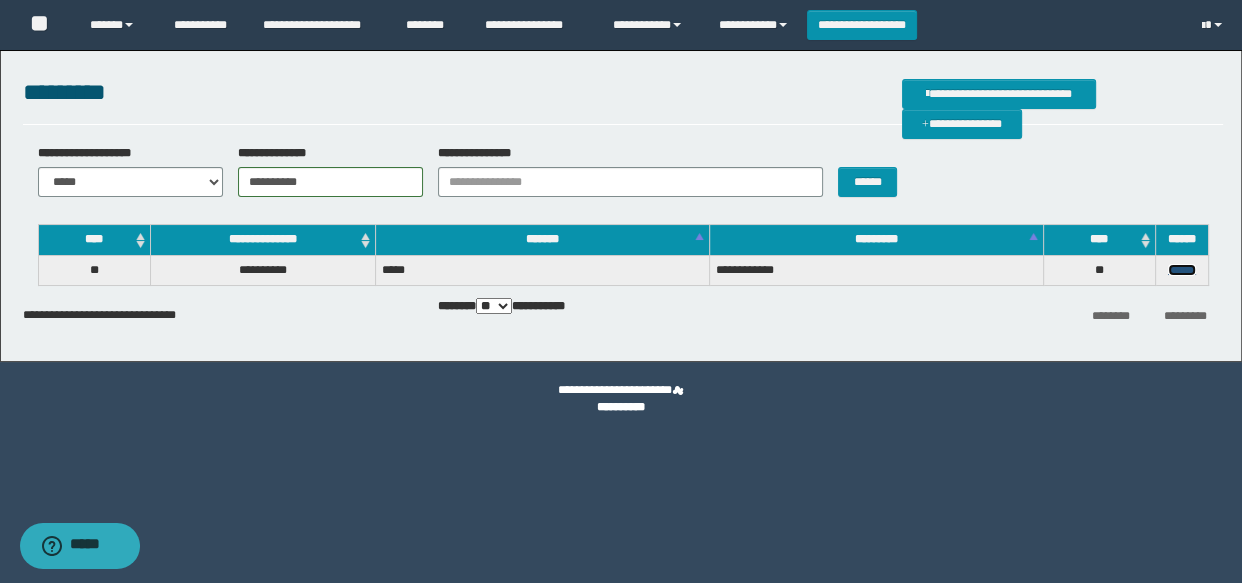 click on "******" at bounding box center (1182, 270) 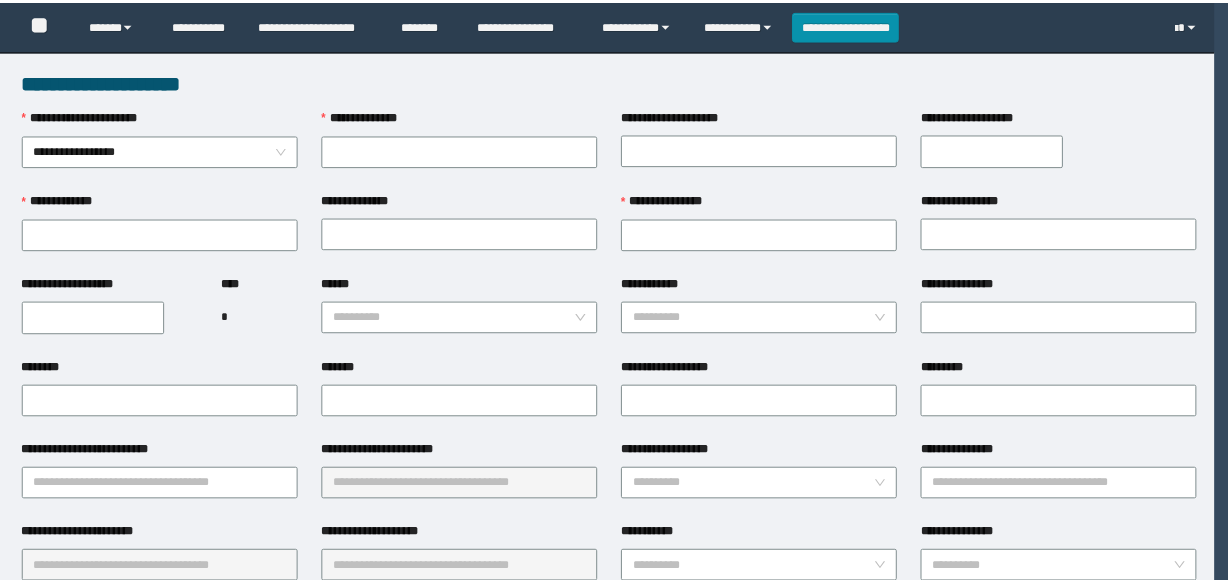 scroll, scrollTop: 0, scrollLeft: 0, axis: both 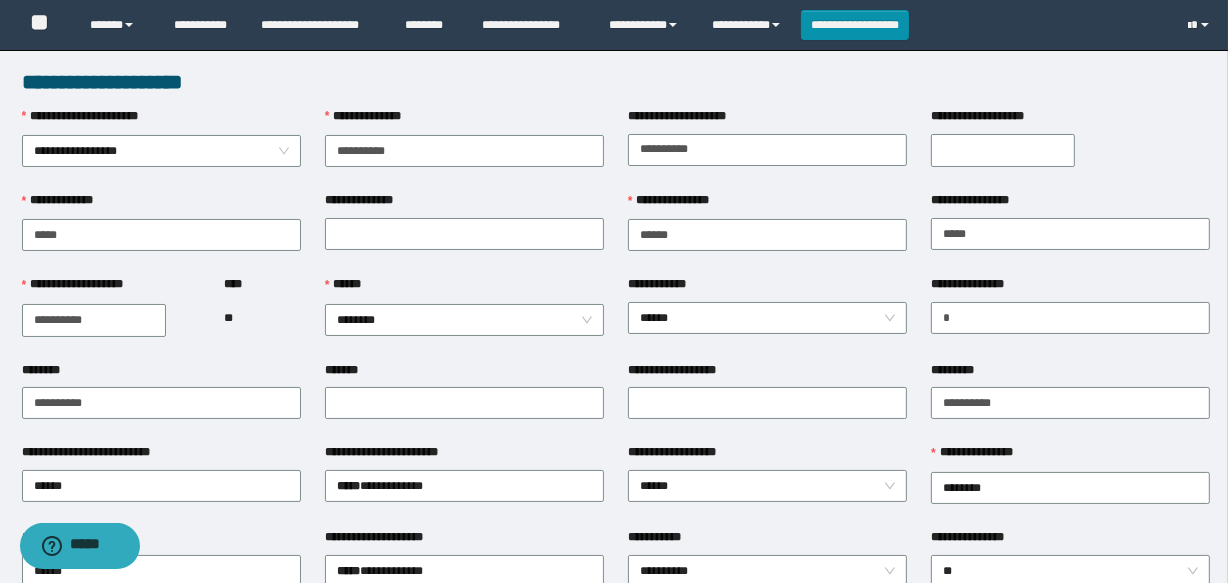 click on "**********" at bounding box center [1003, 150] 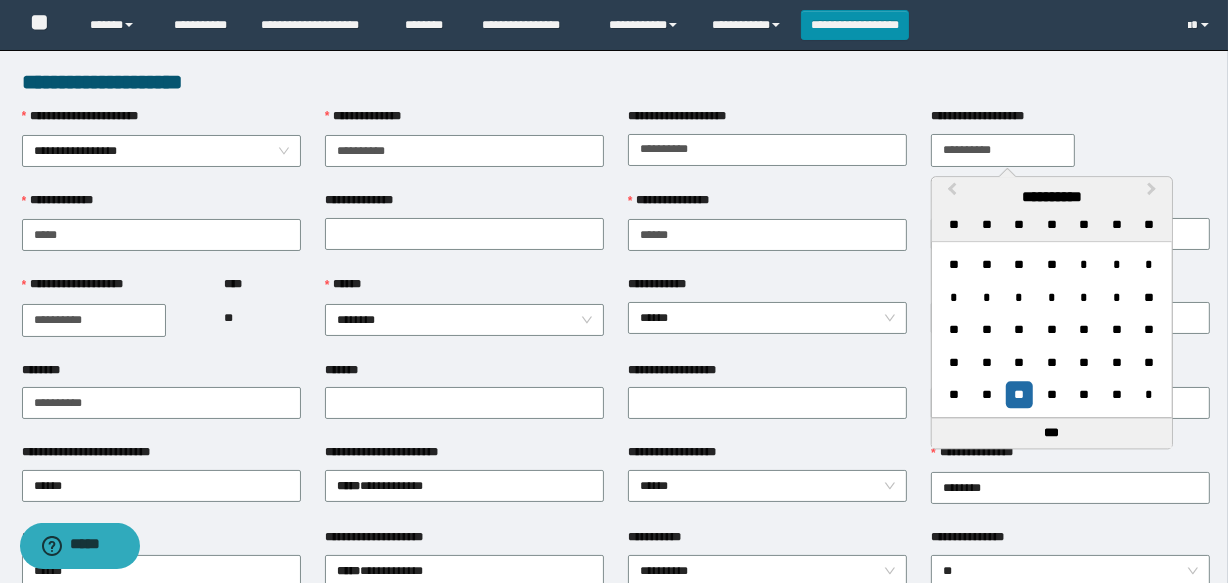 type on "**********" 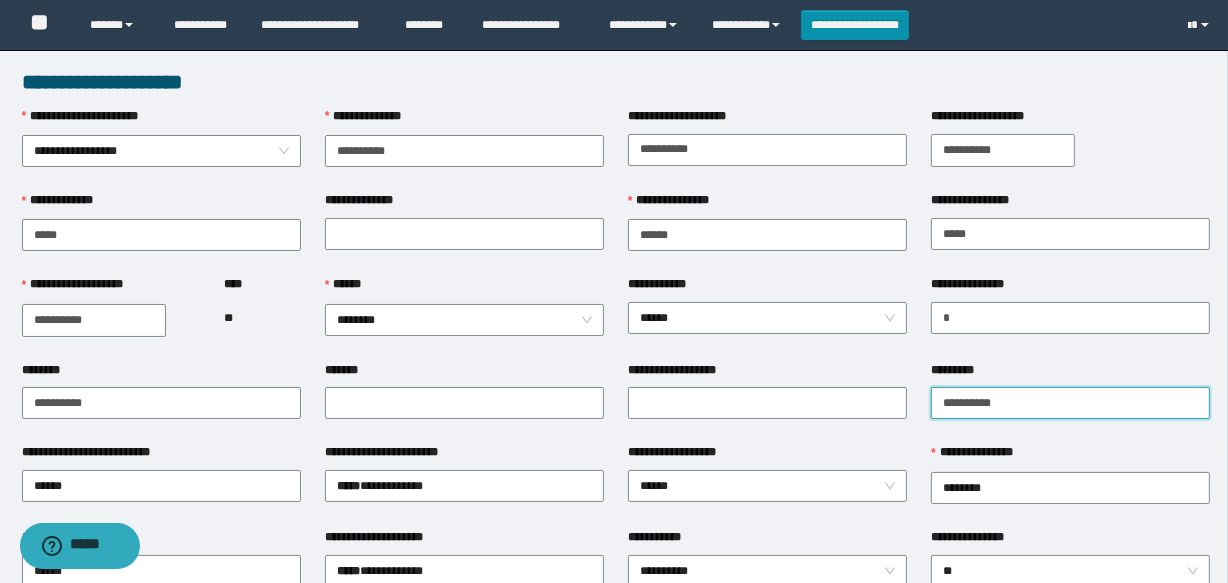 click on "*********" at bounding box center [1070, 403] 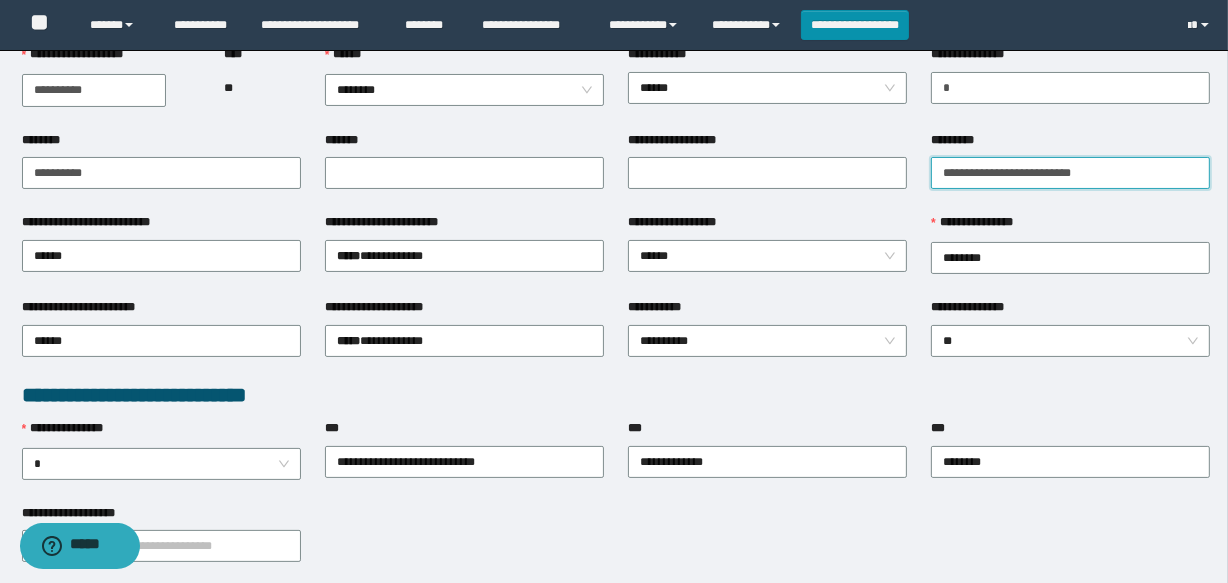 scroll, scrollTop: 272, scrollLeft: 0, axis: vertical 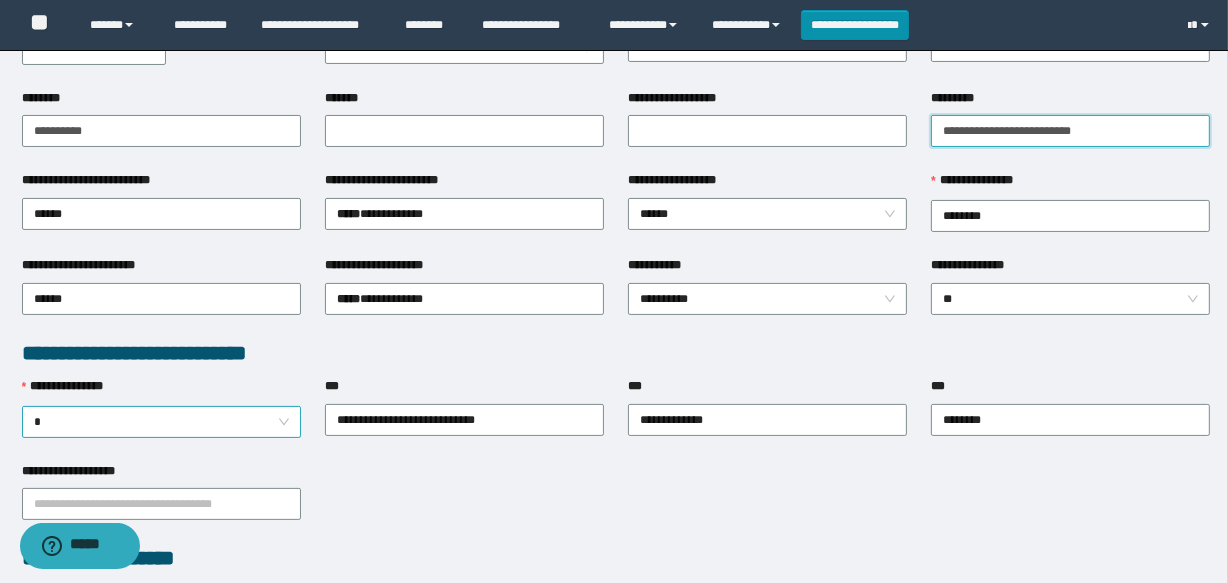 click on "*" at bounding box center (161, 422) 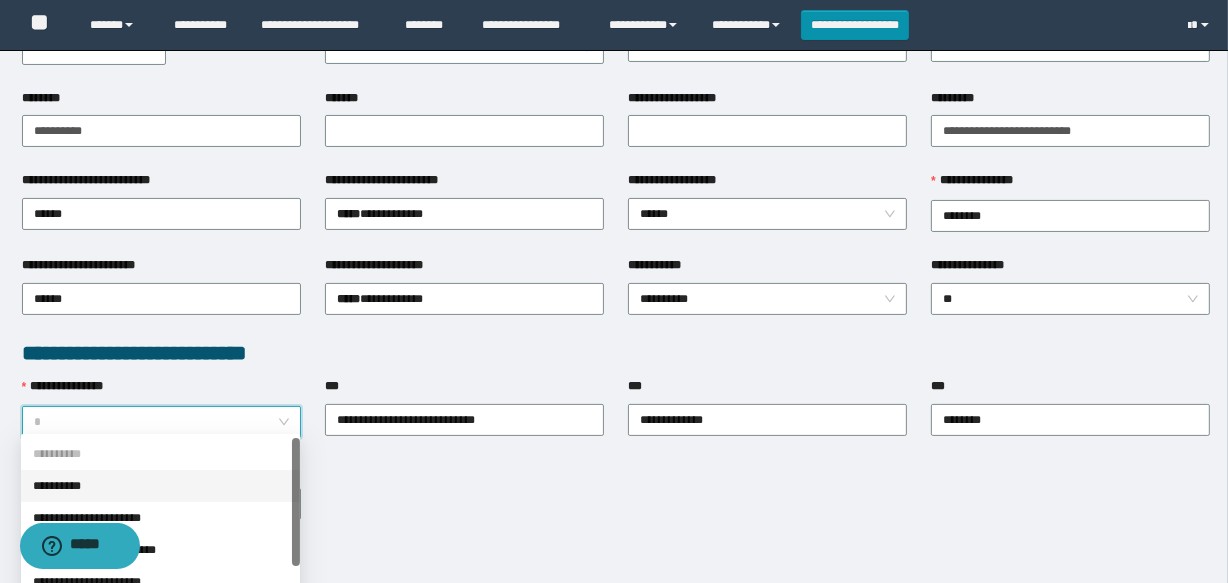 scroll, scrollTop: 90, scrollLeft: 0, axis: vertical 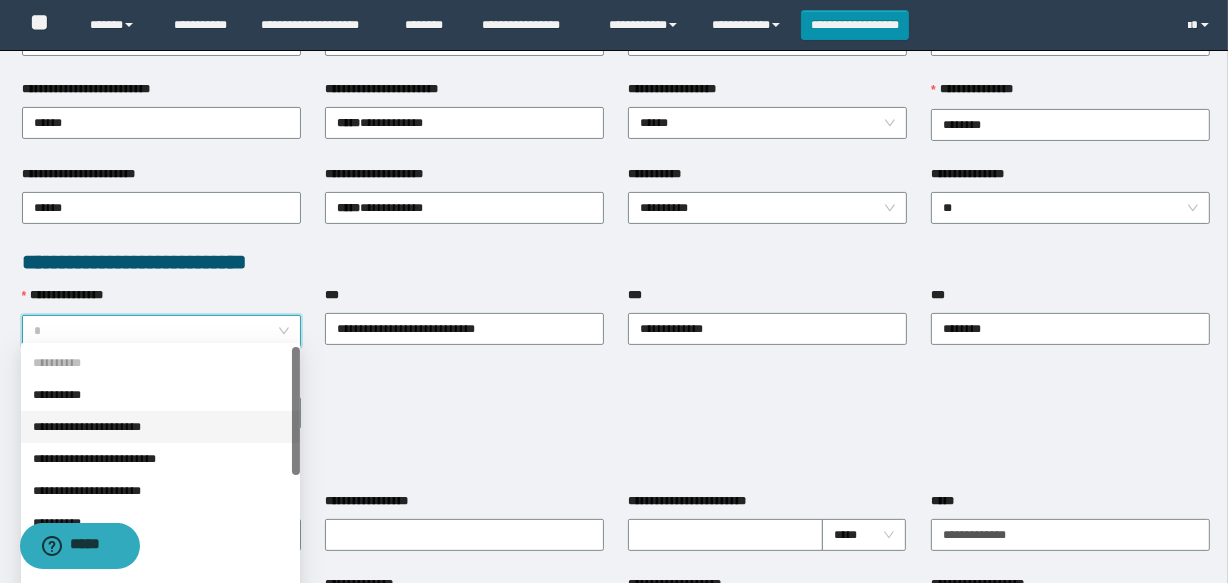 click on "**********" at bounding box center [160, 427] 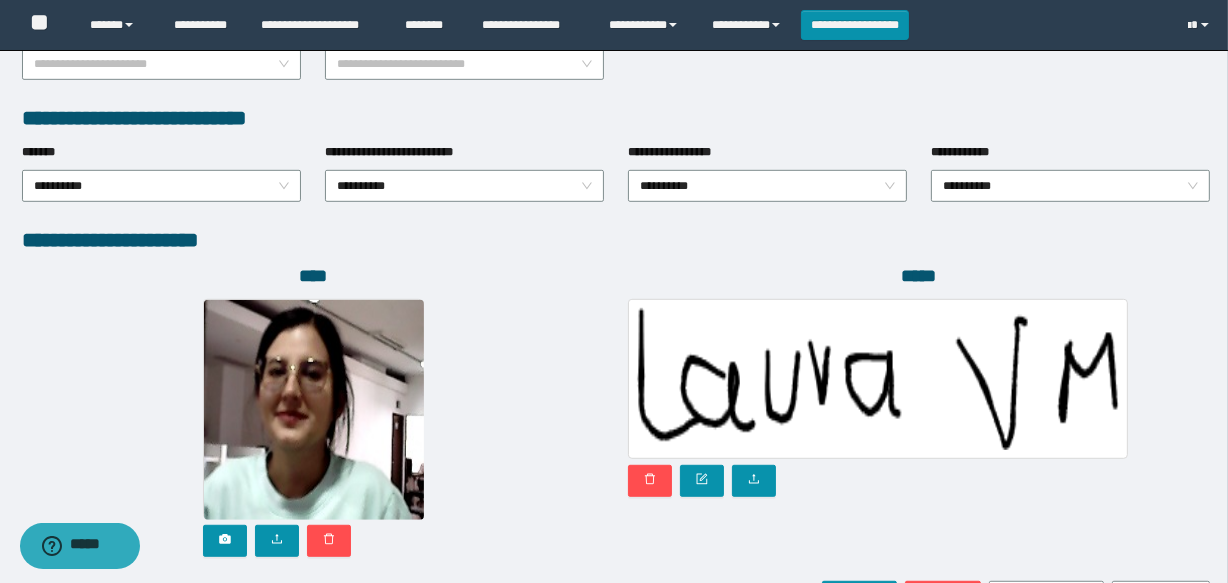 scroll, scrollTop: 1120, scrollLeft: 0, axis: vertical 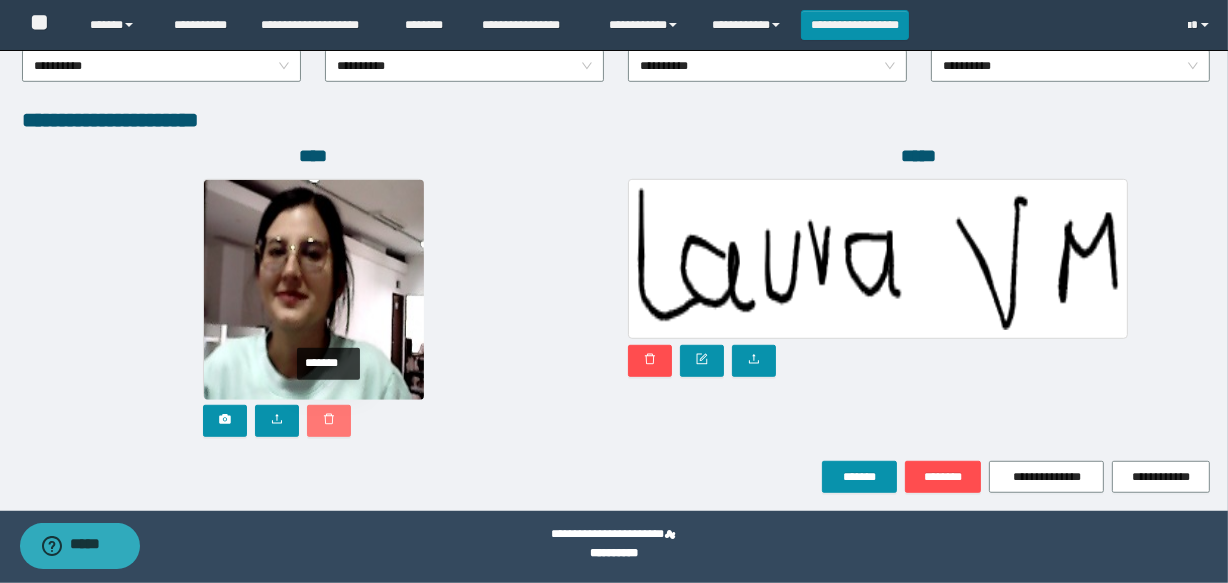 click at bounding box center [329, 421] 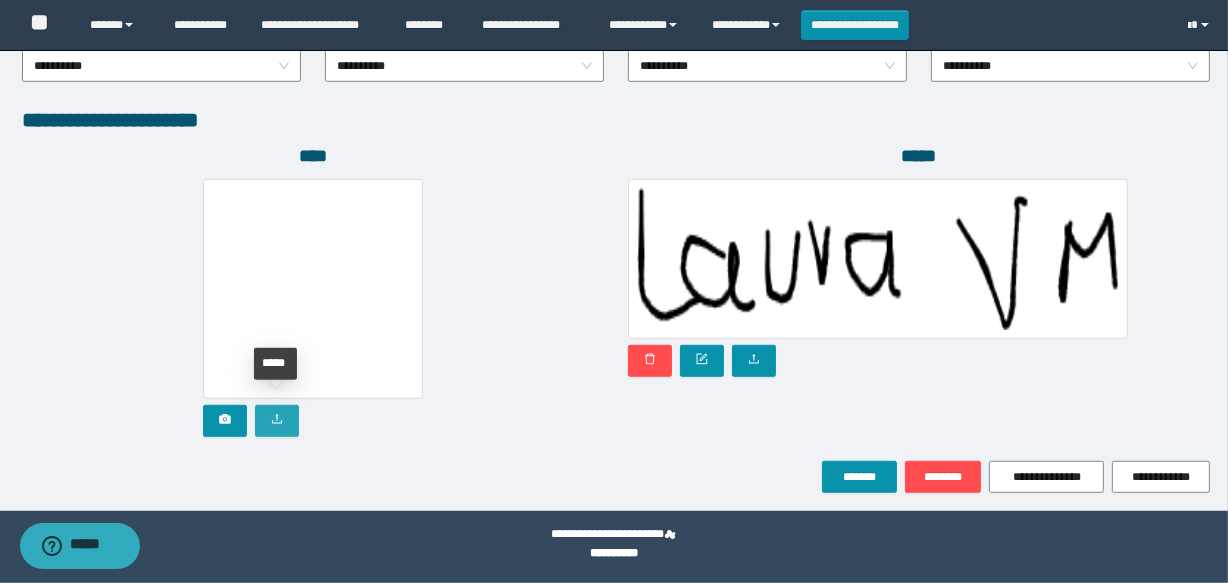 click 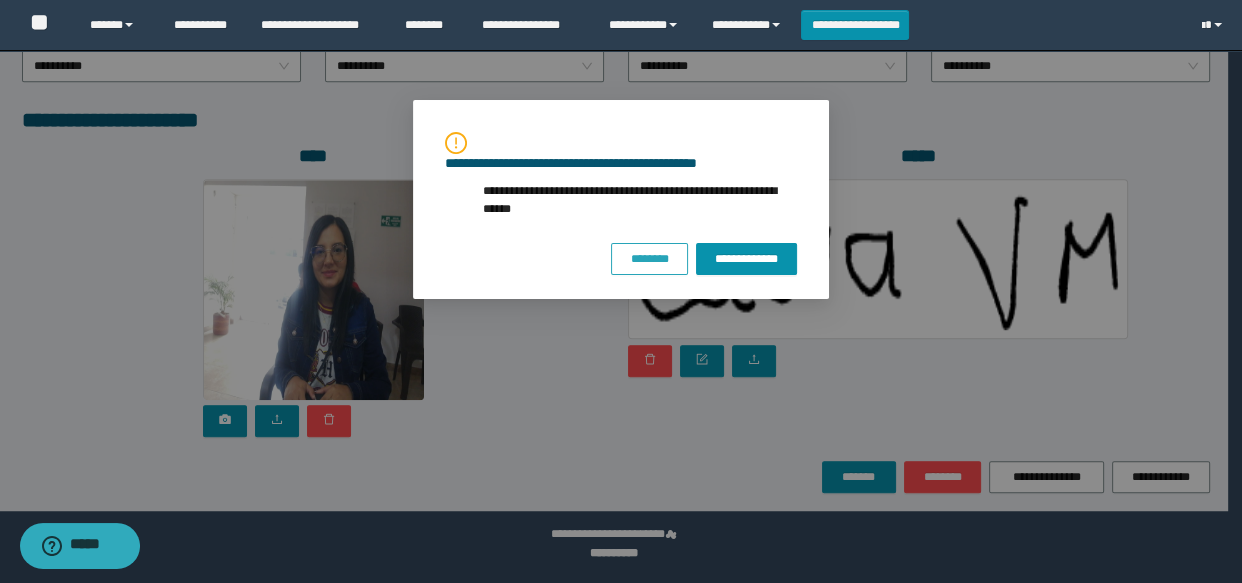 click on "********" at bounding box center [649, 259] 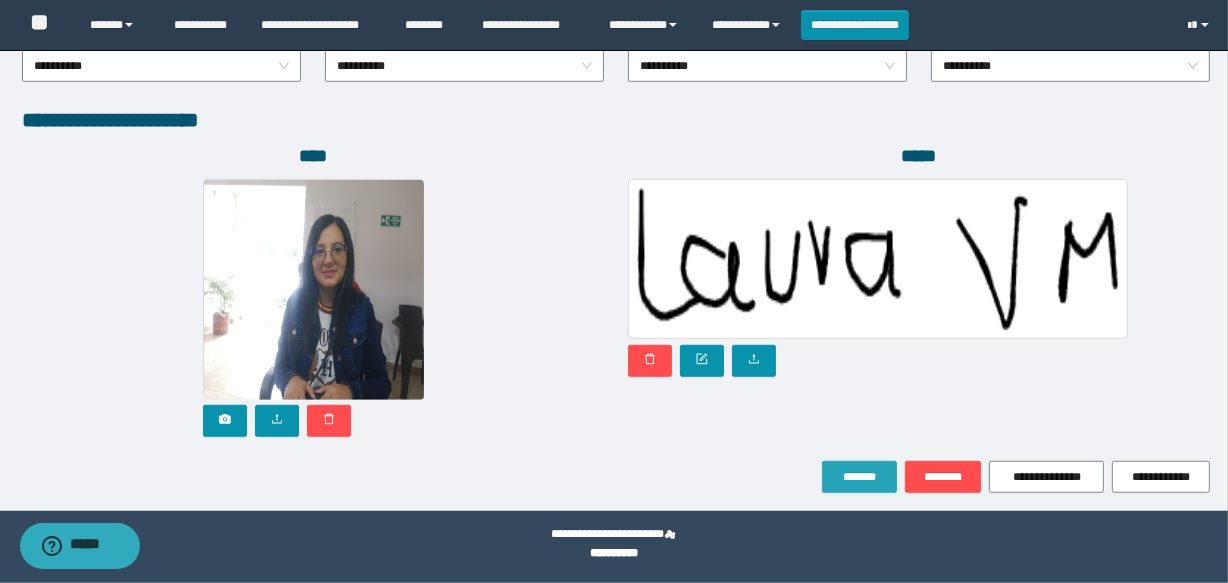 click on "*******" at bounding box center [859, 477] 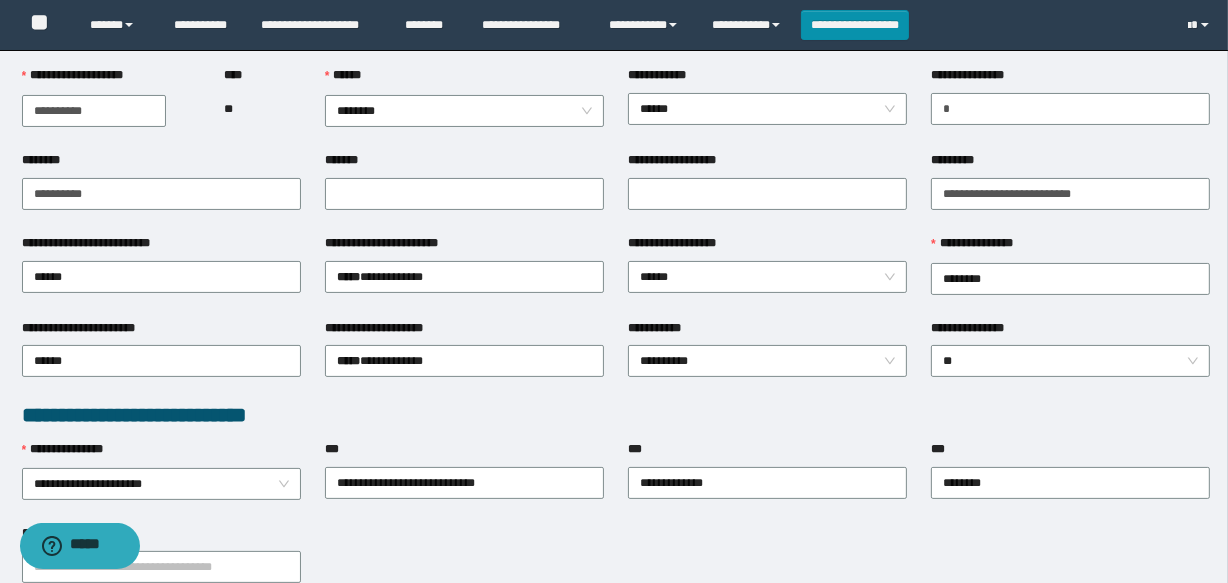 scroll, scrollTop: 0, scrollLeft: 0, axis: both 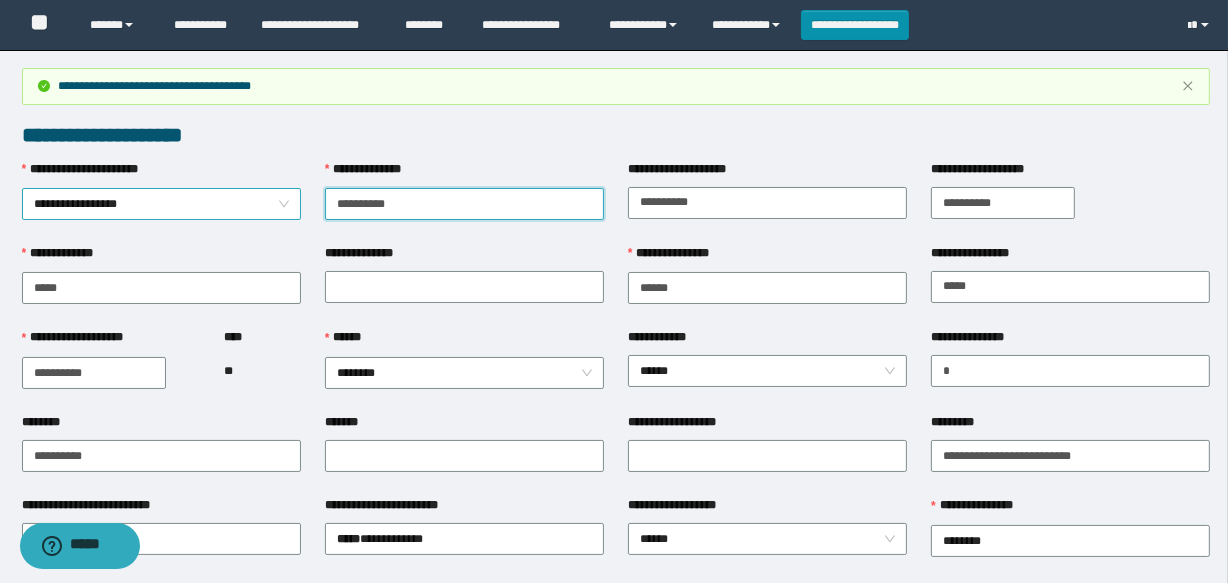 drag, startPoint x: 435, startPoint y: 200, endPoint x: 300, endPoint y: 211, distance: 135.4474 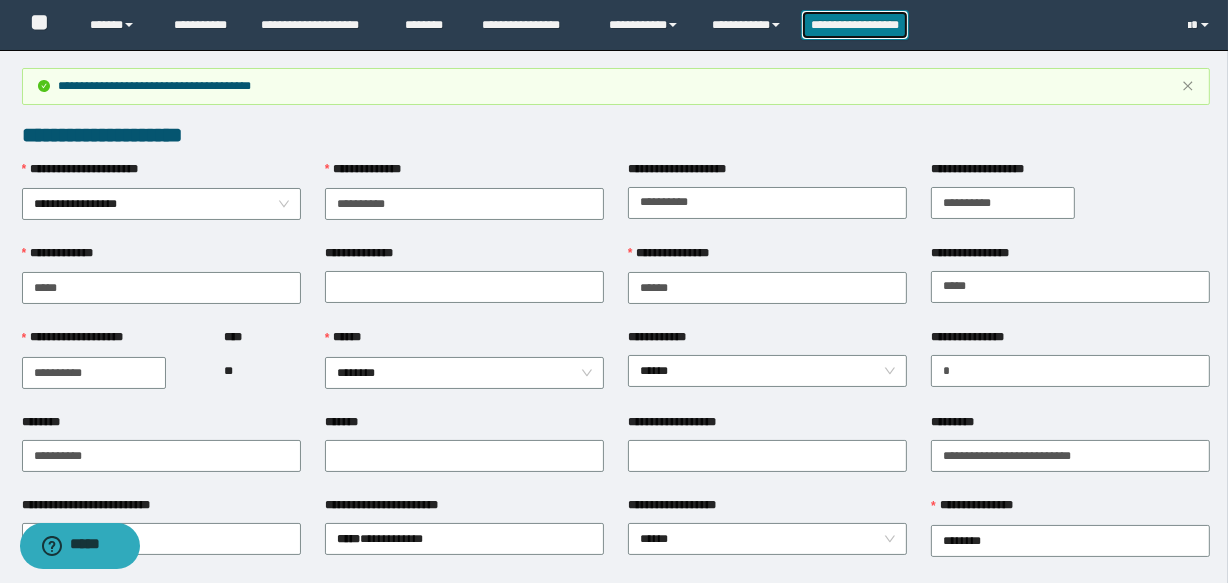 click on "**********" at bounding box center (855, 25) 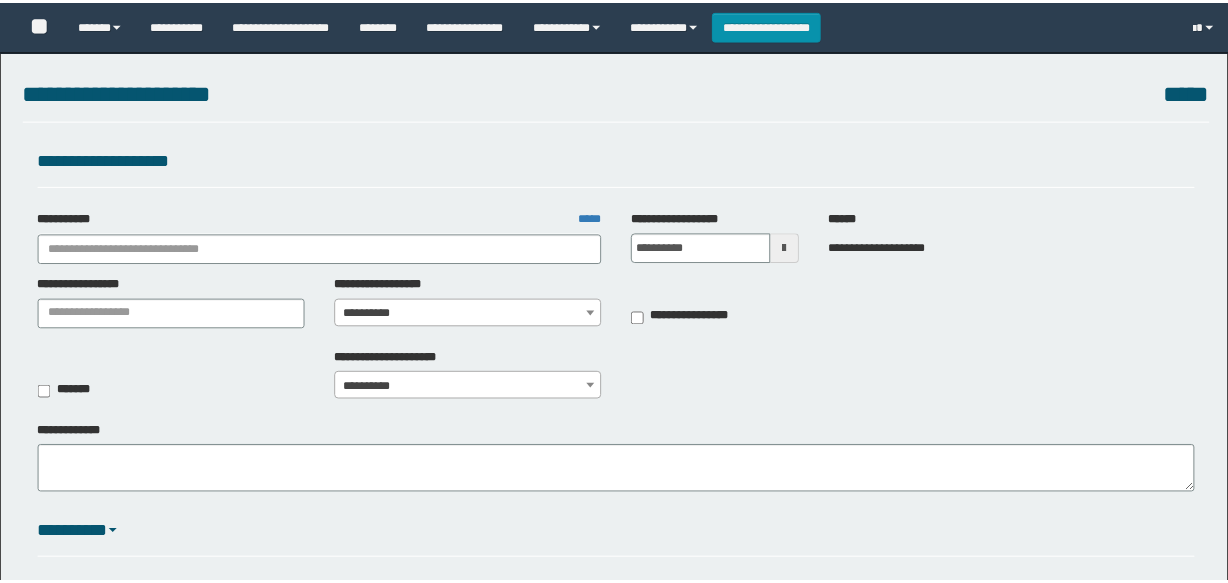 scroll, scrollTop: 0, scrollLeft: 0, axis: both 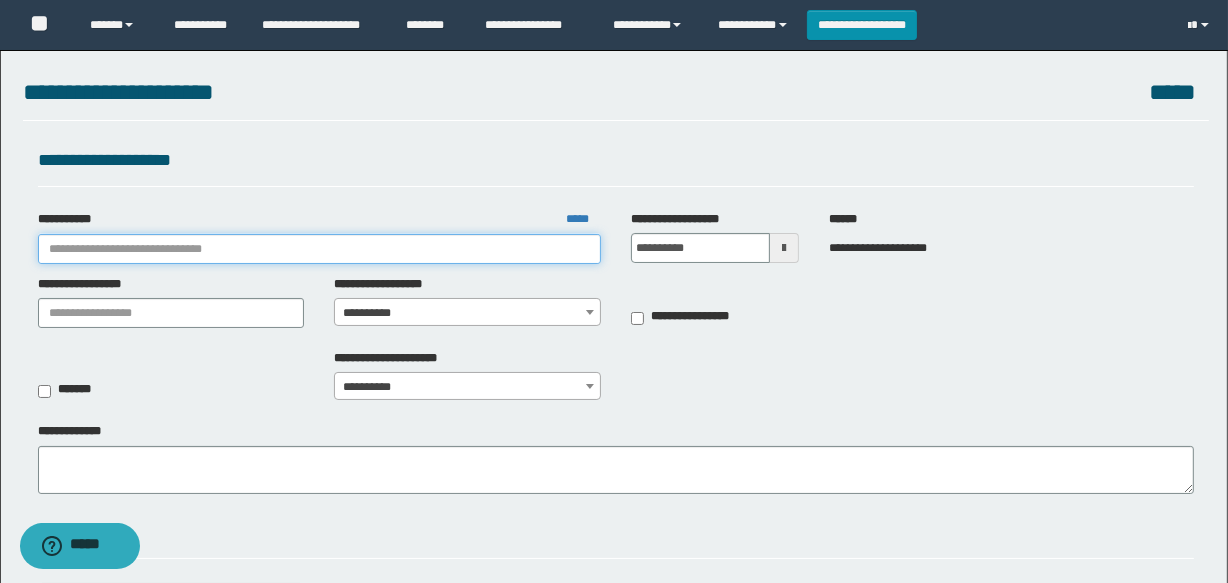 click on "**********" at bounding box center [319, 249] 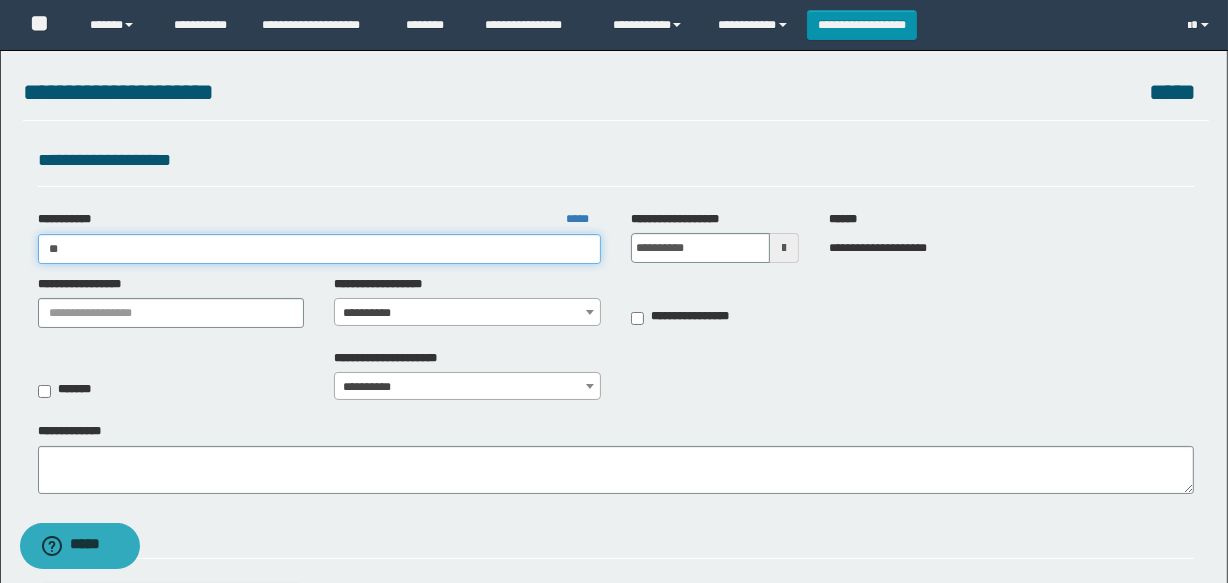 type on "***" 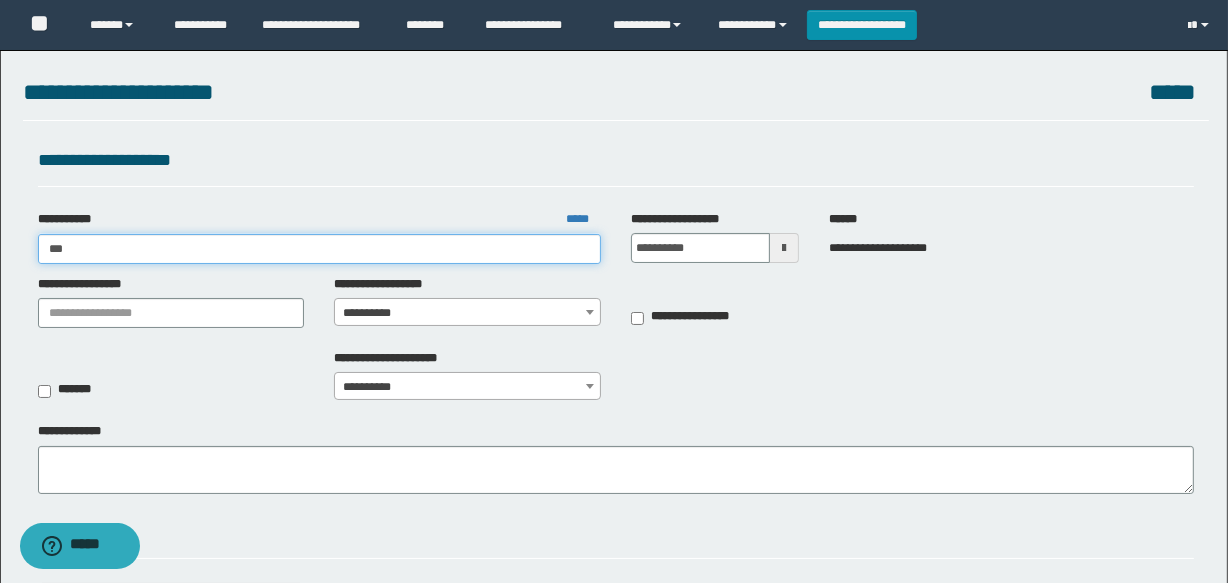 type on "***" 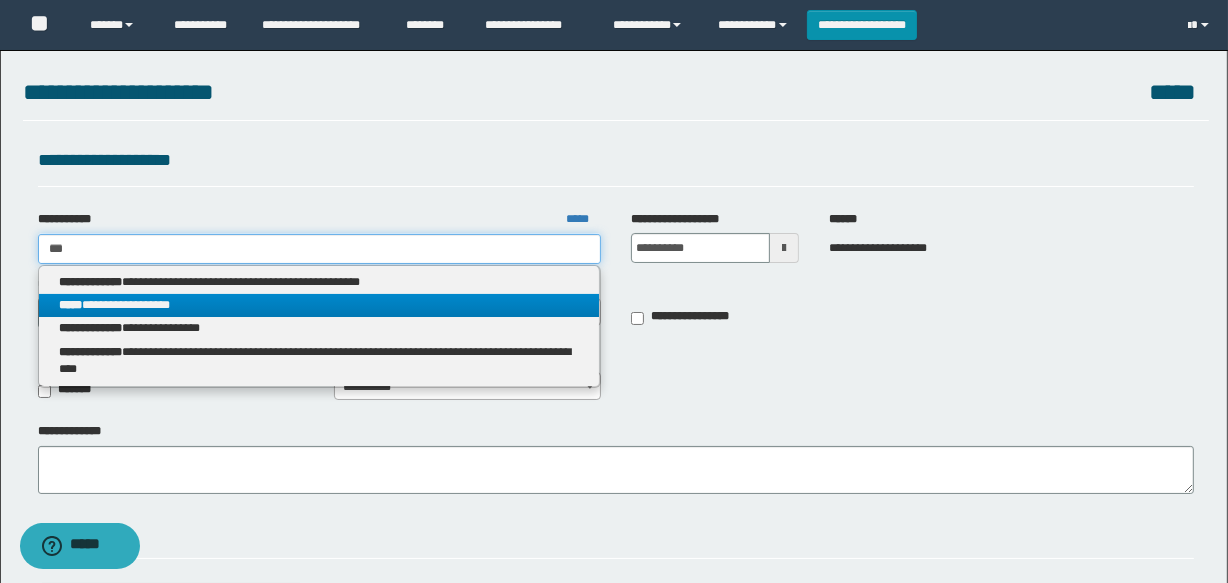 type on "***" 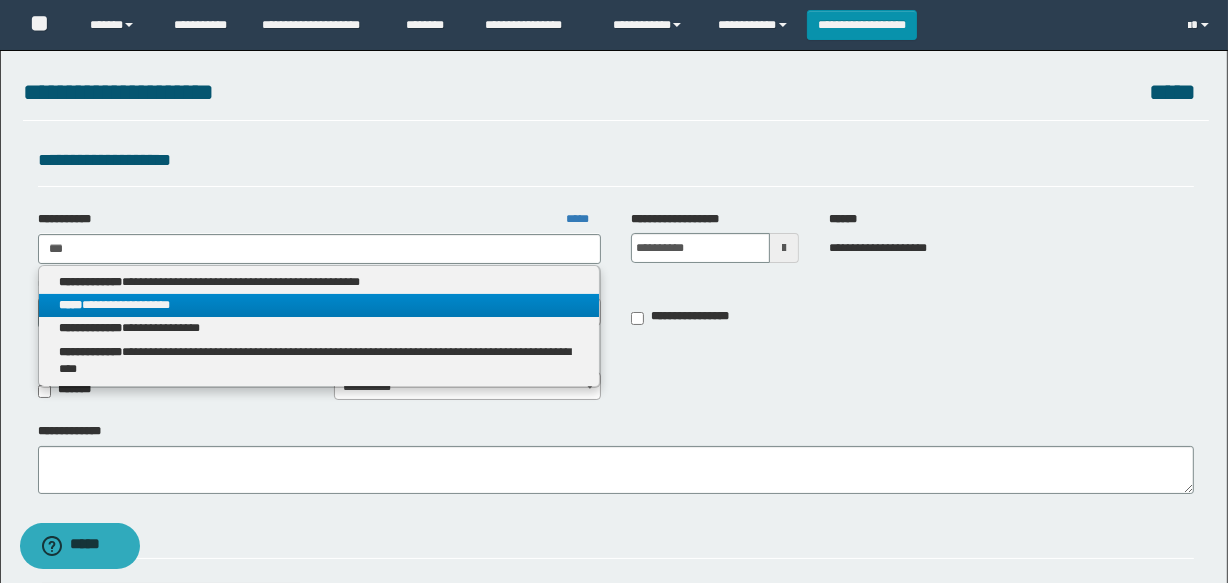 click on "**********" at bounding box center (319, 305) 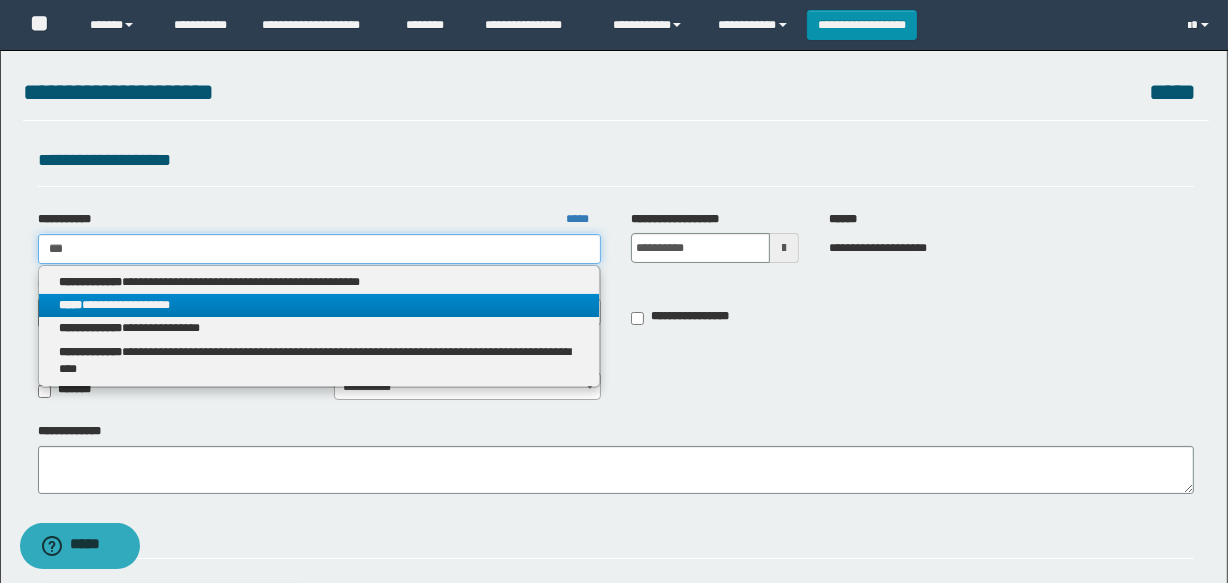 type 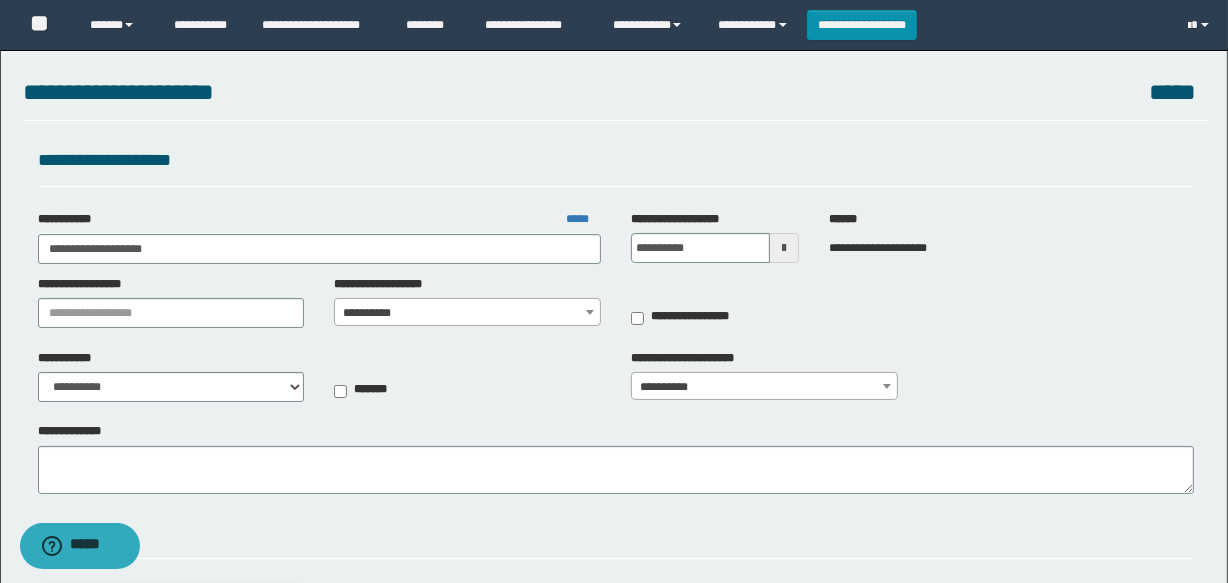 click on "**********" at bounding box center [467, 313] 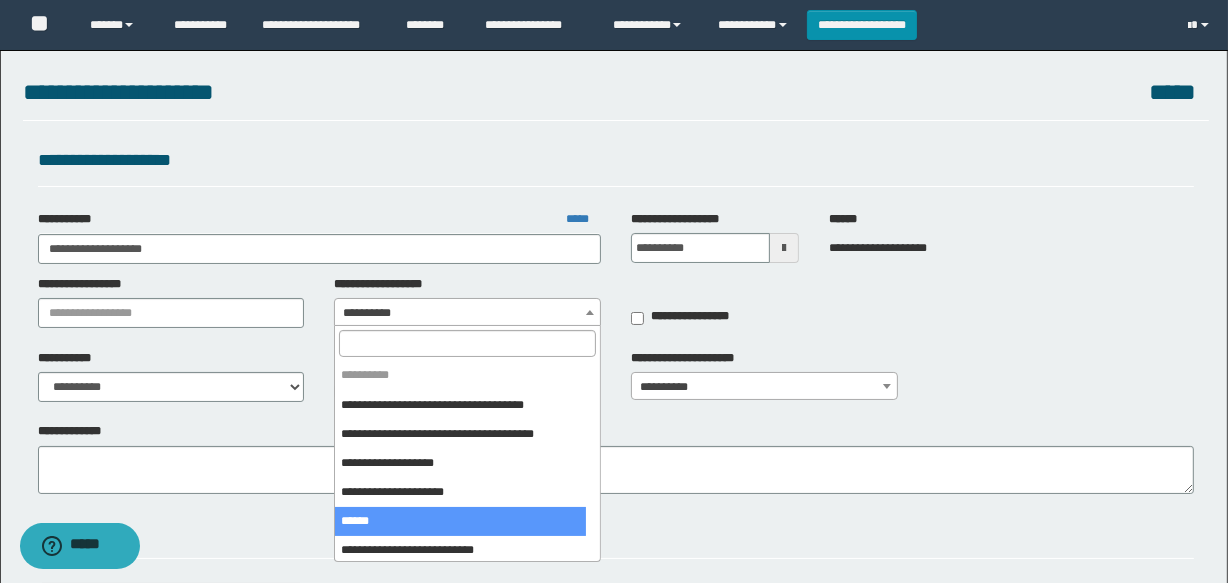 select on "***" 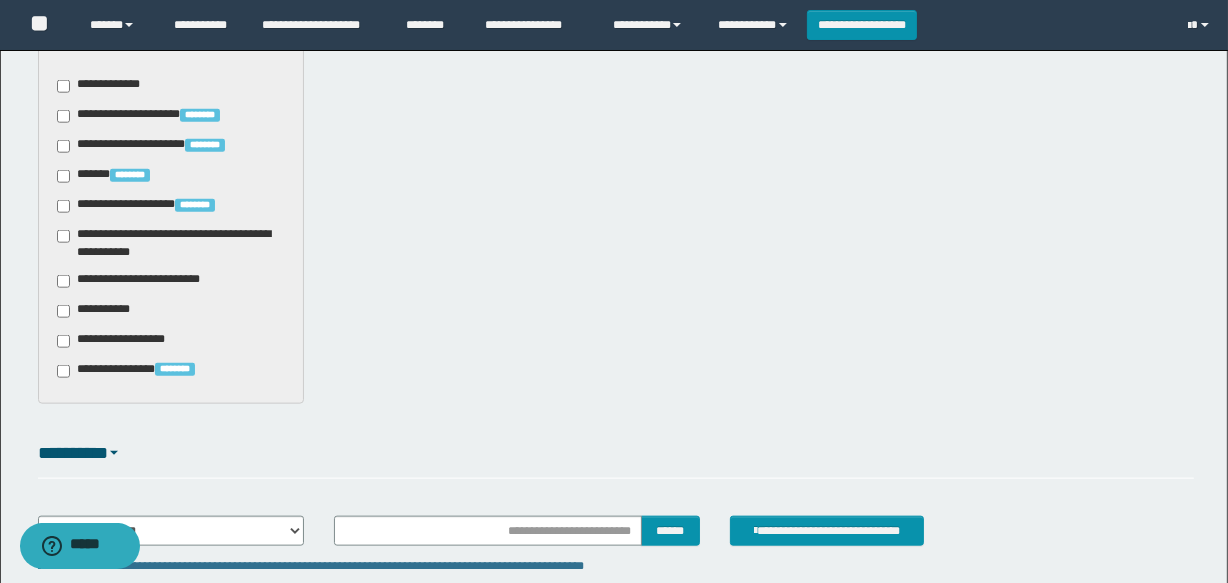 scroll, scrollTop: 2069, scrollLeft: 0, axis: vertical 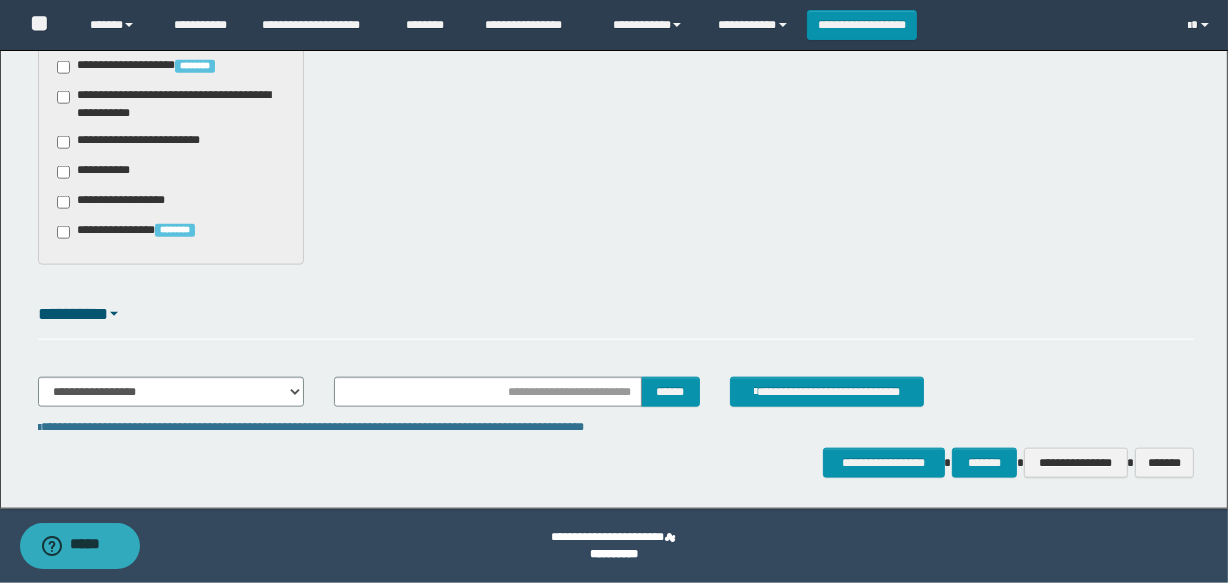click on "**********" at bounding box center (143, 142) 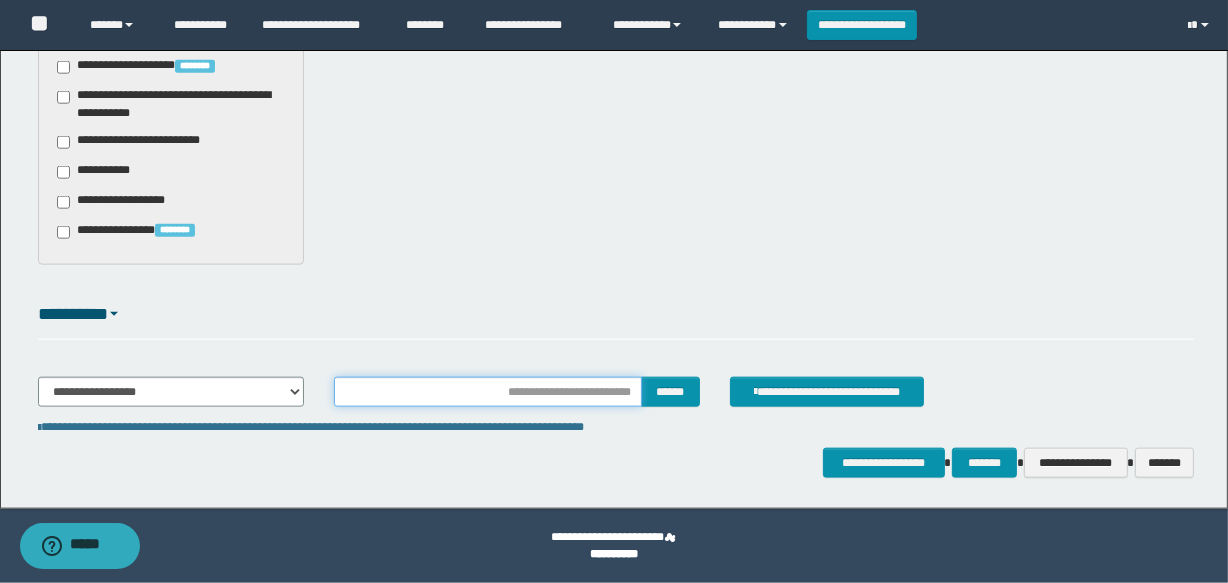 click at bounding box center [487, 392] 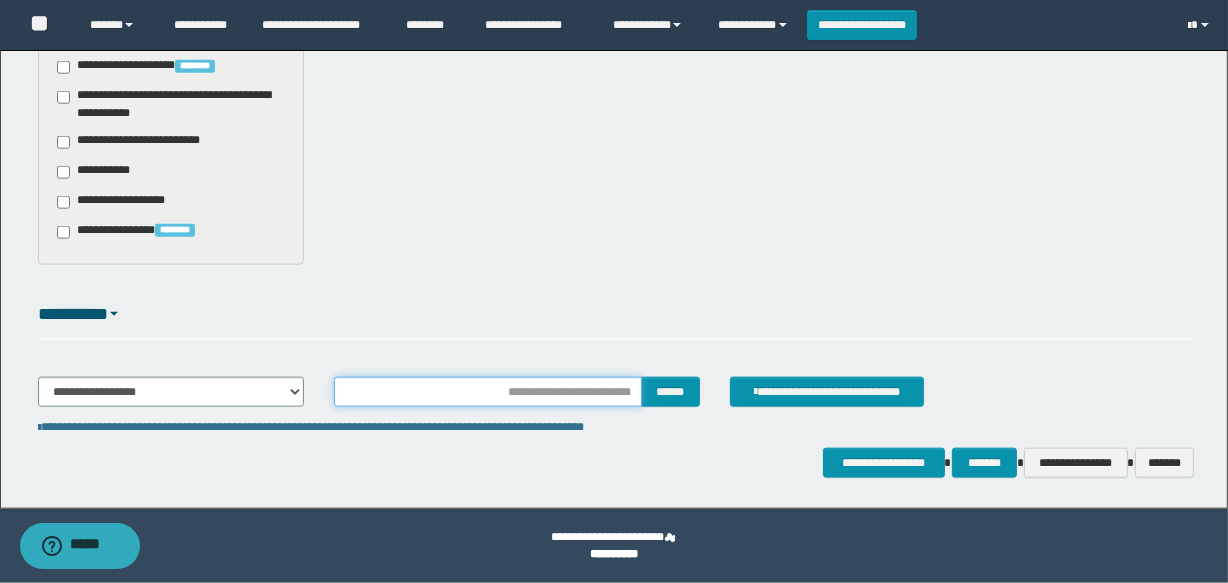 type on "**********" 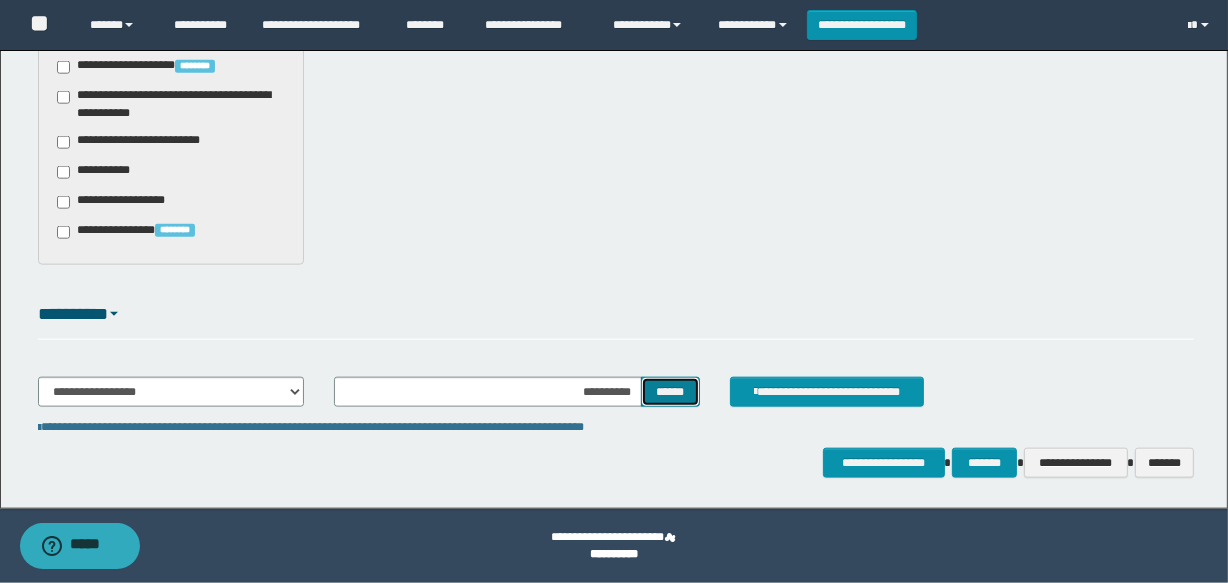 click on "******" at bounding box center [670, 392] 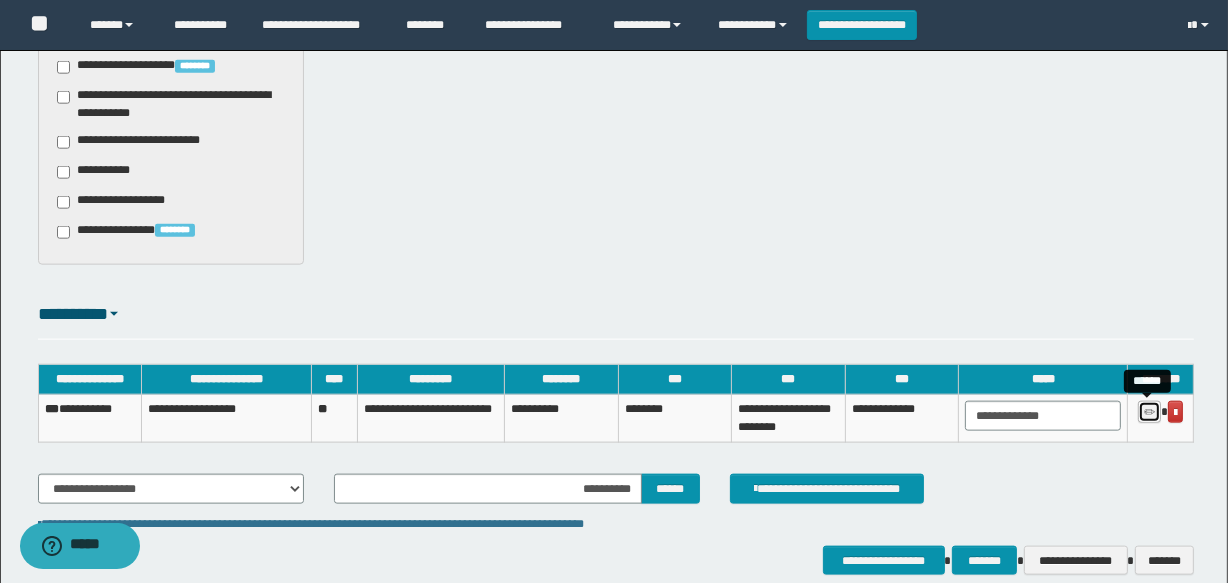 click at bounding box center (1149, 413) 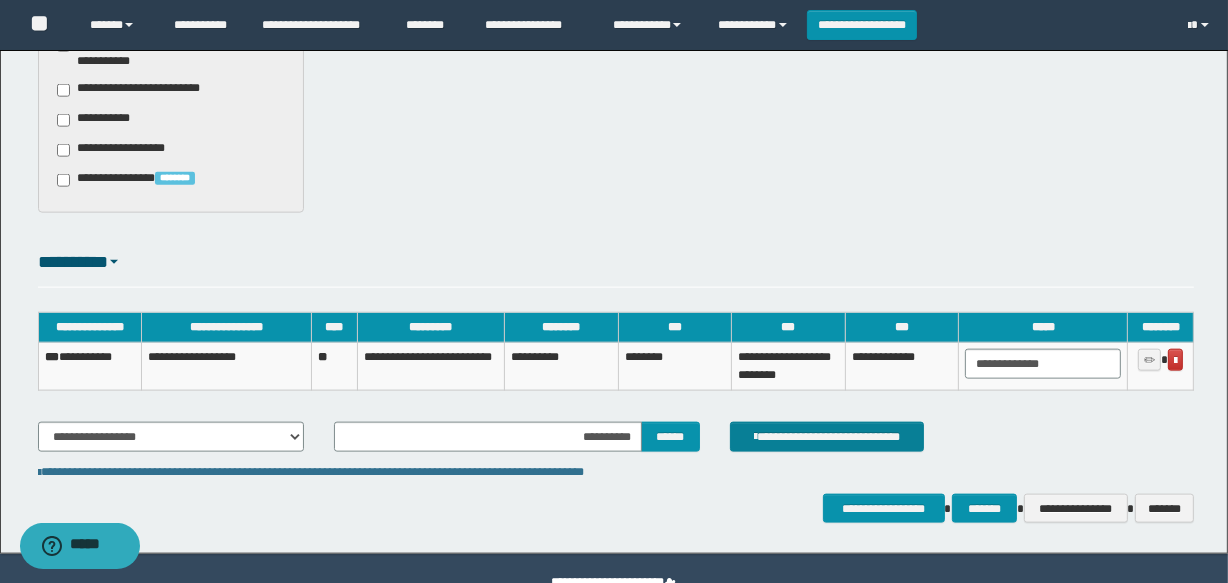 scroll, scrollTop: 2166, scrollLeft: 0, axis: vertical 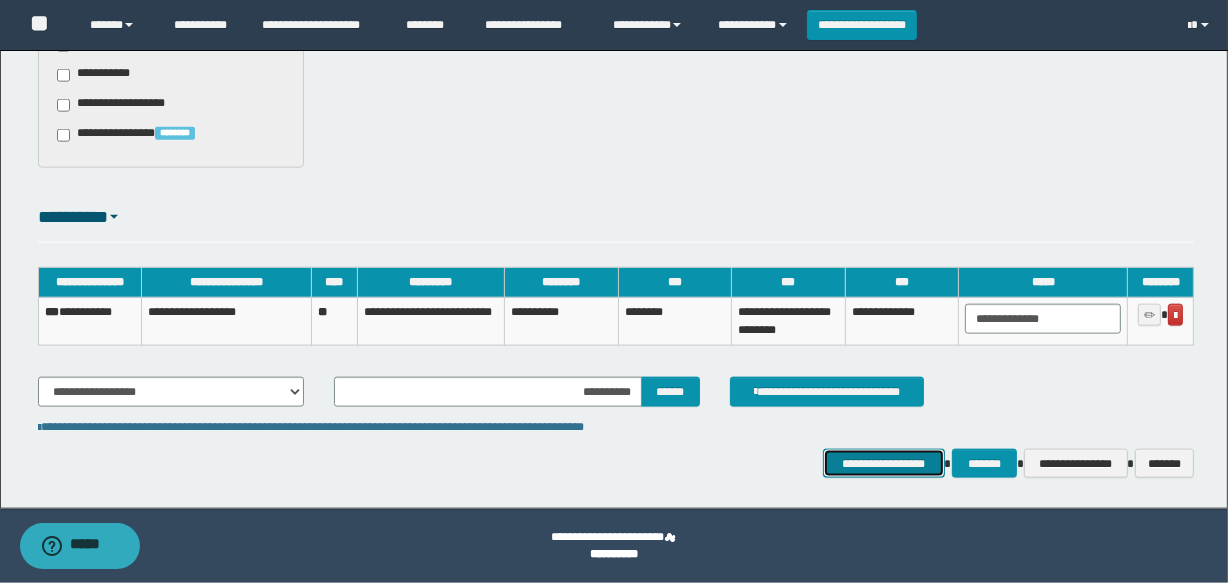 click on "**********" at bounding box center [884, 464] 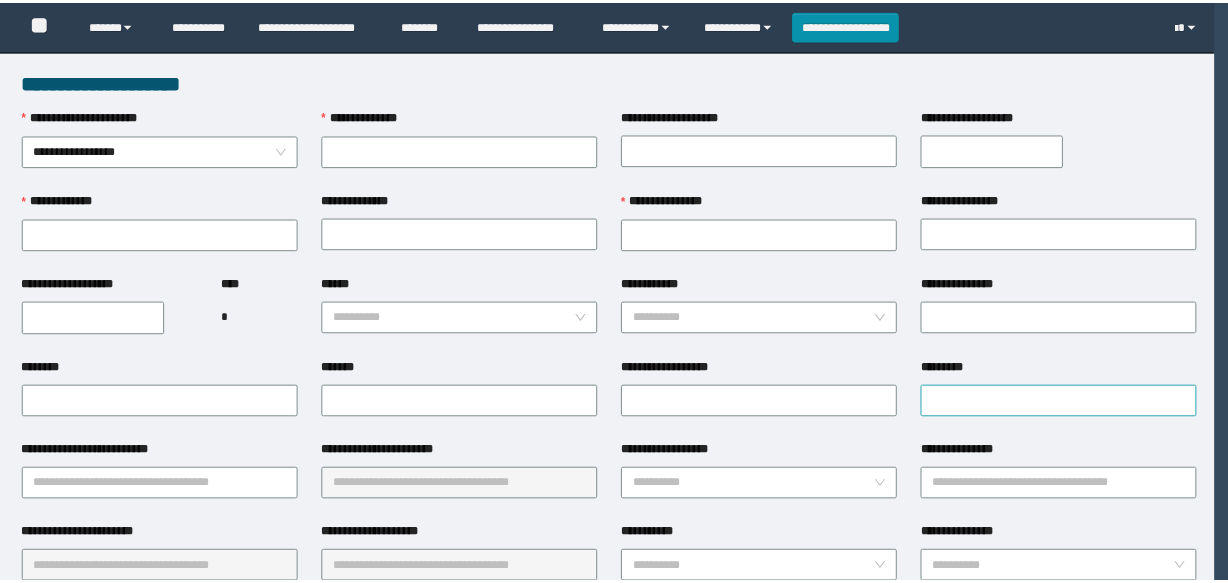scroll, scrollTop: 0, scrollLeft: 0, axis: both 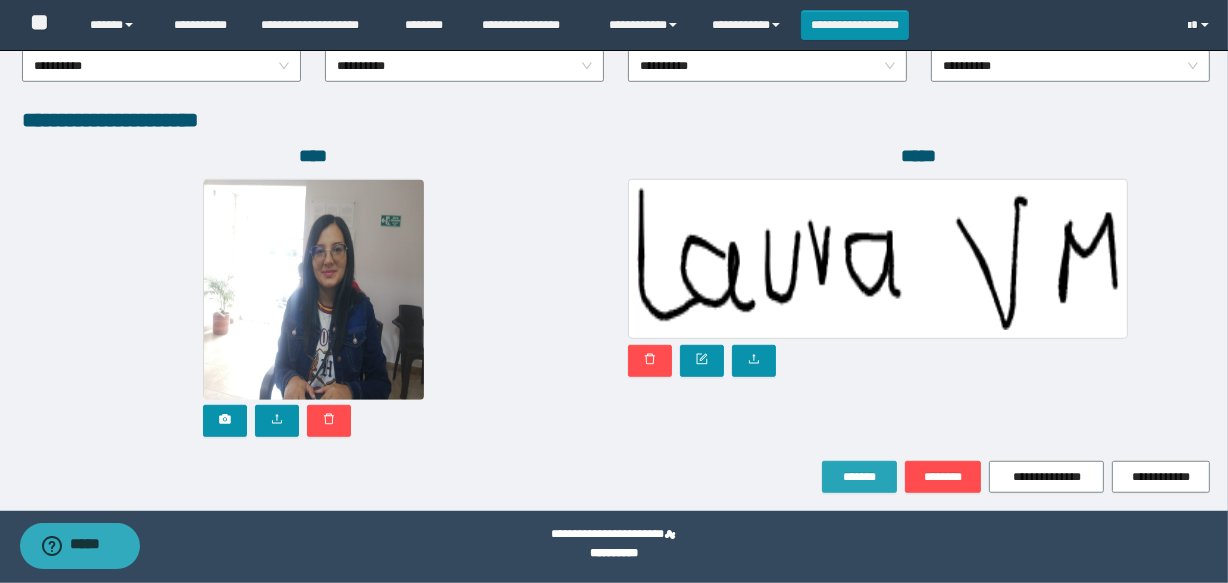 click on "*******" at bounding box center [859, 477] 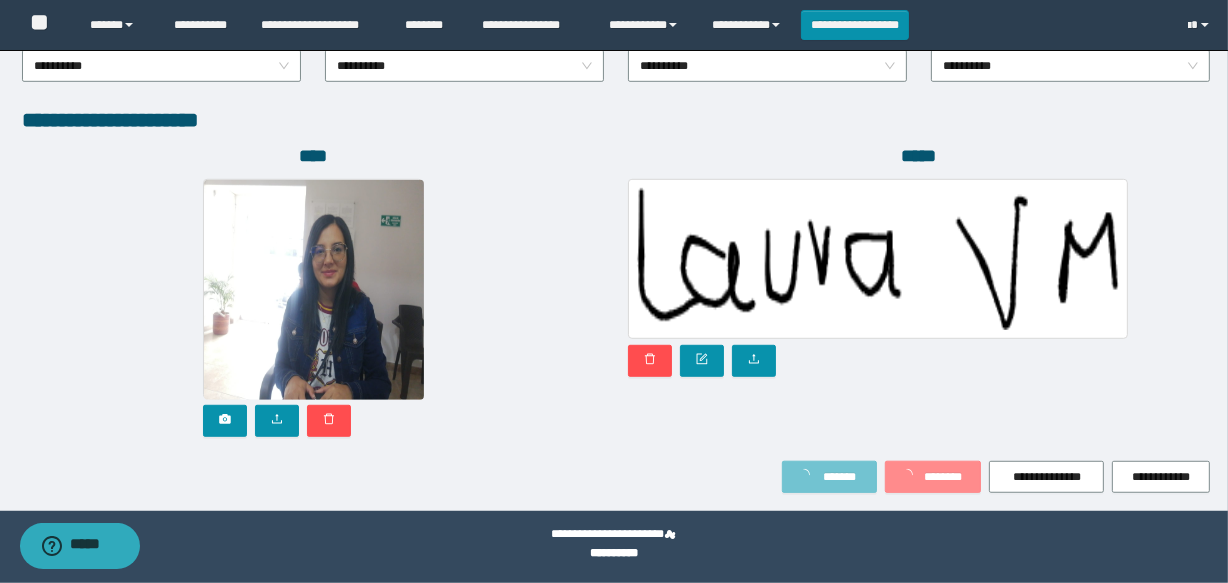 scroll, scrollTop: 1171, scrollLeft: 0, axis: vertical 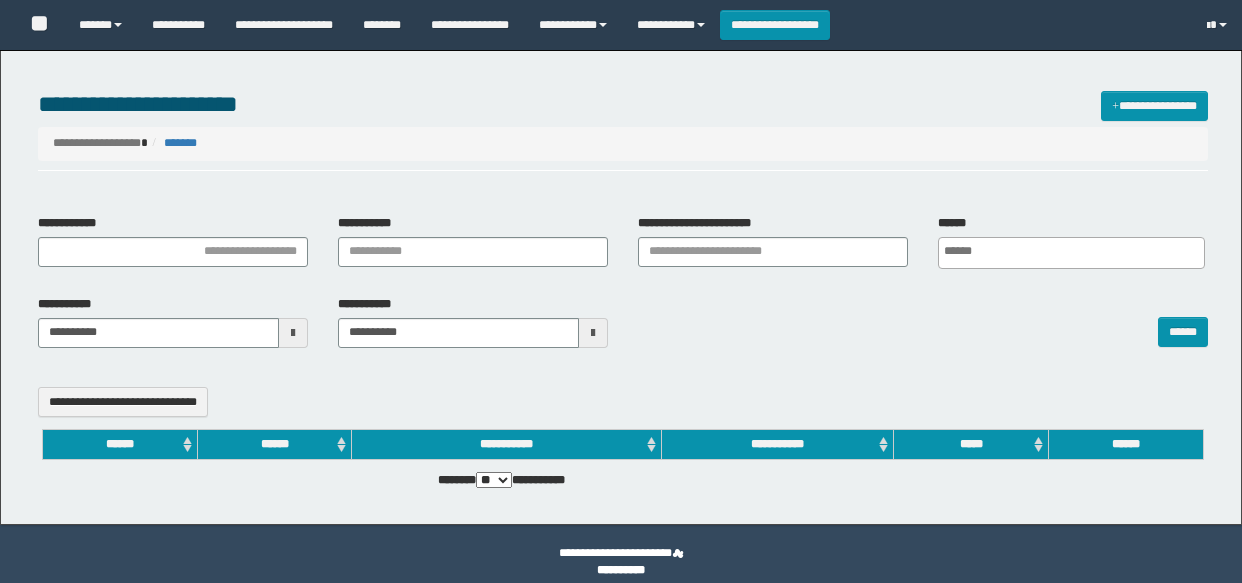 select 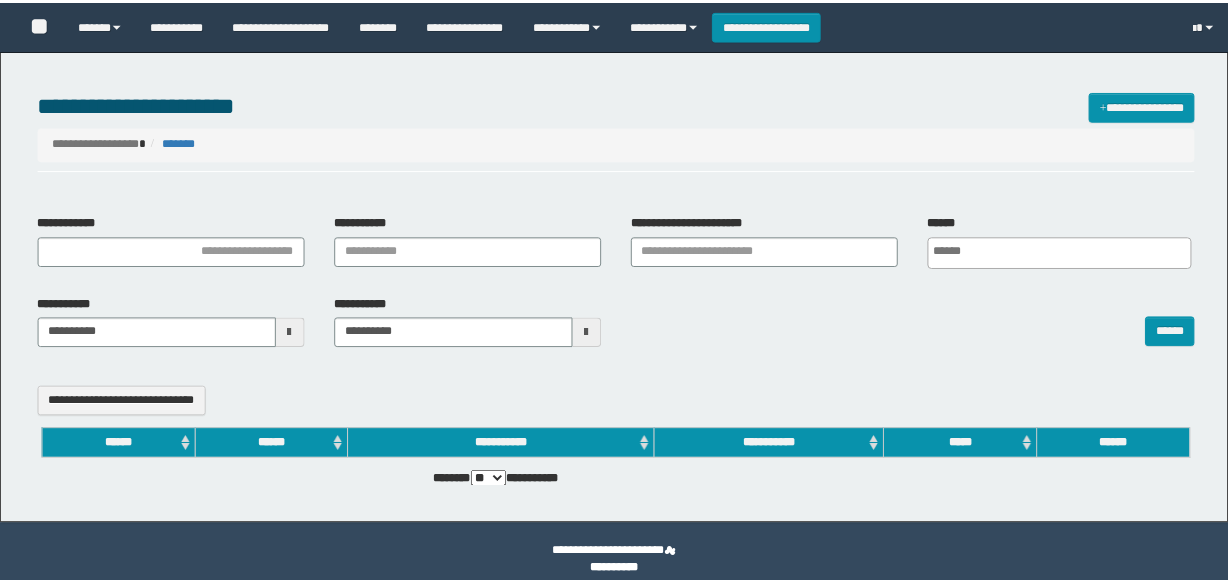 scroll, scrollTop: 0, scrollLeft: 0, axis: both 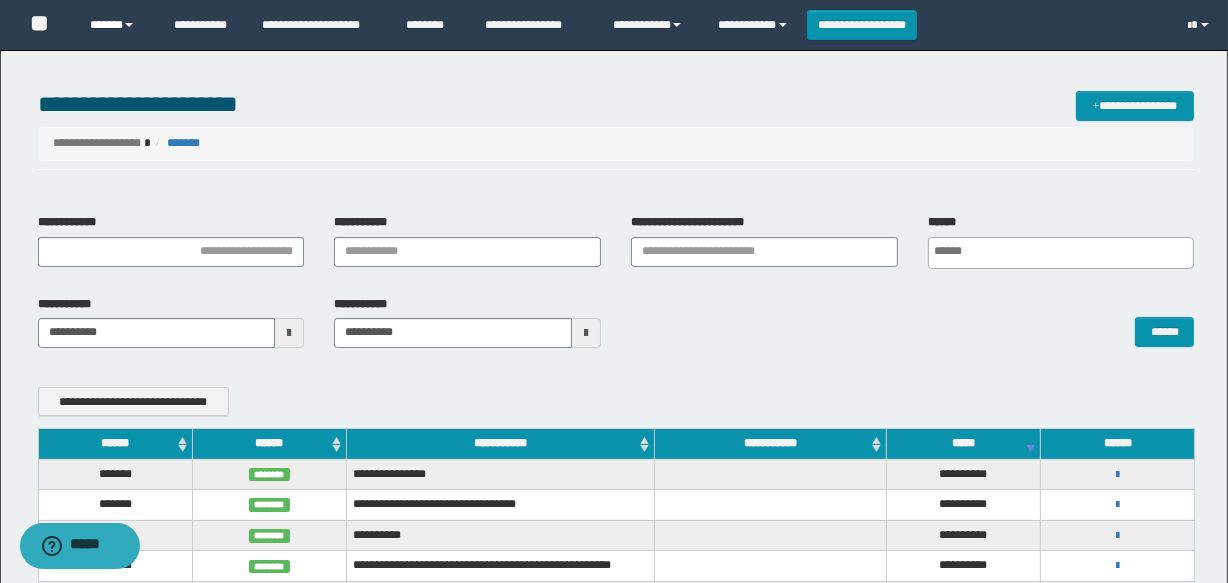 click at bounding box center (129, 25) 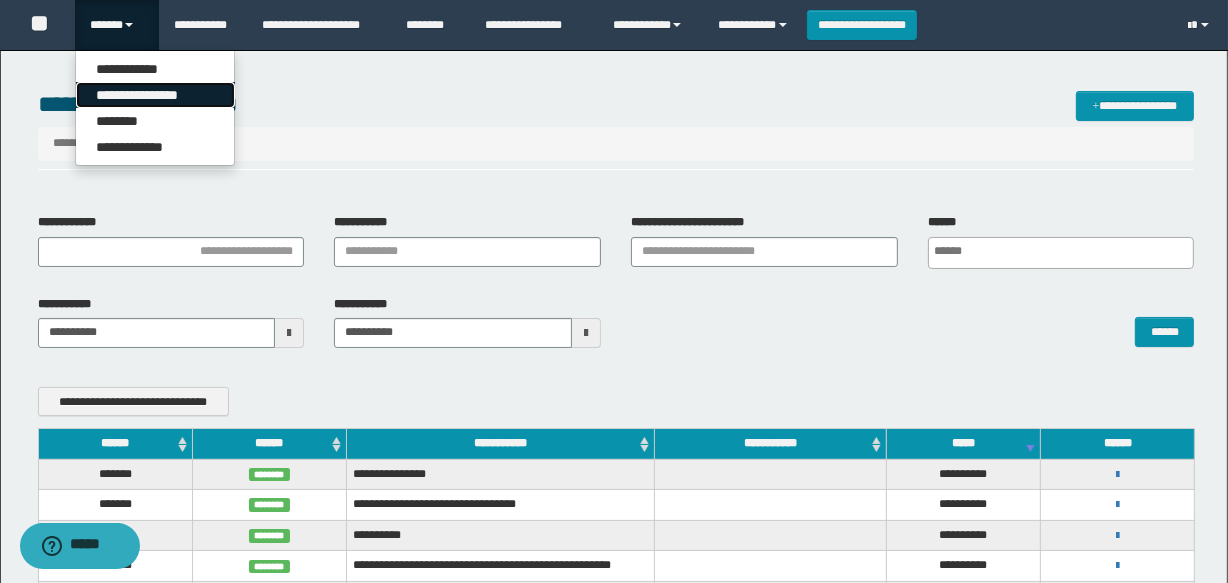 click on "**********" at bounding box center (155, 95) 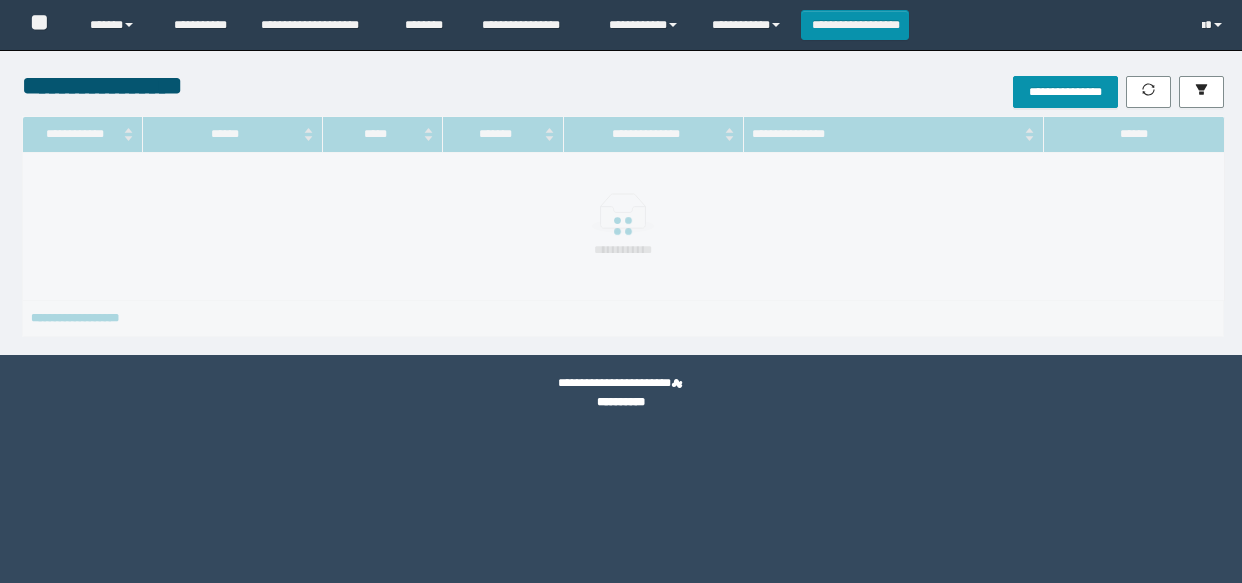 scroll, scrollTop: 0, scrollLeft: 0, axis: both 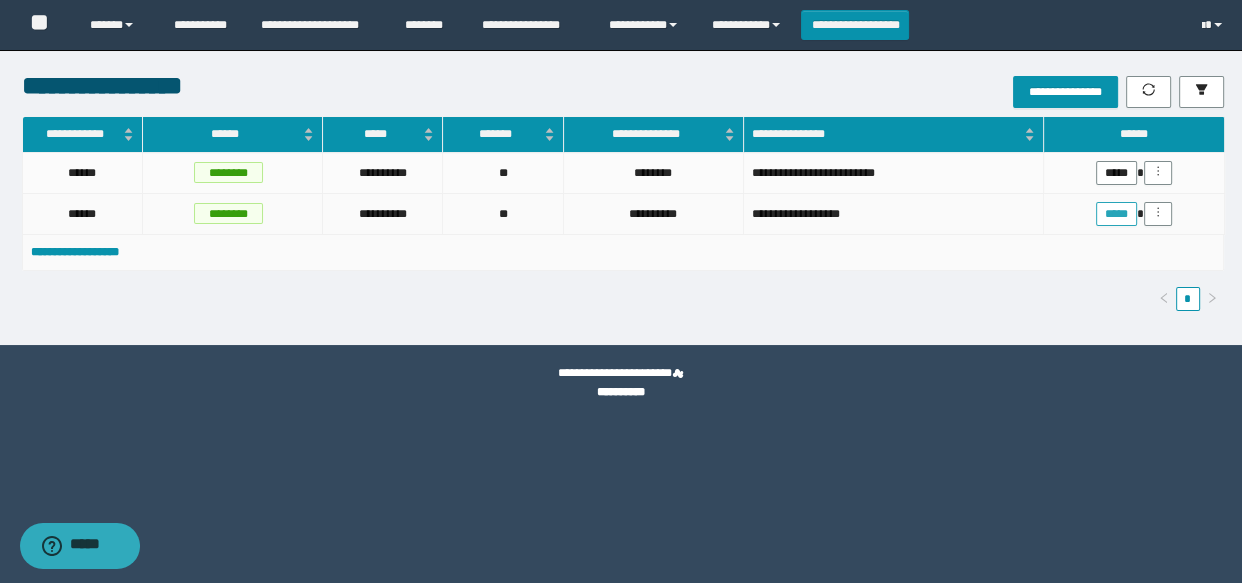 click on "*****" at bounding box center [1116, 214] 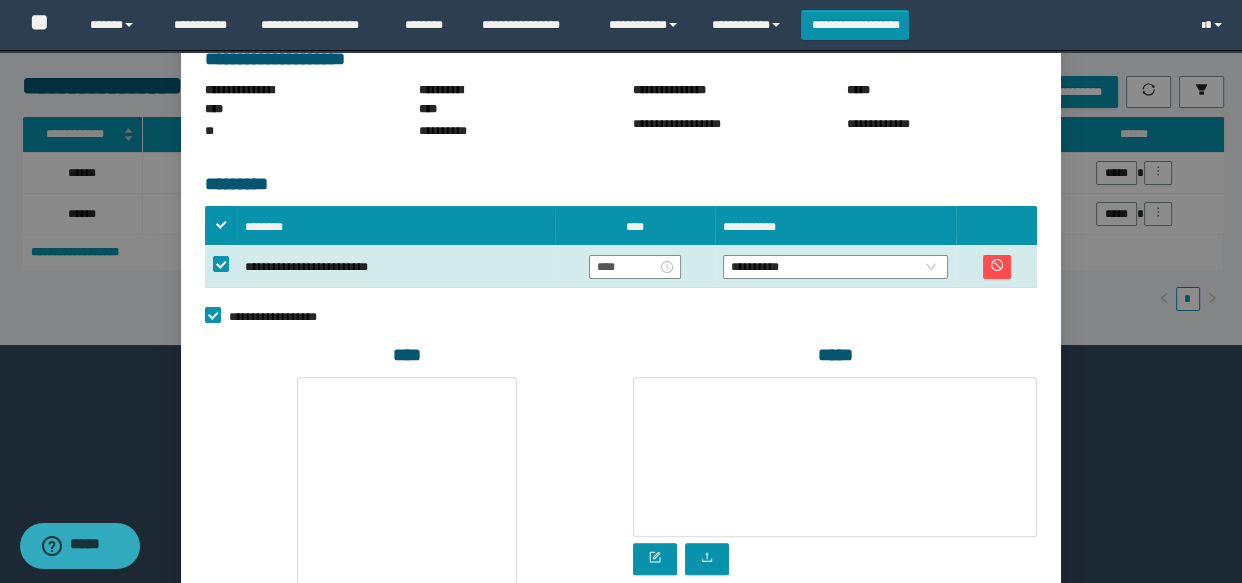 scroll, scrollTop: 363, scrollLeft: 0, axis: vertical 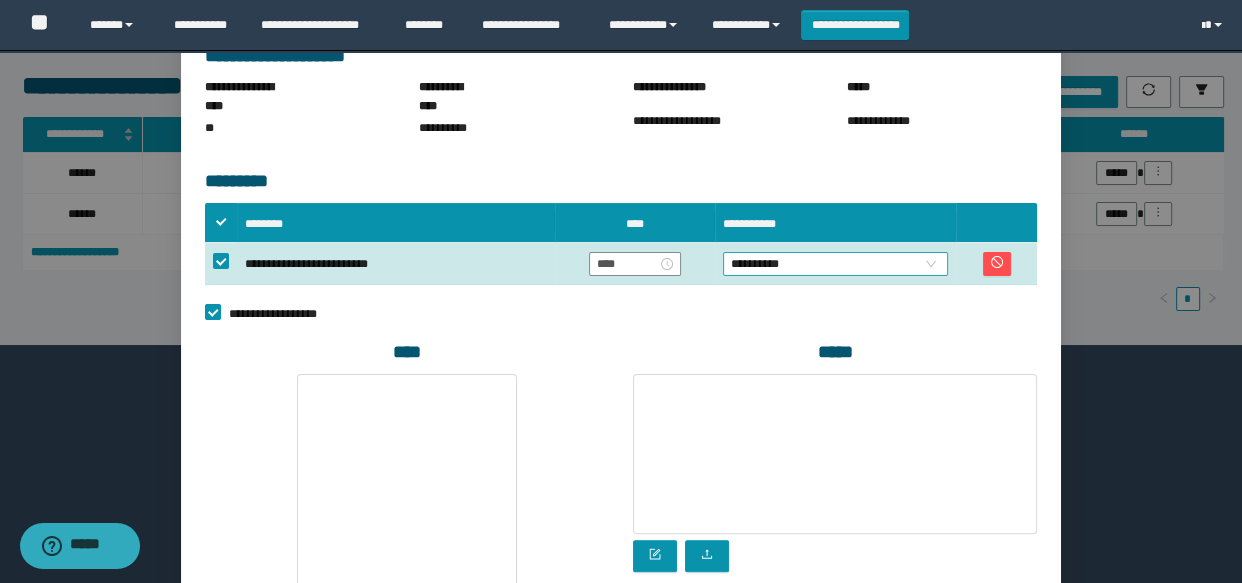 click on "**********" at bounding box center (836, 264) 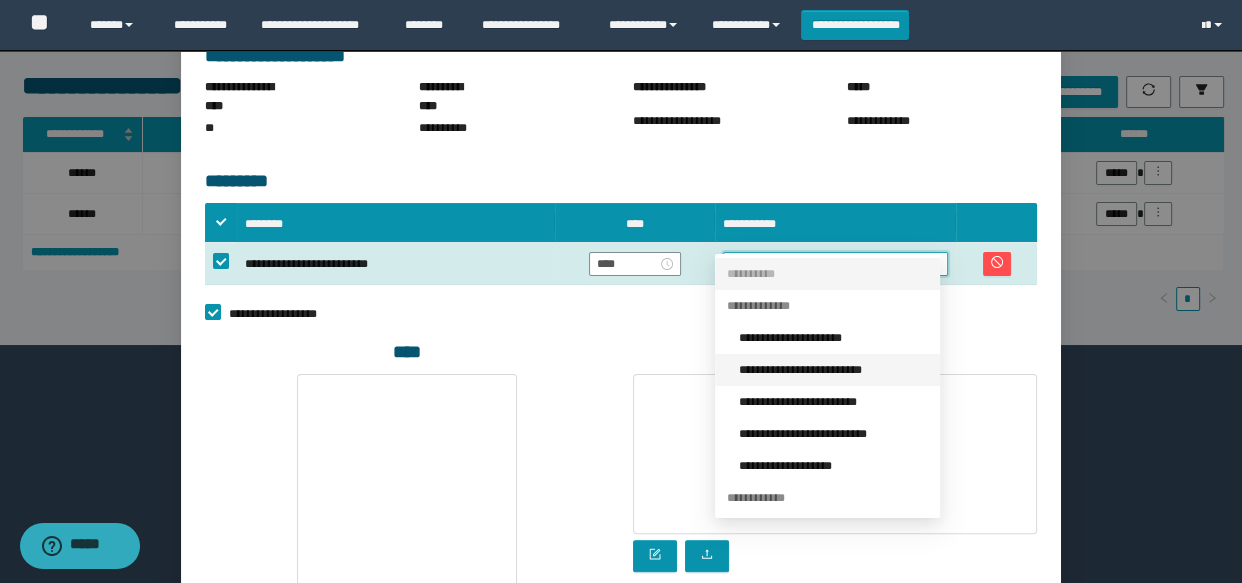 click on "**********" at bounding box center [833, 370] 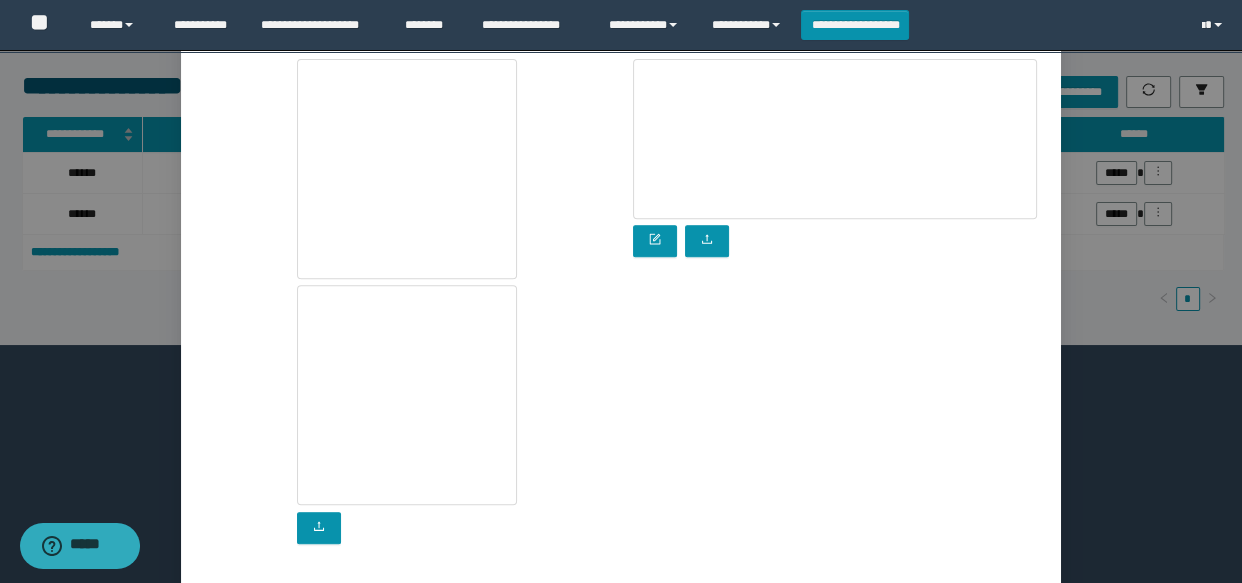 scroll, scrollTop: 737, scrollLeft: 0, axis: vertical 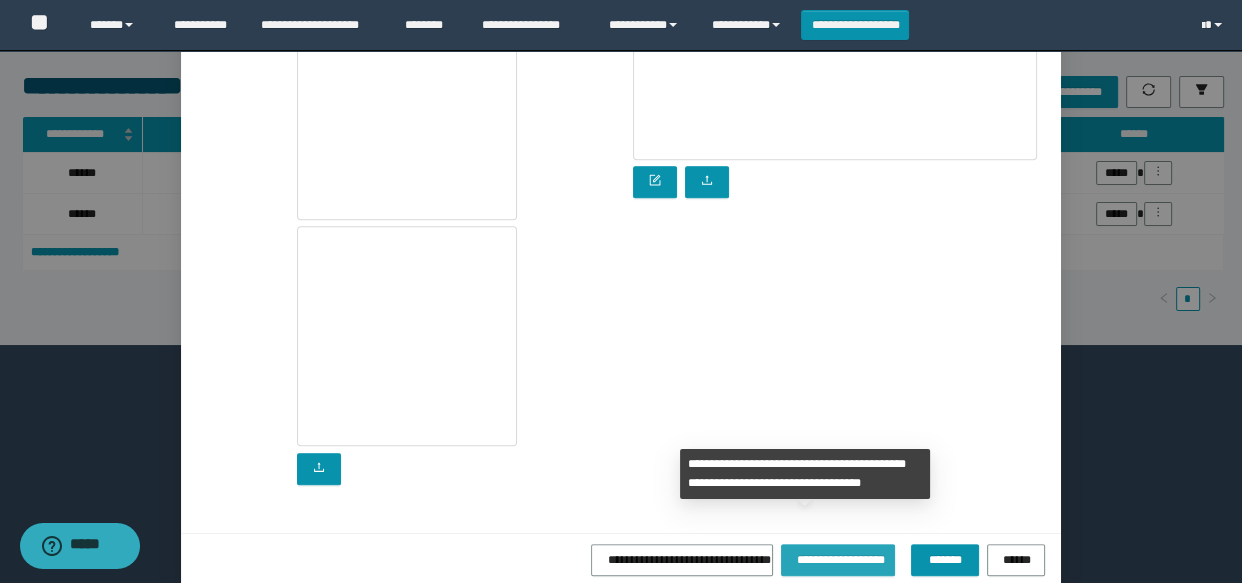 click on "**********" at bounding box center (838, 558) 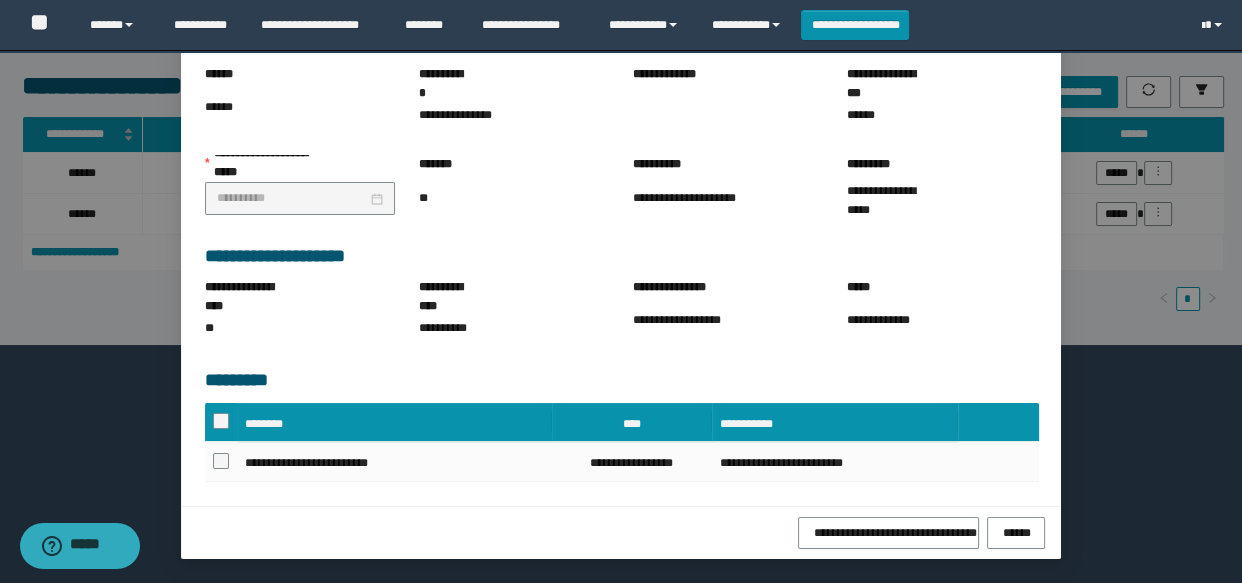 scroll, scrollTop: 191, scrollLeft: 0, axis: vertical 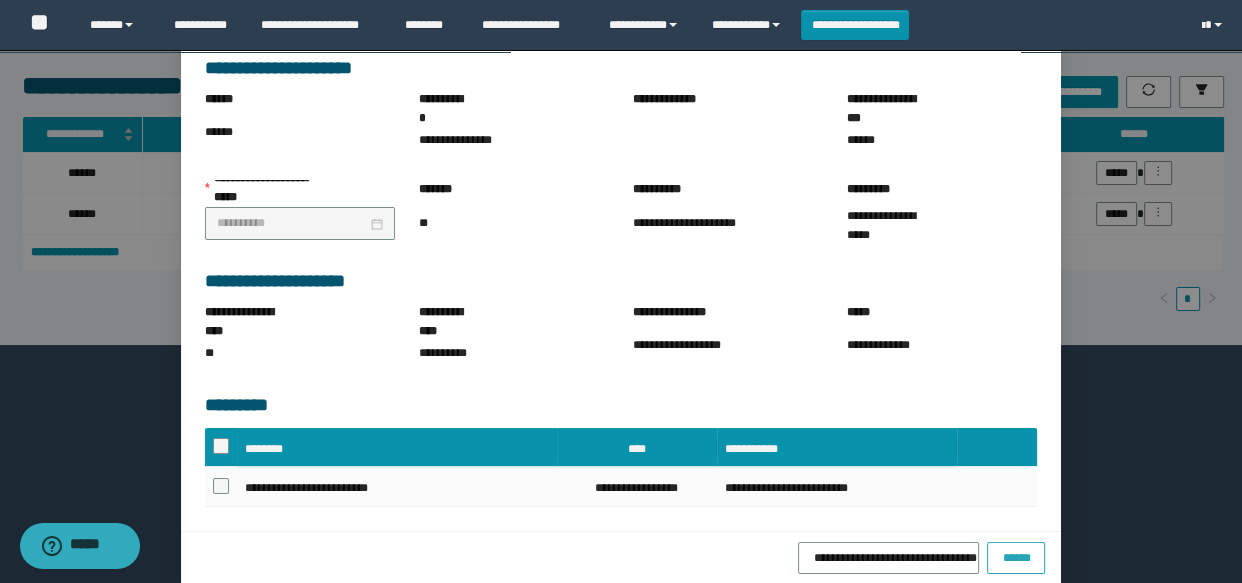 click on "******" at bounding box center (1016, 556) 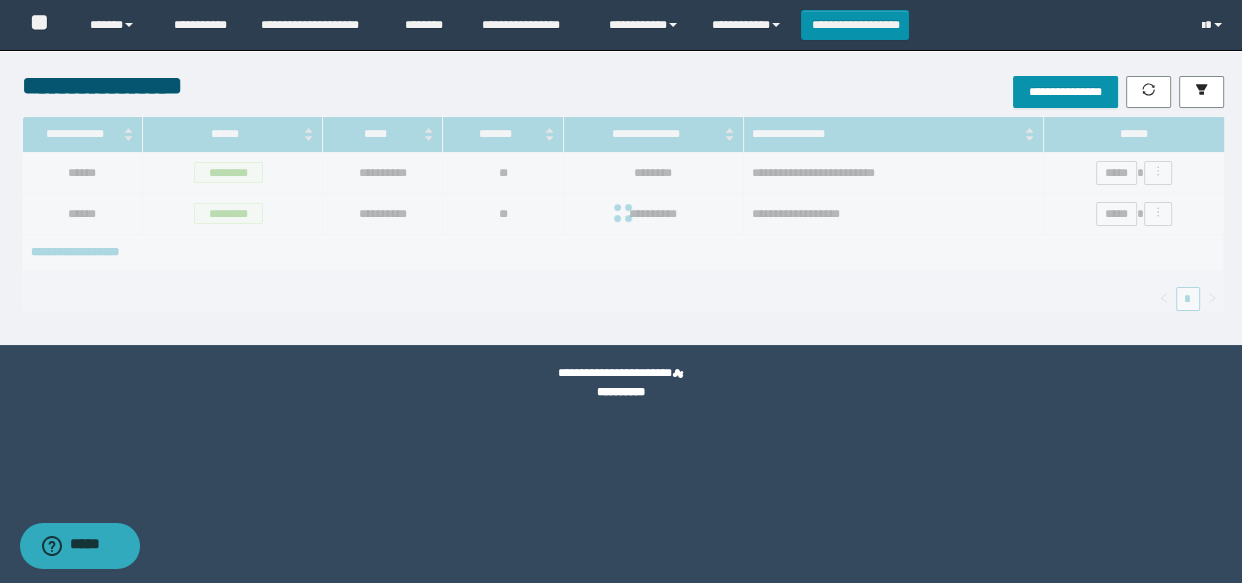 scroll, scrollTop: 91, scrollLeft: 0, axis: vertical 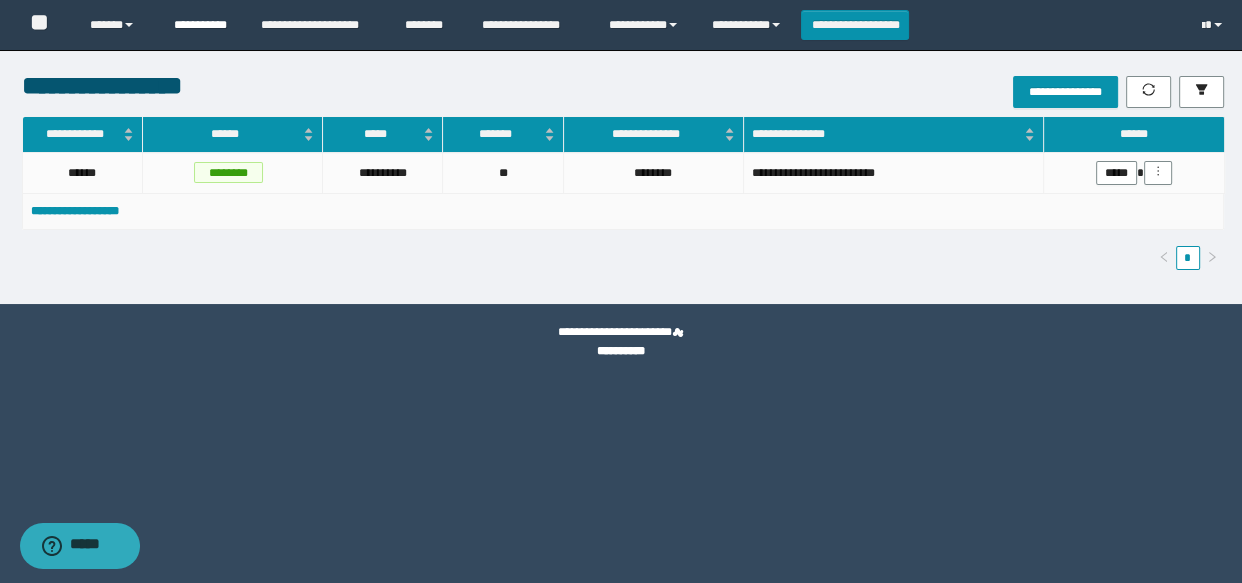 click on "**********" at bounding box center [202, 25] 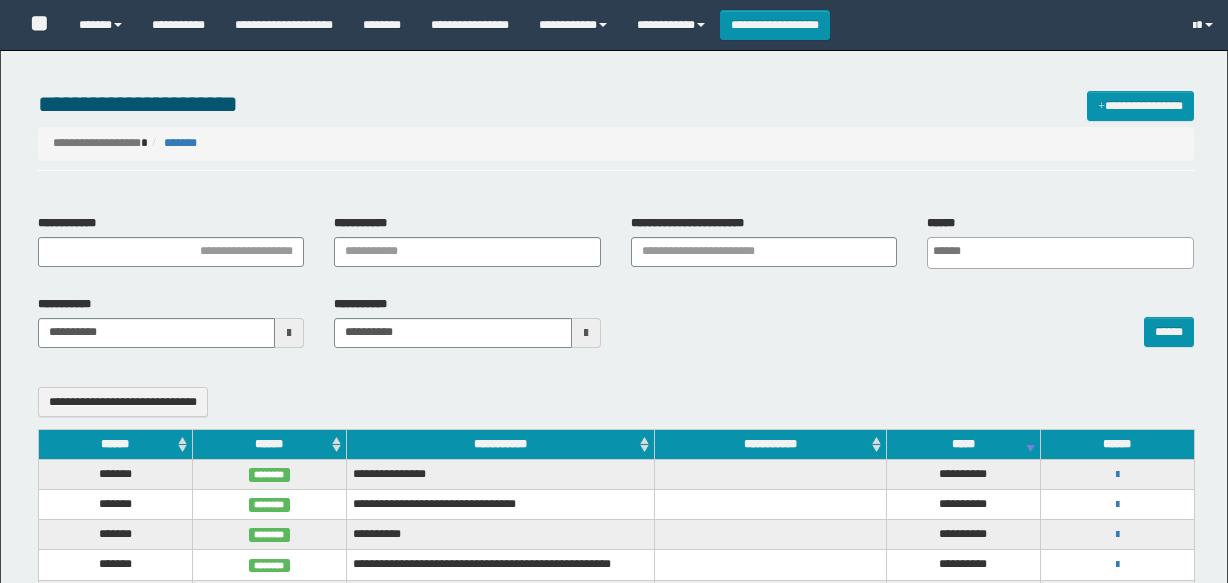 select 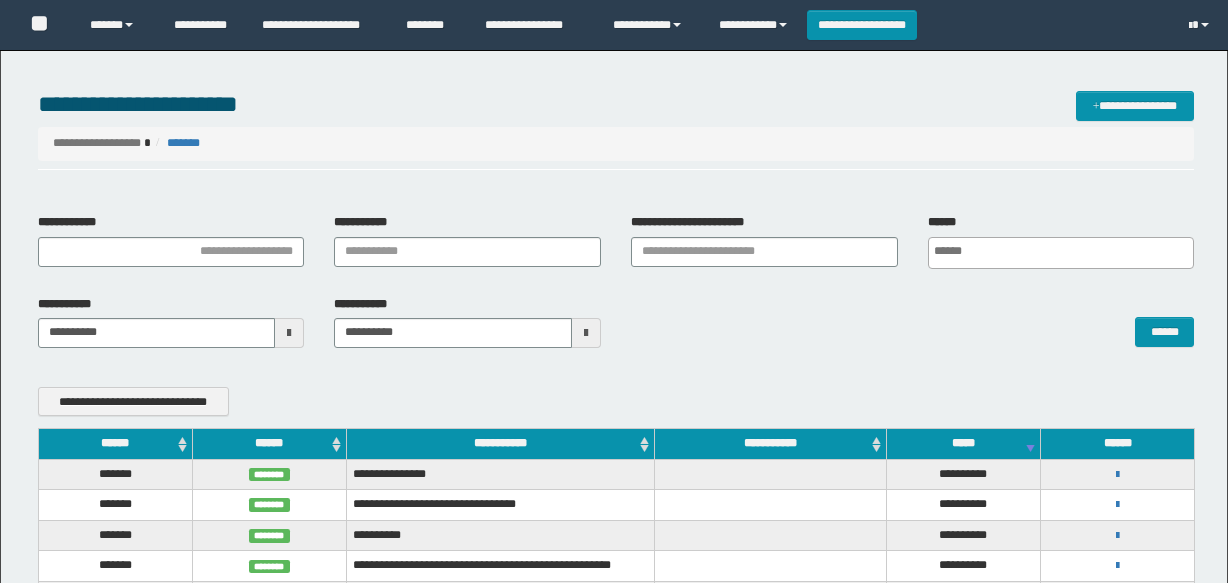 scroll, scrollTop: 0, scrollLeft: 0, axis: both 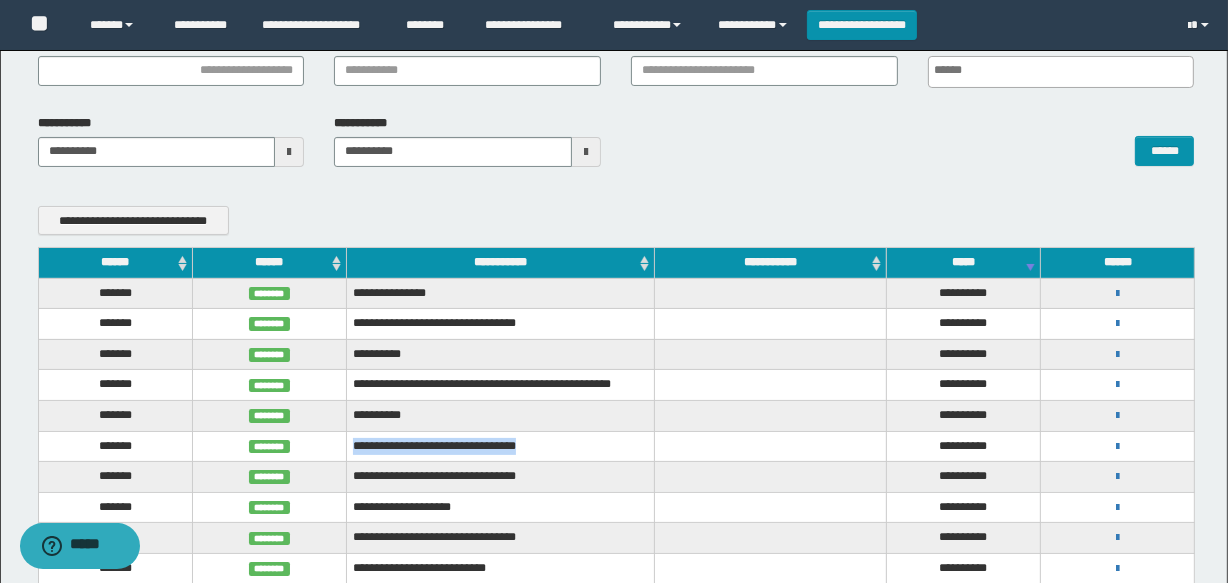 drag, startPoint x: 350, startPoint y: 453, endPoint x: 597, endPoint y: 457, distance: 247.03238 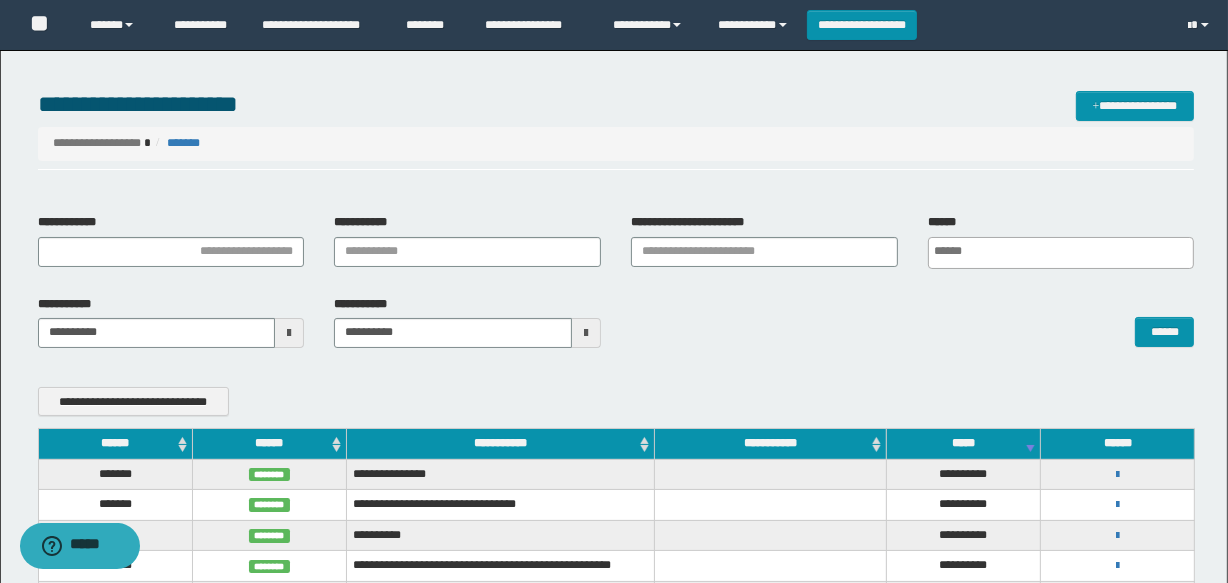 scroll, scrollTop: 0, scrollLeft: 0, axis: both 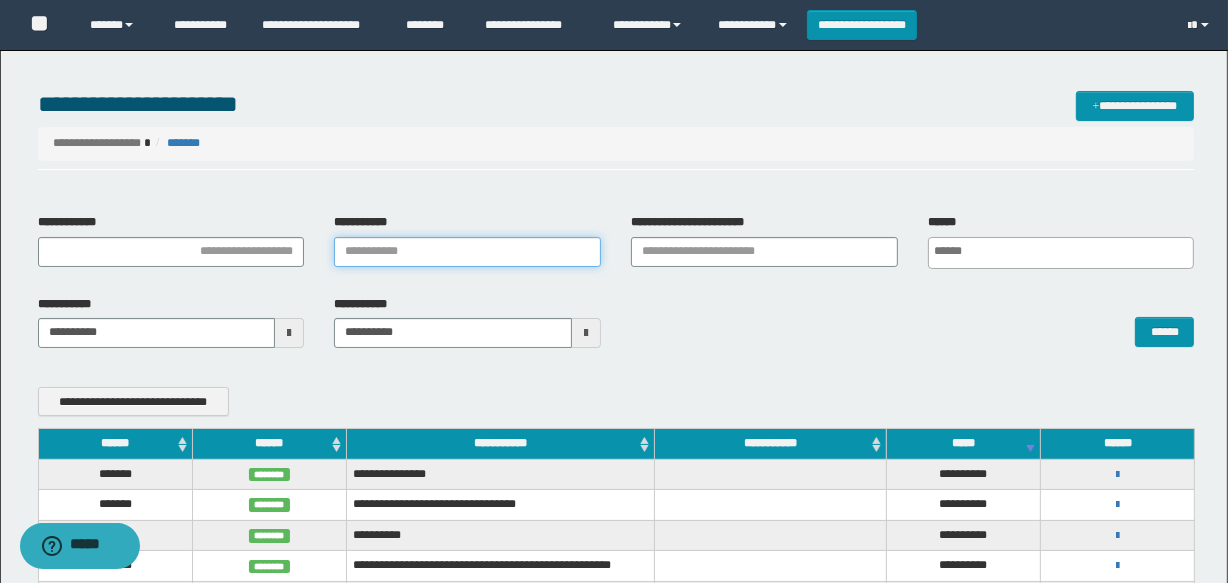 click on "**********" at bounding box center (467, 252) 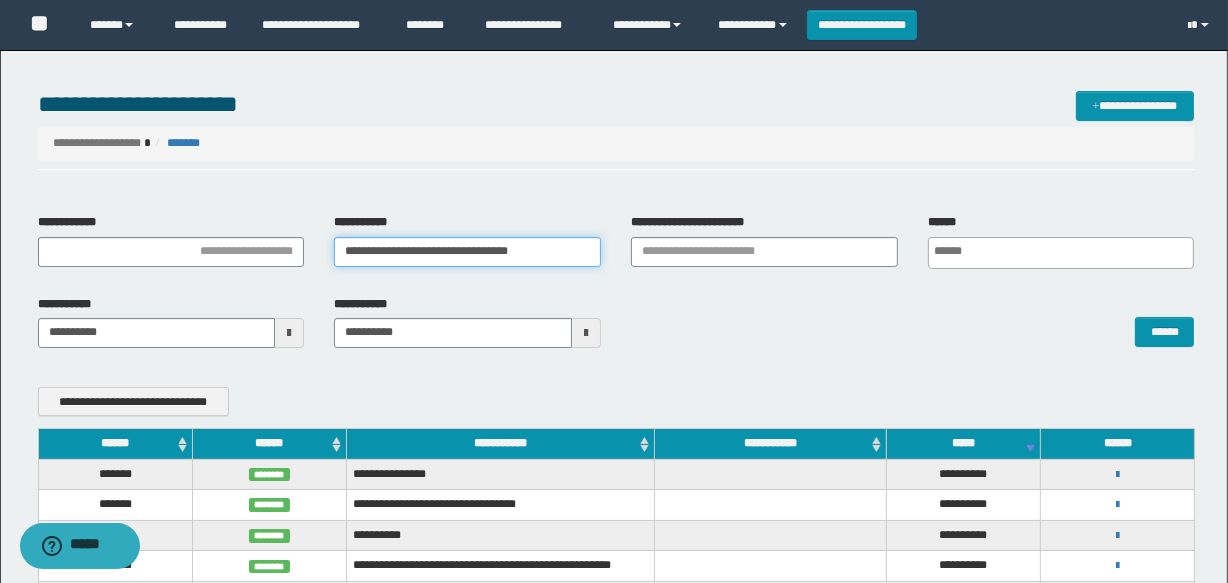 type on "**********" 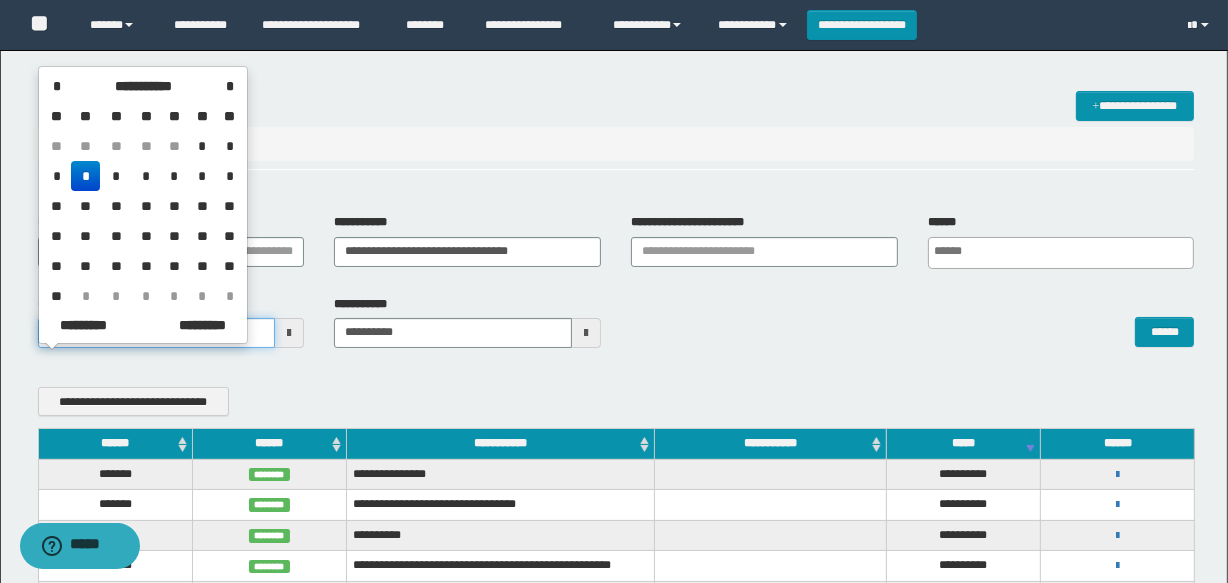 click on "**********" at bounding box center [614, 291] 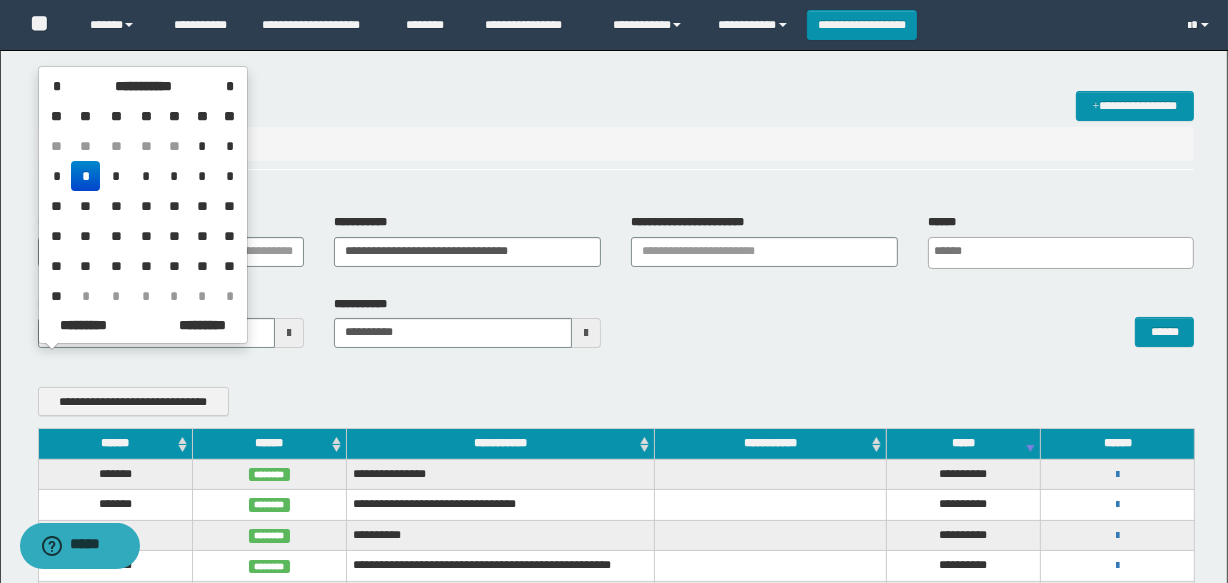click on "*" at bounding box center [85, 176] 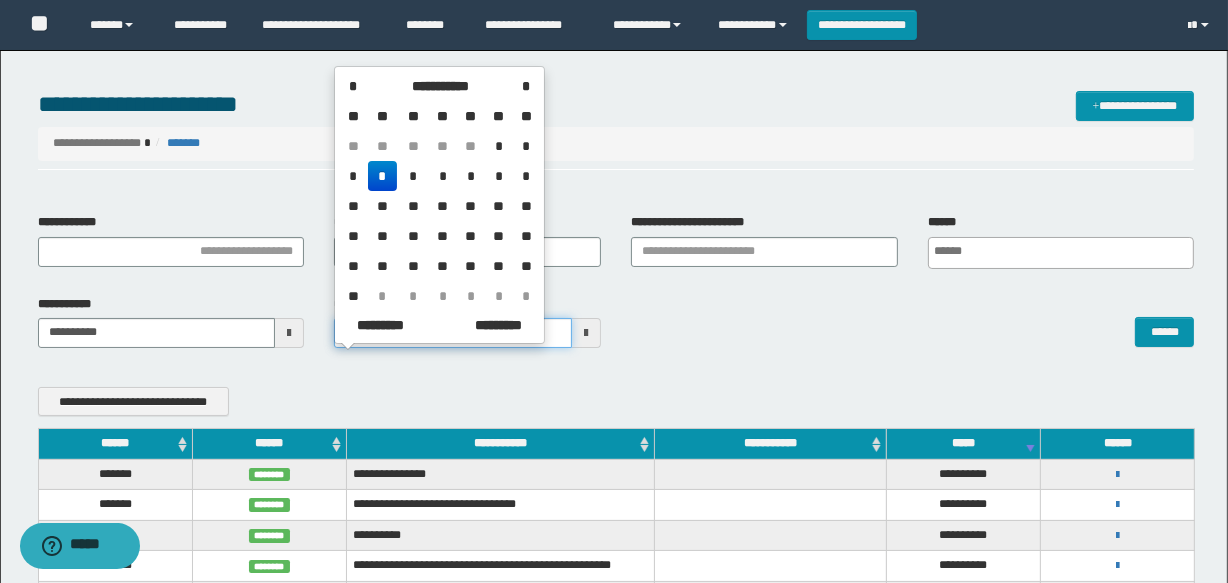 click on "**********" at bounding box center (614, 291) 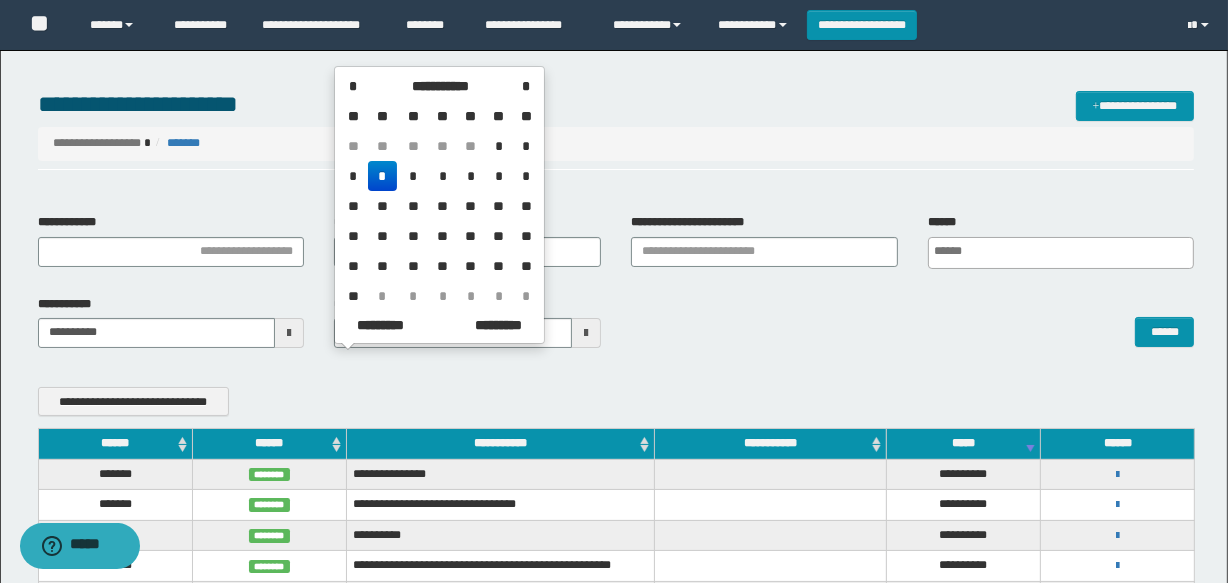 click on "*" at bounding box center [382, 176] 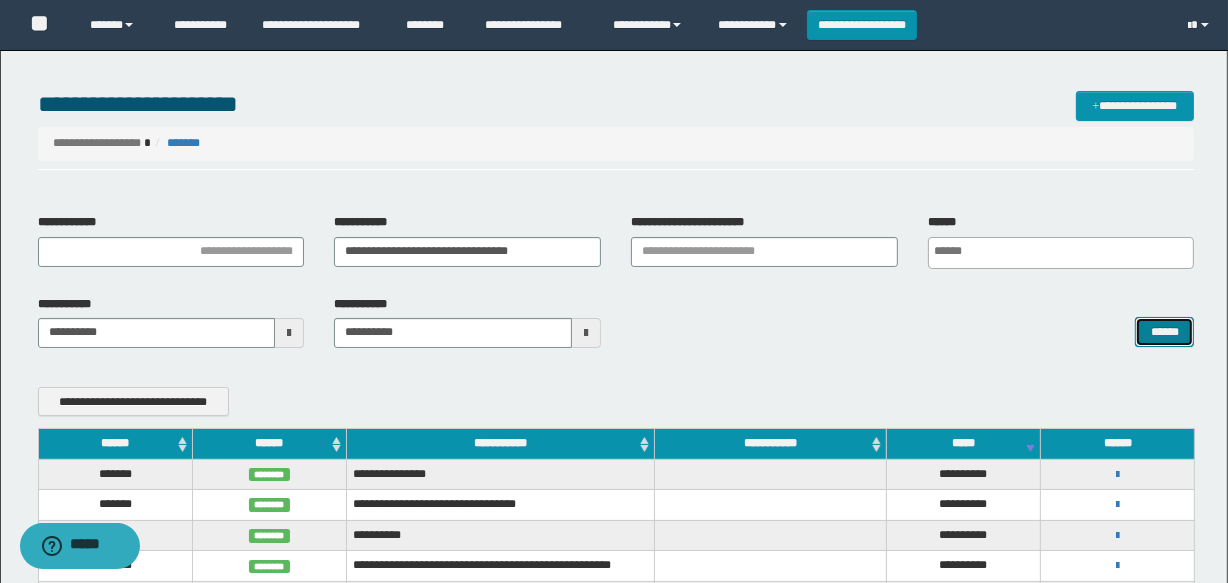click on "******" at bounding box center (1164, 332) 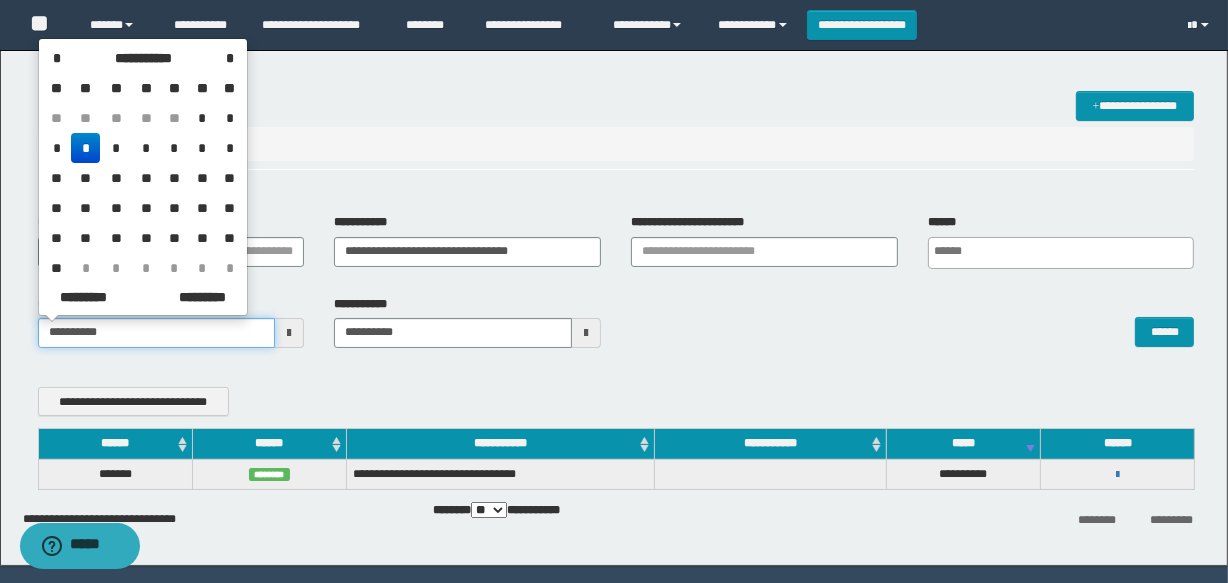 click on "**********" at bounding box center (157, 333) 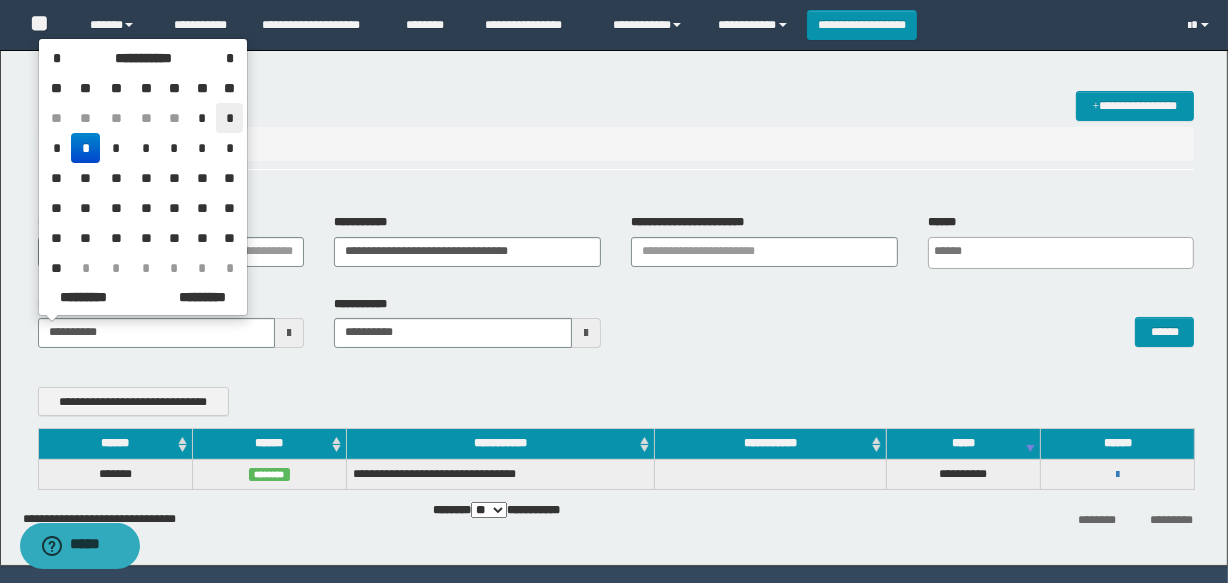 click on "*" at bounding box center [229, 118] 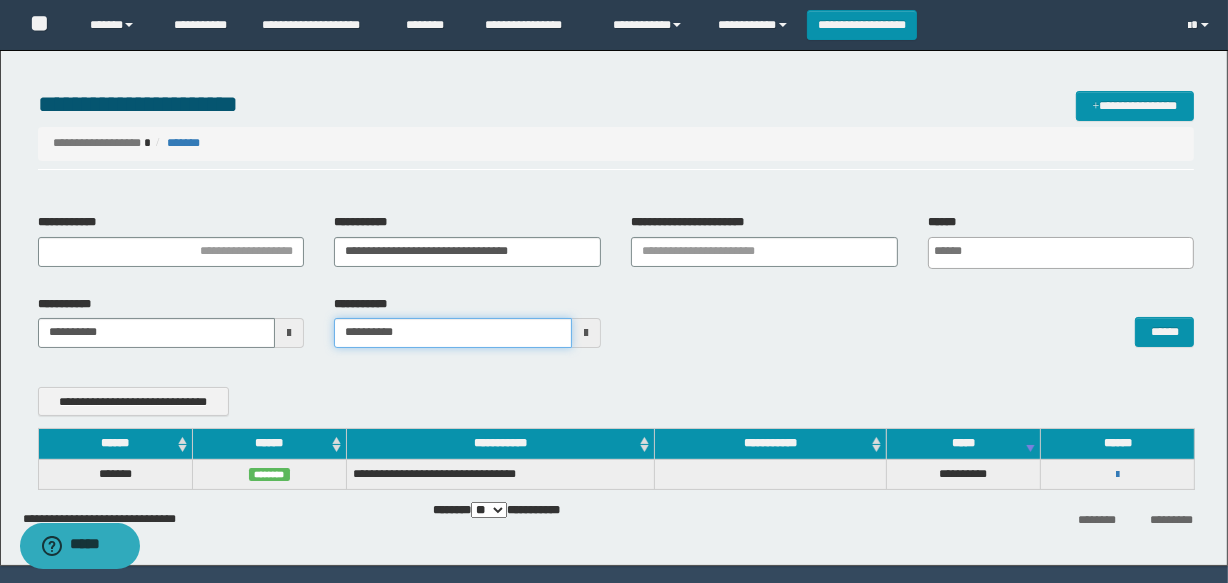 click on "**********" at bounding box center [453, 333] 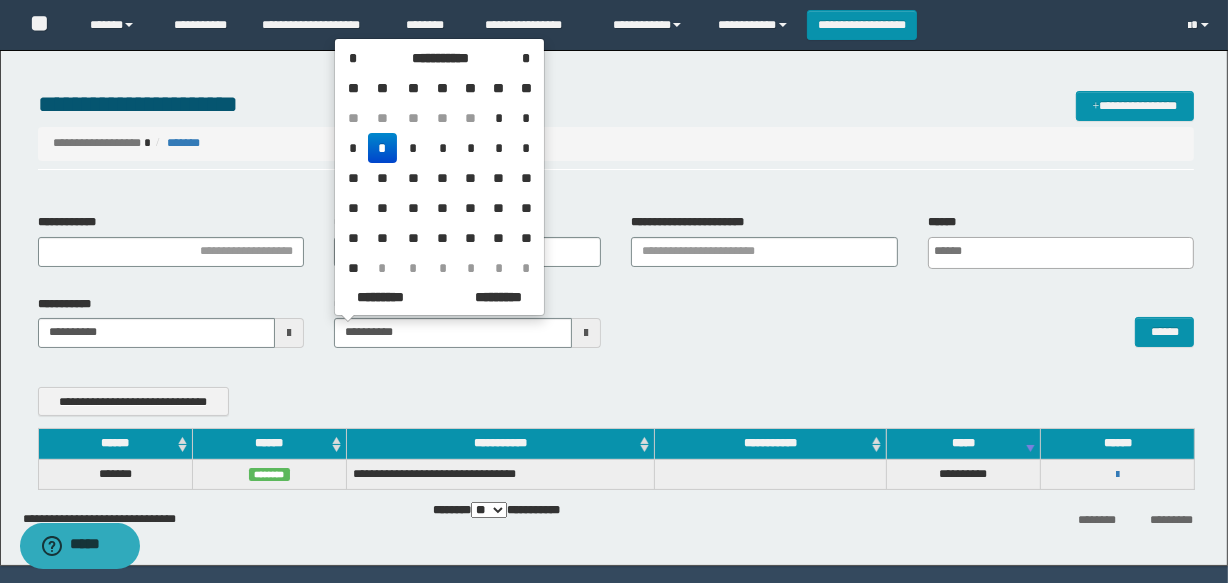 drag, startPoint x: 526, startPoint y: 116, endPoint x: 575, endPoint y: 129, distance: 50.695168 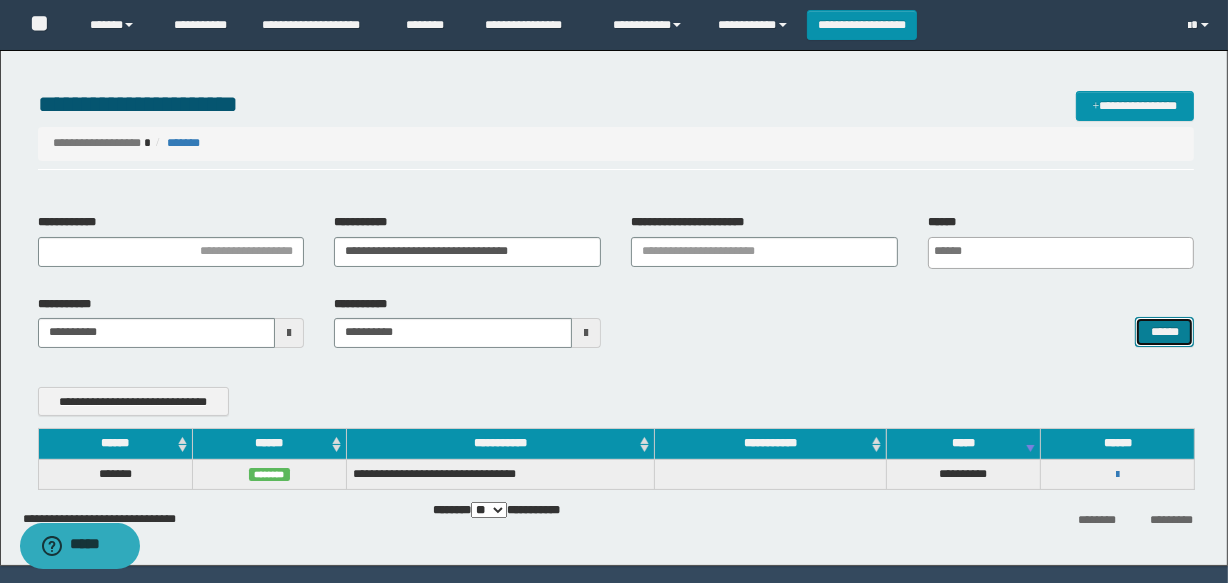 click on "******" at bounding box center (1164, 332) 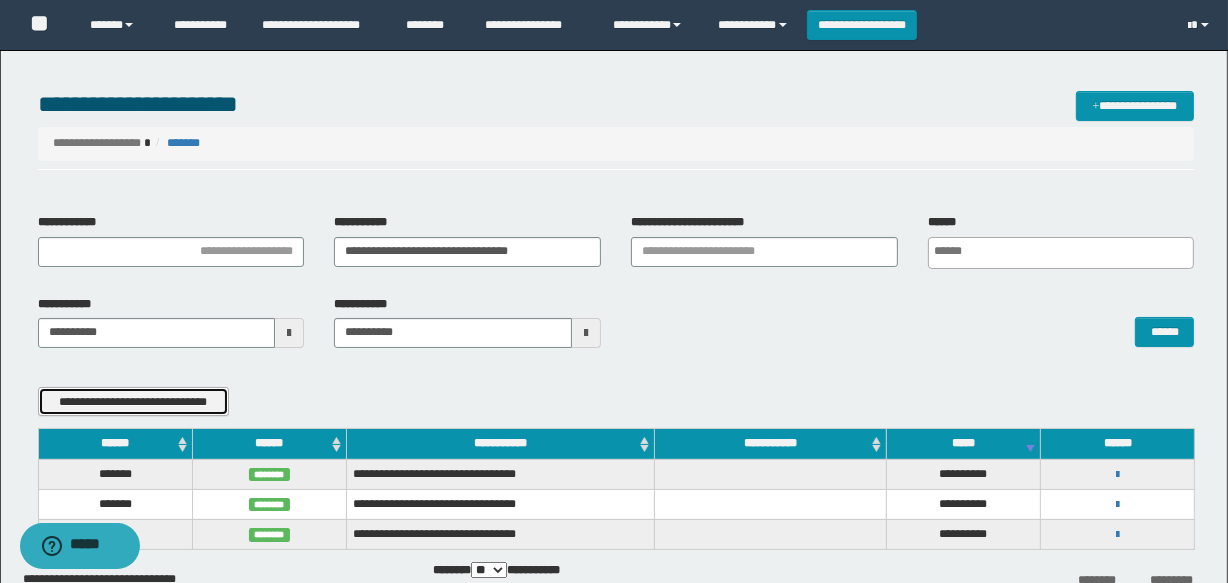 click on "**********" at bounding box center [133, 402] 